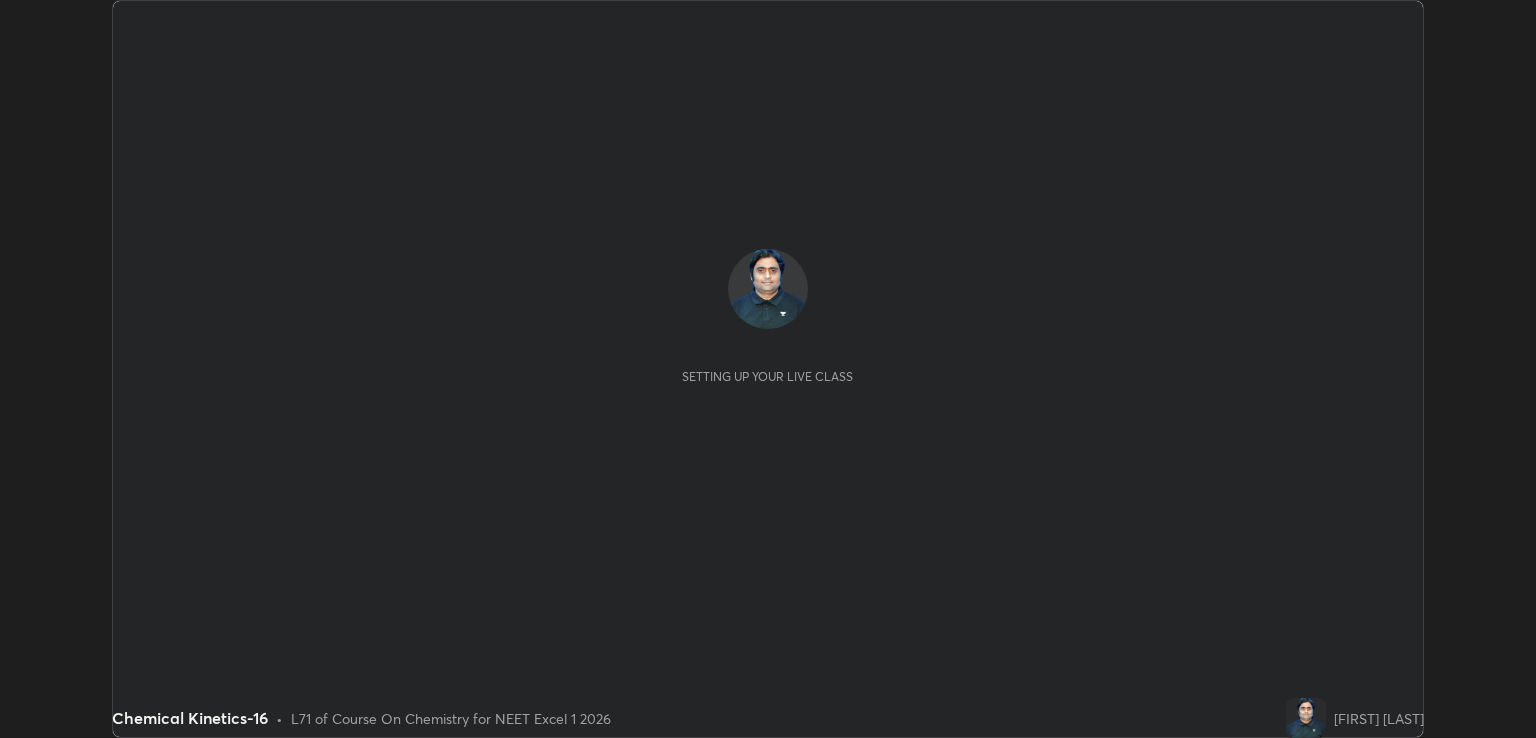 scroll, scrollTop: 0, scrollLeft: 0, axis: both 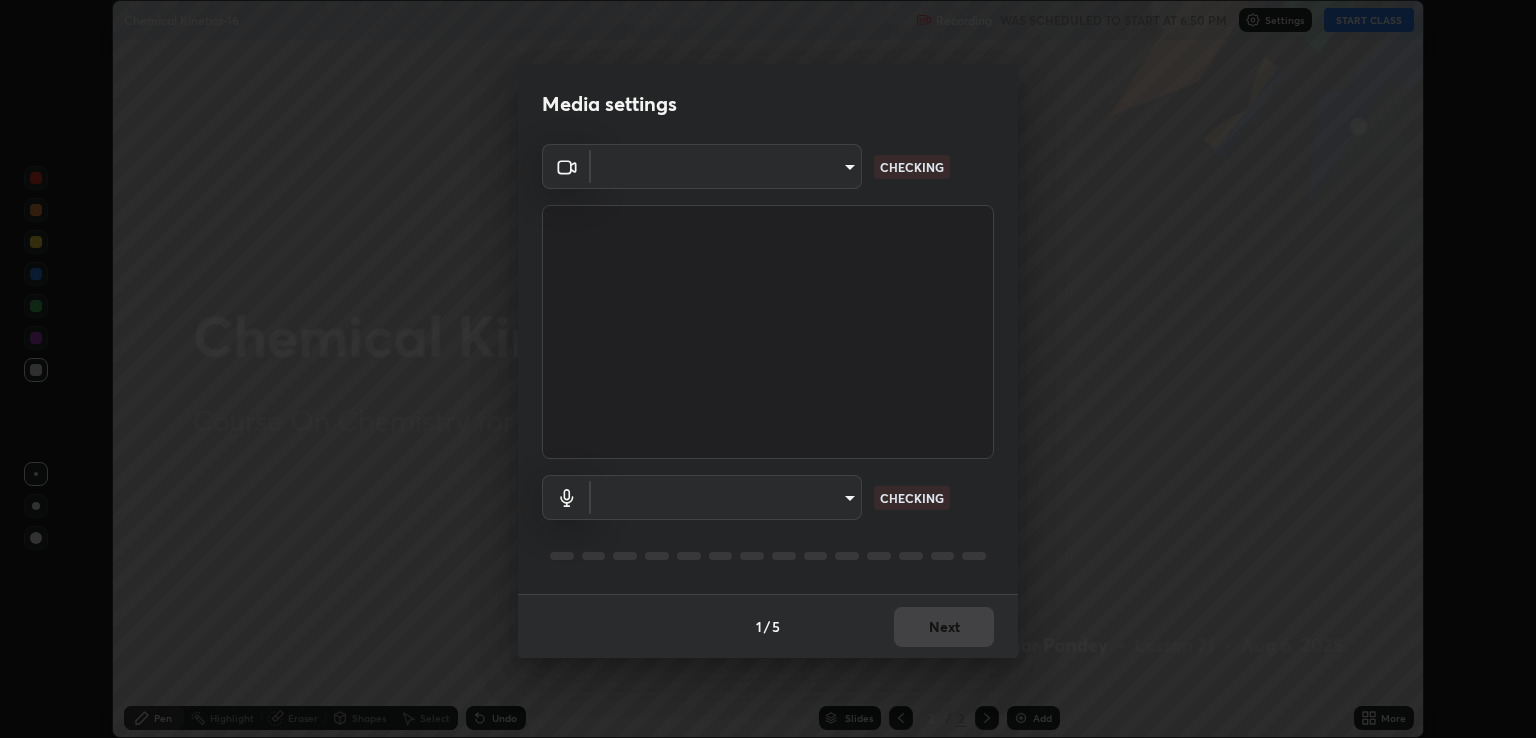 type on "ecbdbd44a66272db987f9f12271ef5319a85e28cdf2a8e5dd884bc8ad31297da" 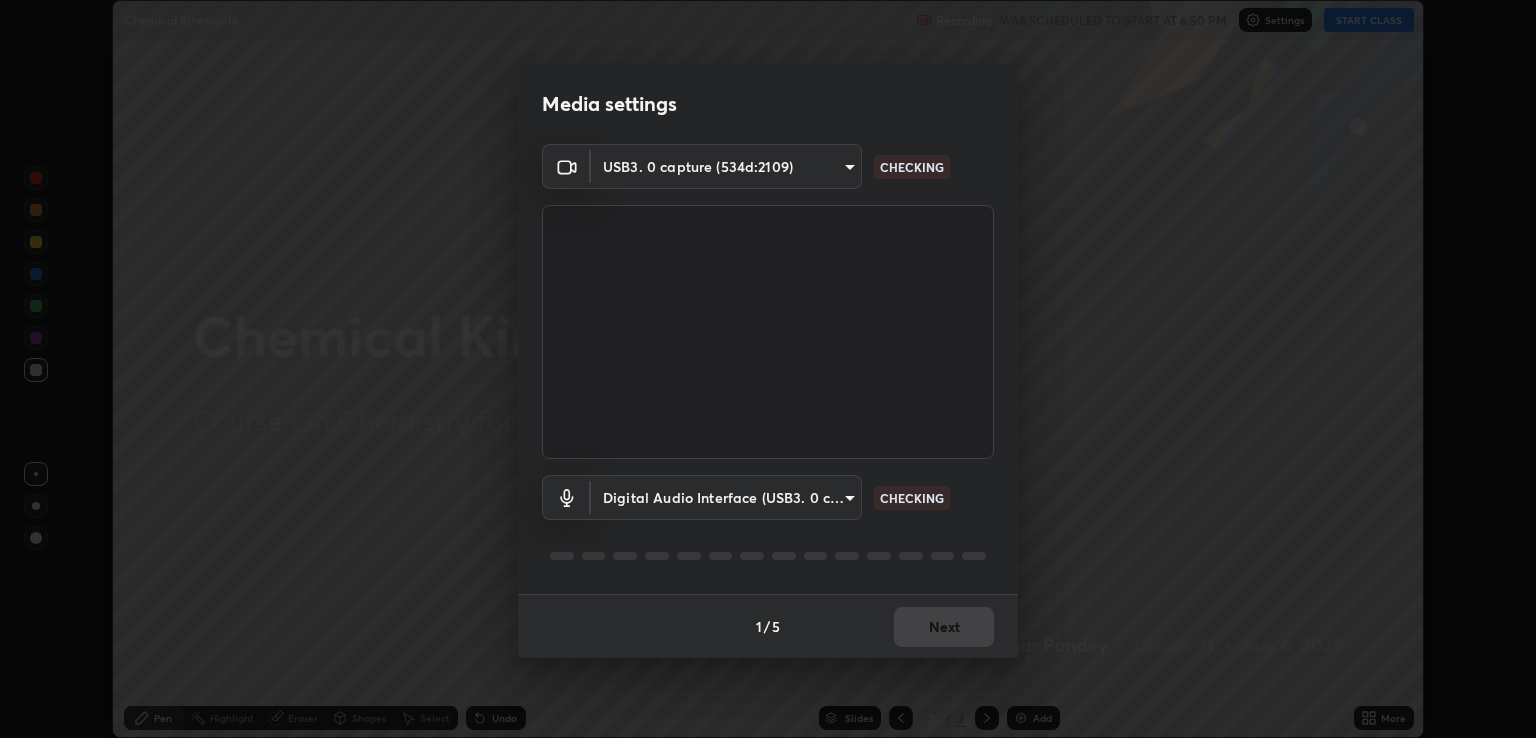 click on "Erase all Chemical Kinetics-16 Recording WAS SCHEDULED TO START AT  6:50 PM Settings START CLASS Setting up your live class Chemical Kinetics-16 • L71 of Course On Chemistry for NEET Excel 1 2026 [FIRST] [LAST] Pen Highlight Eraser Shapes Select Undo Slides 2 / 2 Add More No doubts shared Encourage your learners to ask a doubt for better clarity Report an issue Reason for reporting Buffering Chat not working Audio - Video sync issue Educator video quality low ​ Attach an image Report Media settings USB3. 0 capture (534d:2109) ecbdbd44a66272db987f9f12271ef5319a85e28cdf2a8e5dd884bc8ad31297da CHECKING Digital Audio Interface (USB3. 0 capture) 641fb1797ef8f9550b7f0158b383ff89036df526a4b0c4fe678c68e459c52791 CHECKING 1 / 5 Next" at bounding box center [768, 369] 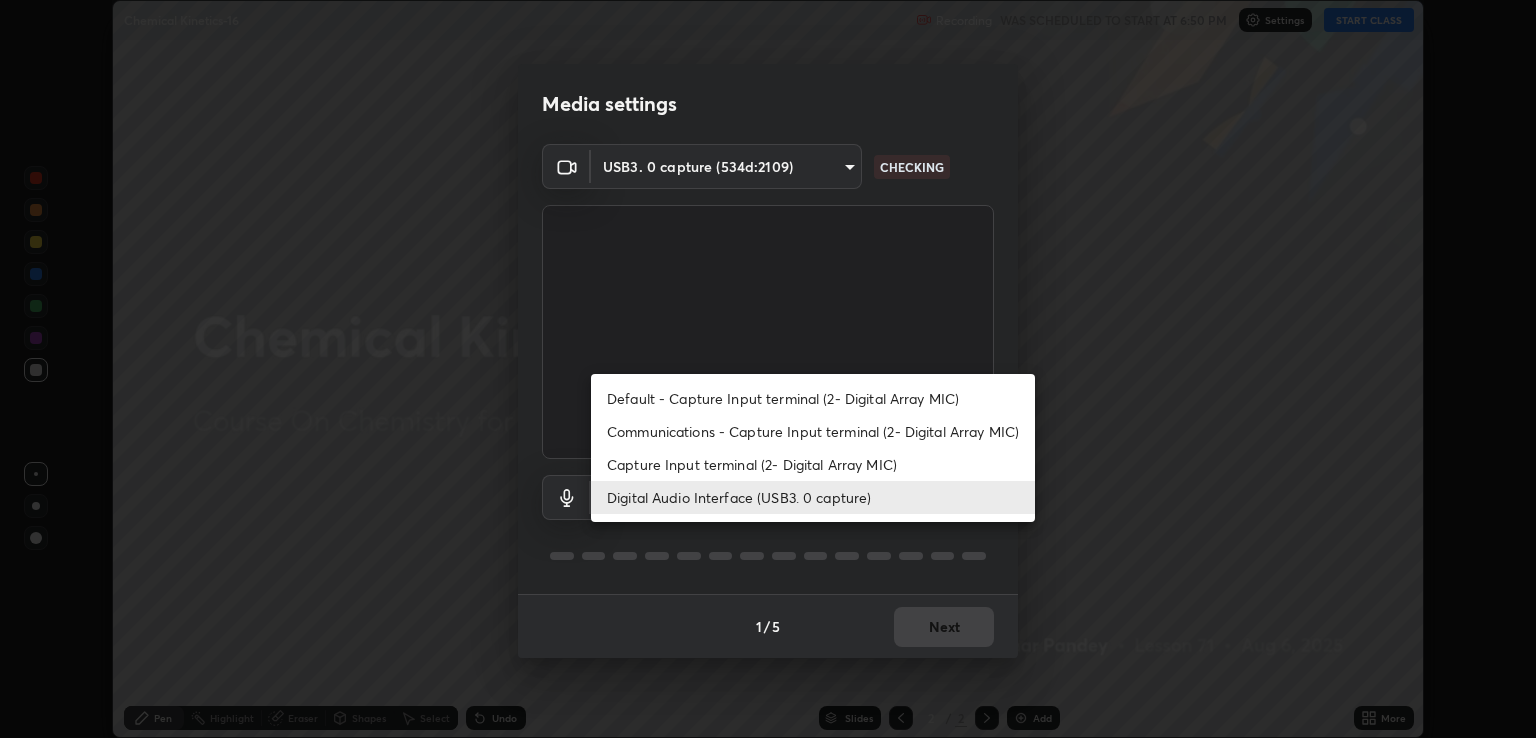 click on "Capture Input terminal (2- Digital Array MIC)" at bounding box center [813, 464] 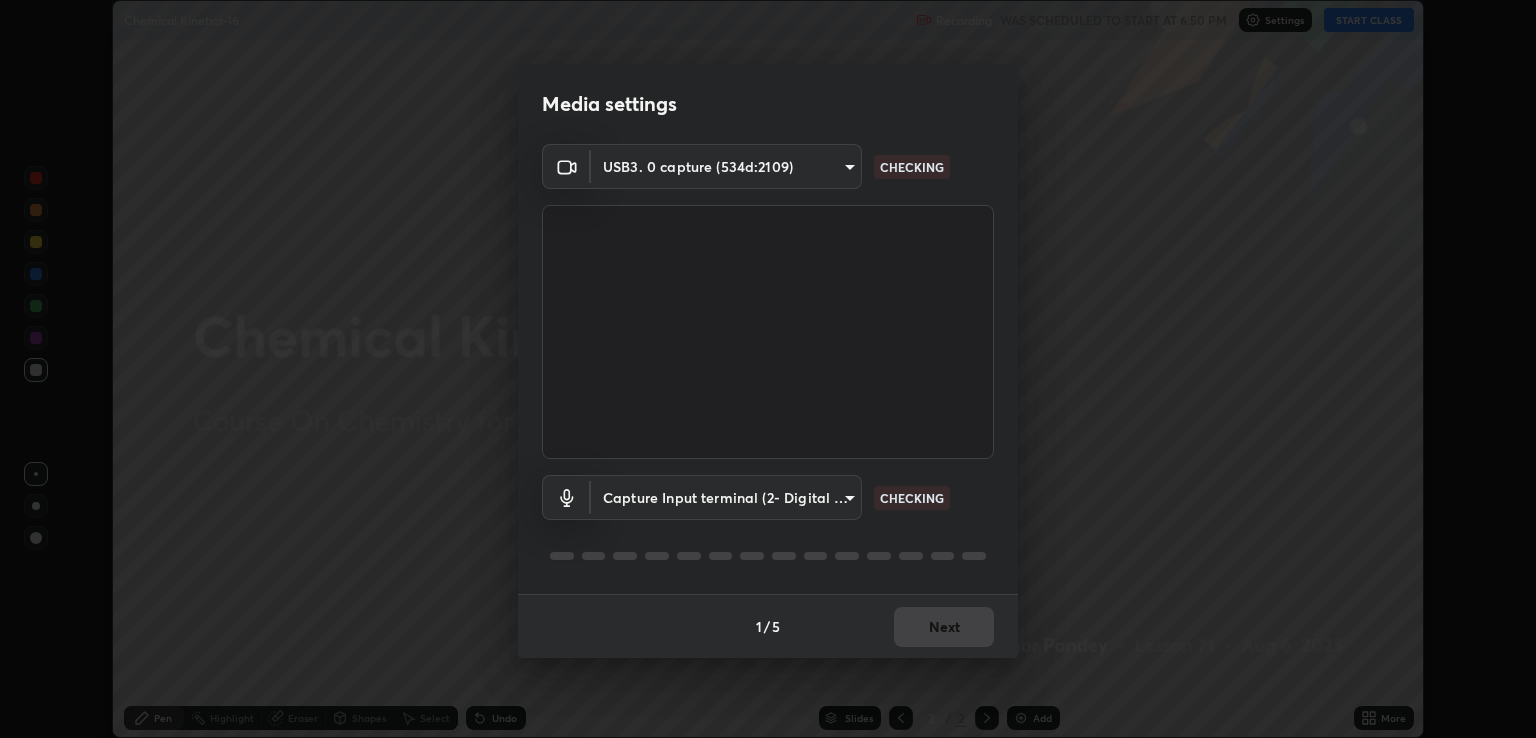 click on "Erase all Chemical Kinetics-16 Recording WAS SCHEDULED TO START AT  6:50 PM Settings START CLASS Setting up your live class Chemical Kinetics-16 • L71 of Course On Chemistry for NEET Excel 1 2026 [FIRST] [LAST] Pen Highlight Eraser Shapes Select Undo Slides 2 / 2 Add More No doubts shared Encourage your learners to ask a doubt for better clarity Report an issue Reason for reporting Buffering Chat not working Audio - Video sync issue Educator video quality low ​ Attach an image Report Media settings USB3. 0 capture (534d:2109) ecbdbd44a66272db987f9f12271ef5319a85e28cdf2a8e5dd884bc8ad31297da CHECKING Capture Input terminal (2- Digital Array MIC) 6f44f3f918cc842ef6afac2364334028f856bd68785194fb92211e1c888e7b5f CHECKING 1 / 5 Next" at bounding box center (768, 369) 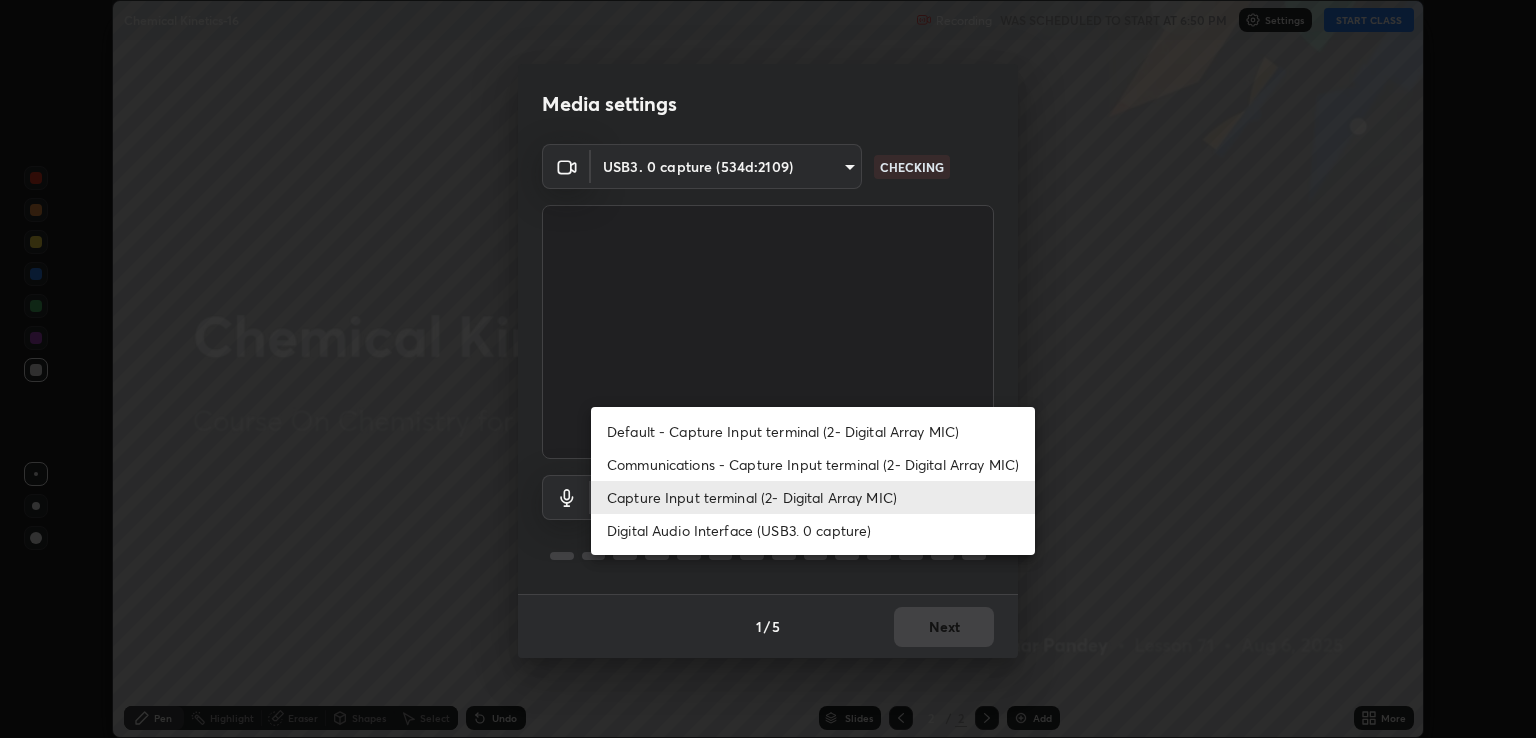 click on "Digital Audio Interface (USB3. 0 capture)" at bounding box center (813, 530) 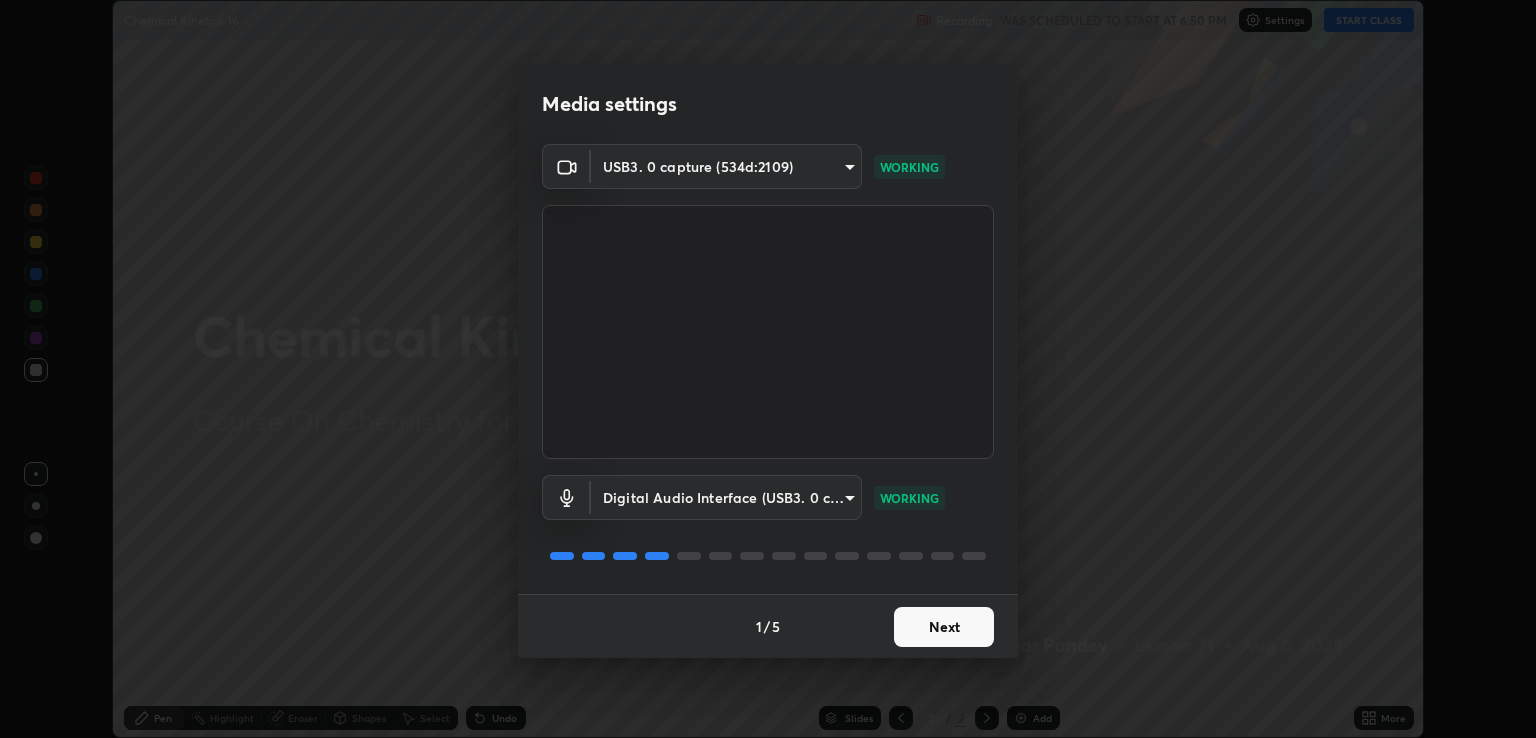 click on "Next" at bounding box center (944, 627) 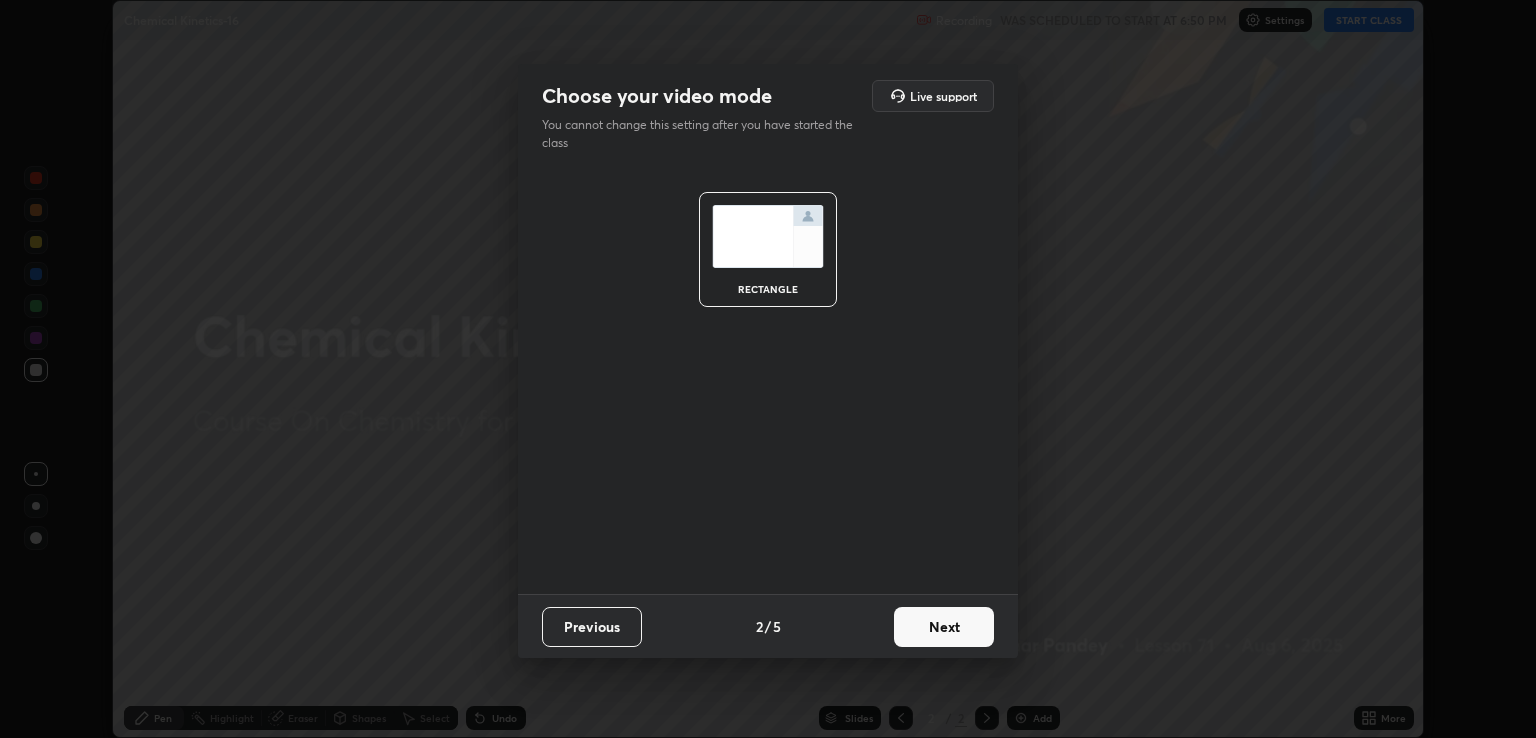 click on "Next" at bounding box center [944, 627] 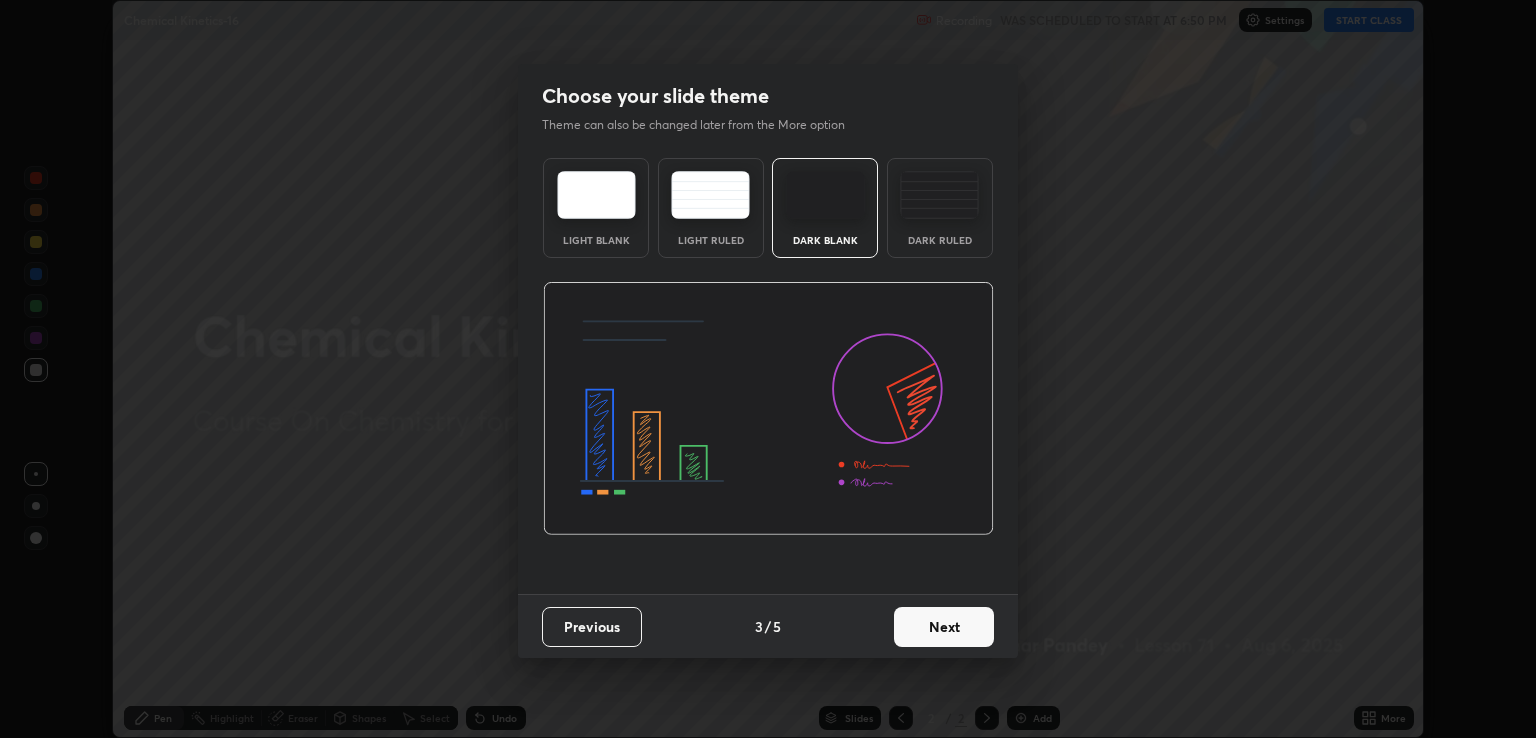 click on "Next" at bounding box center [944, 627] 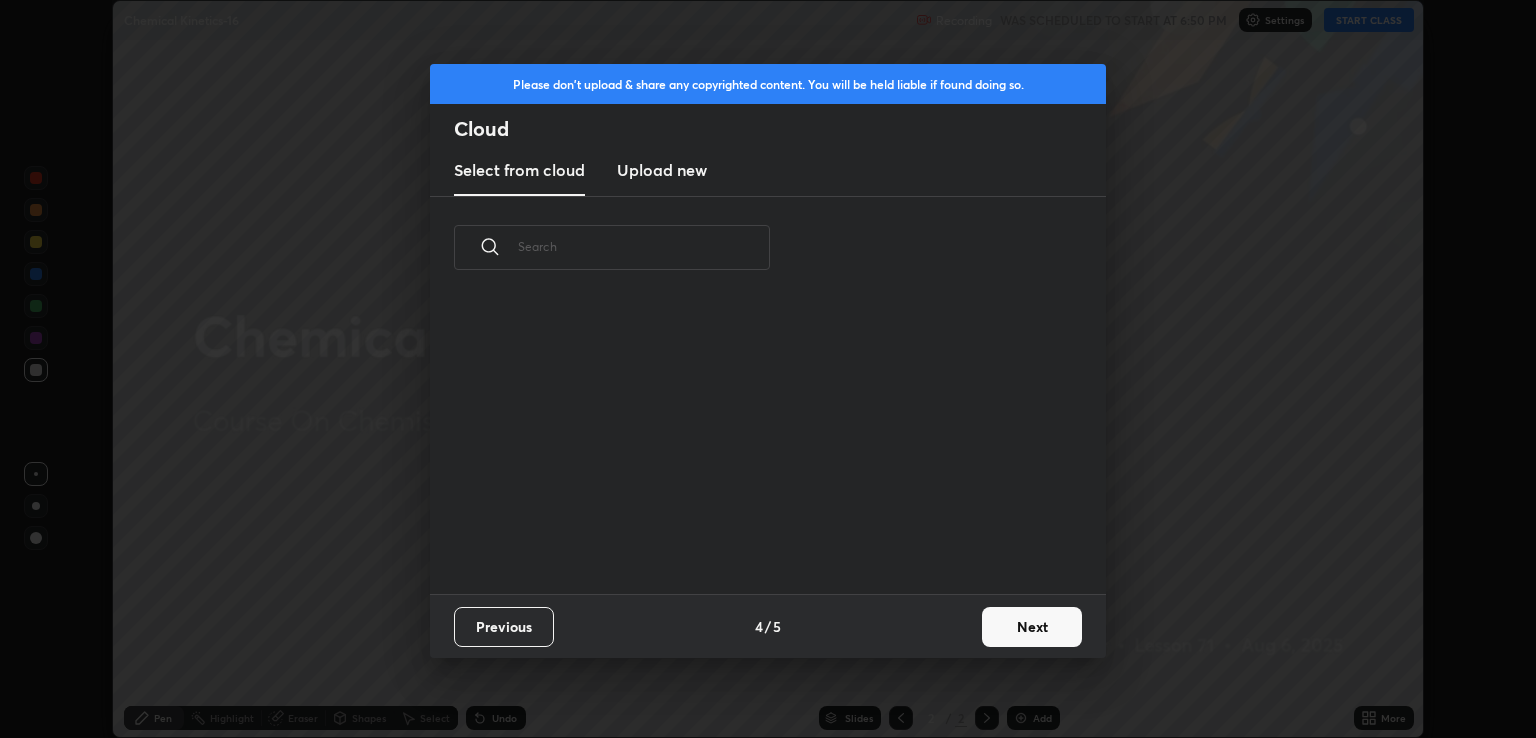 click on "Next" at bounding box center [1032, 627] 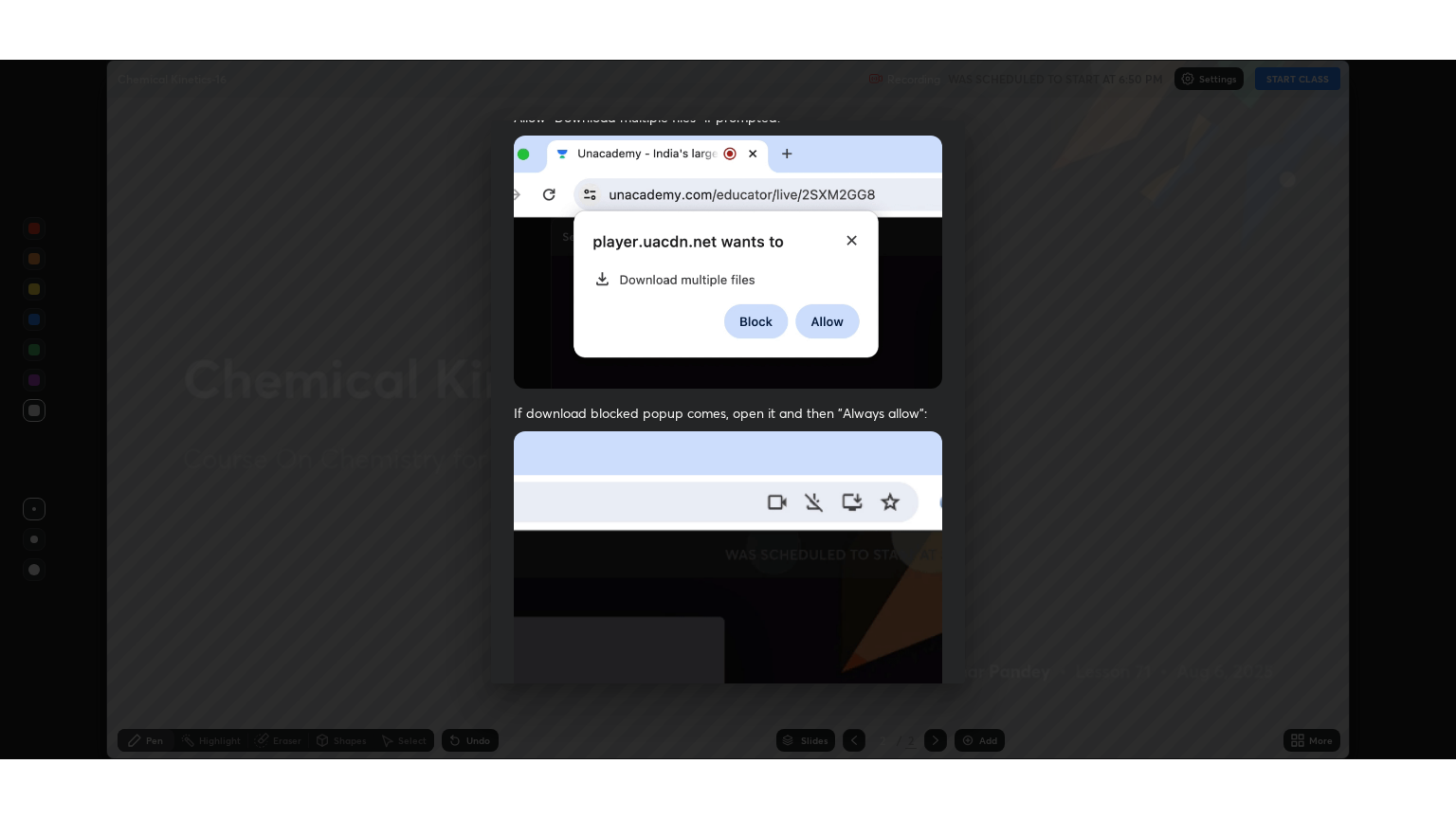 scroll, scrollTop: 384, scrollLeft: 0, axis: vertical 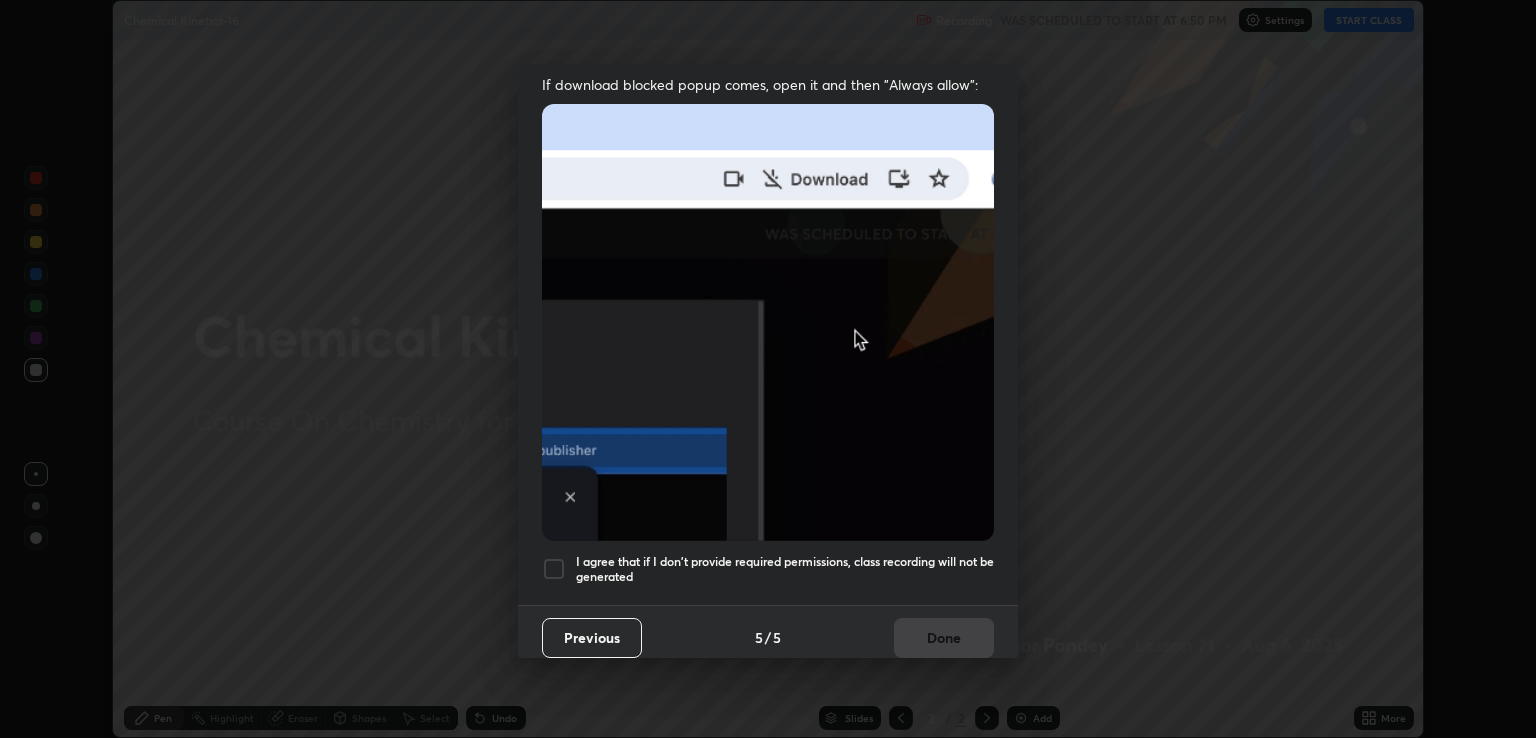 click on "I agree that if I don't provide required permissions, class recording will not be generated" at bounding box center (785, 569) 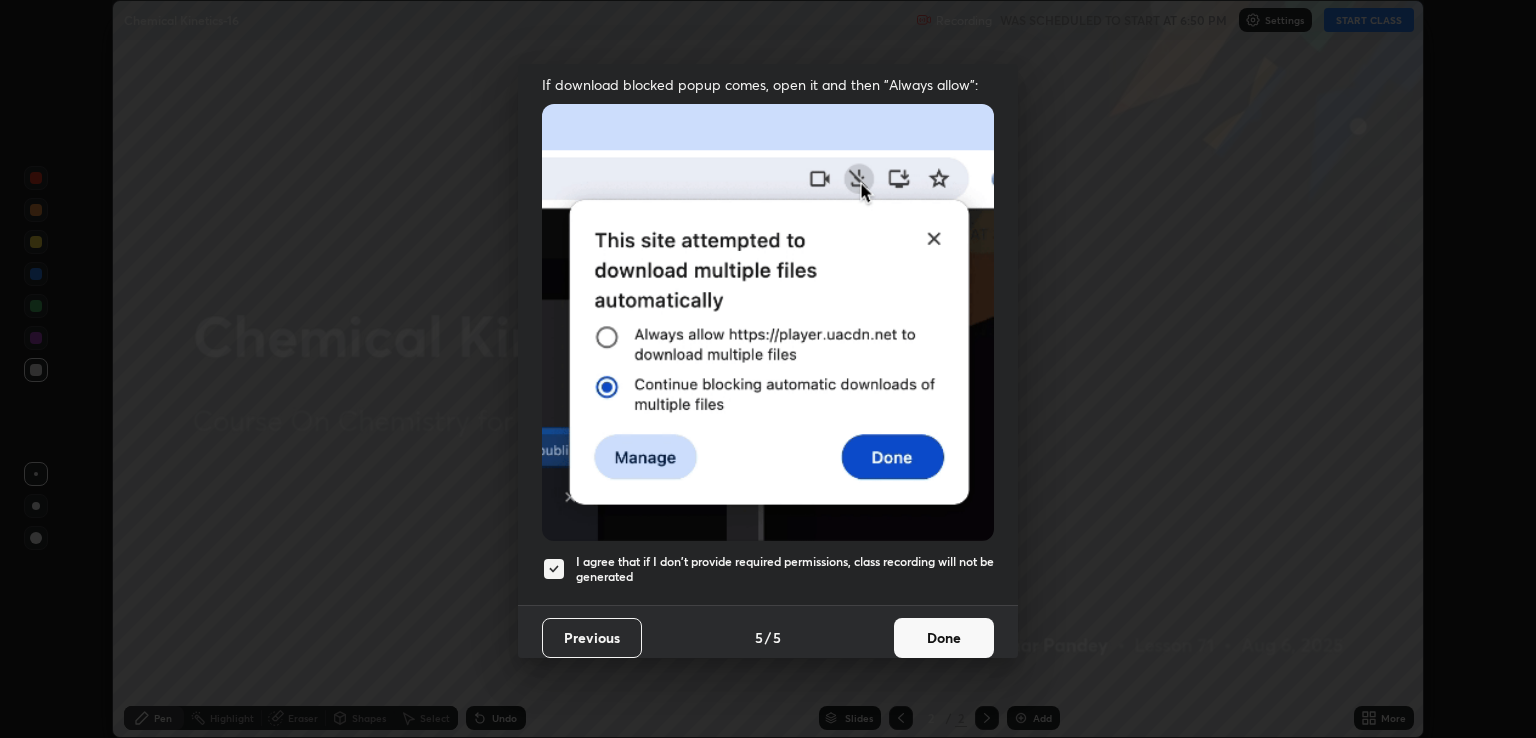 click on "Done" at bounding box center [944, 638] 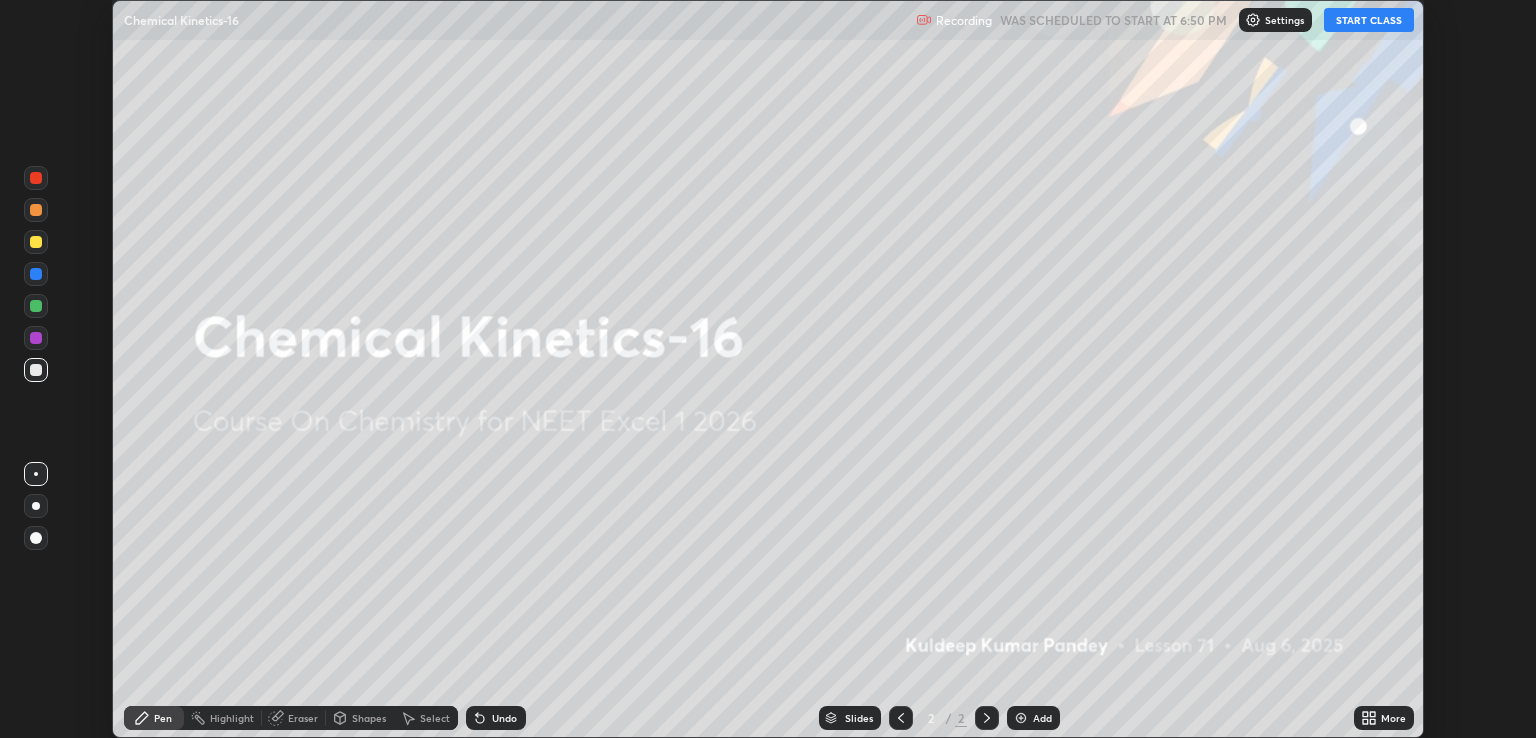click on "START CLASS" at bounding box center (1369, 20) 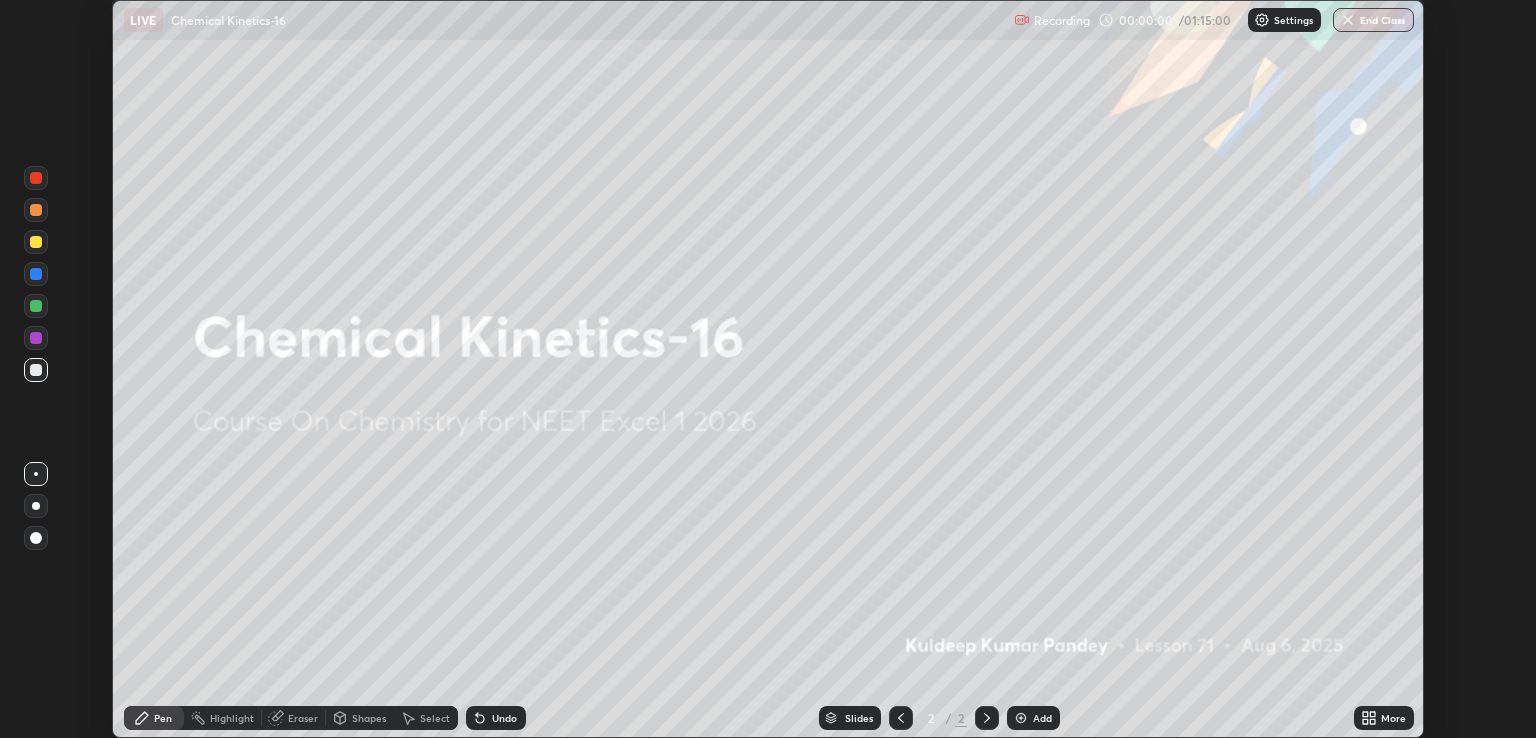 click on "More" at bounding box center (1393, 718) 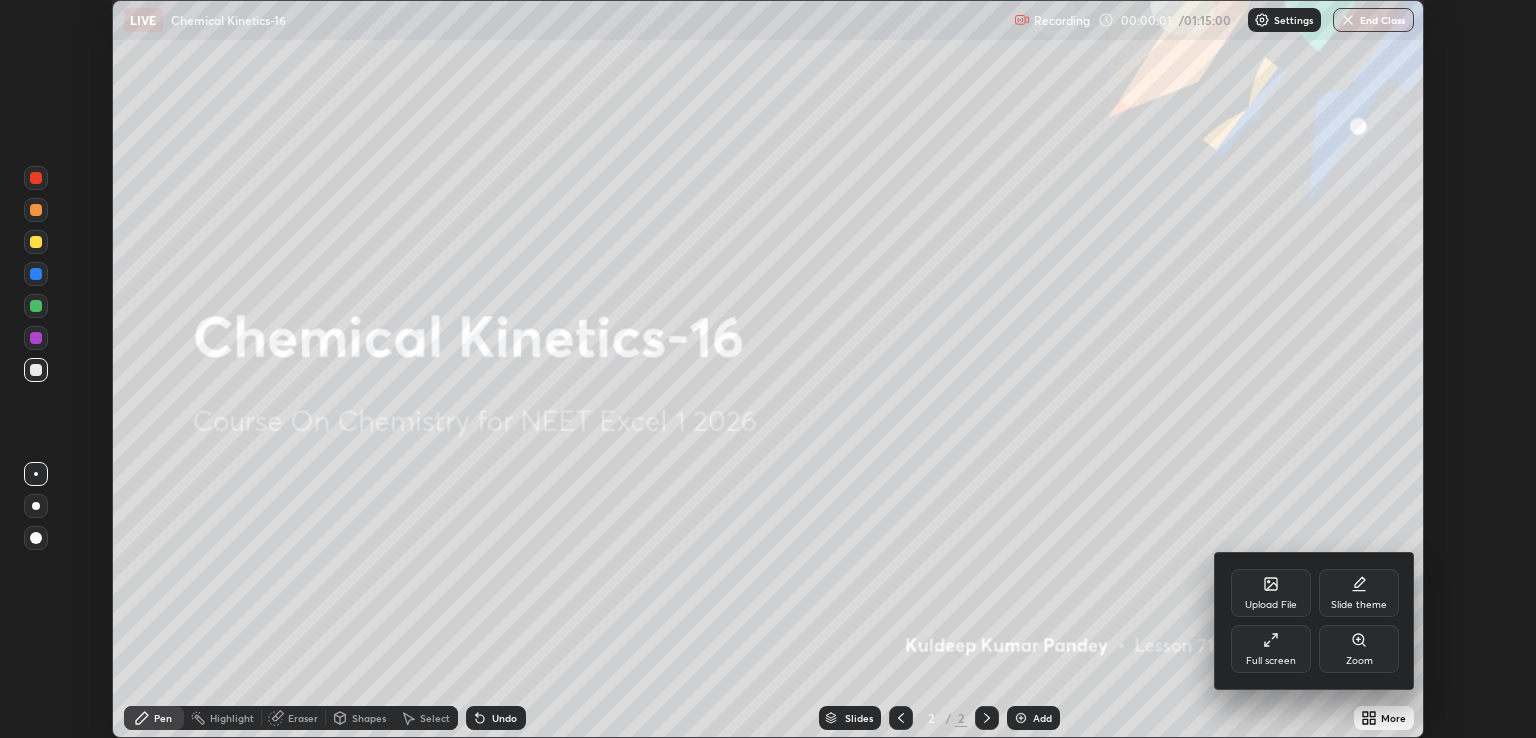click on "Full screen" at bounding box center (1271, 661) 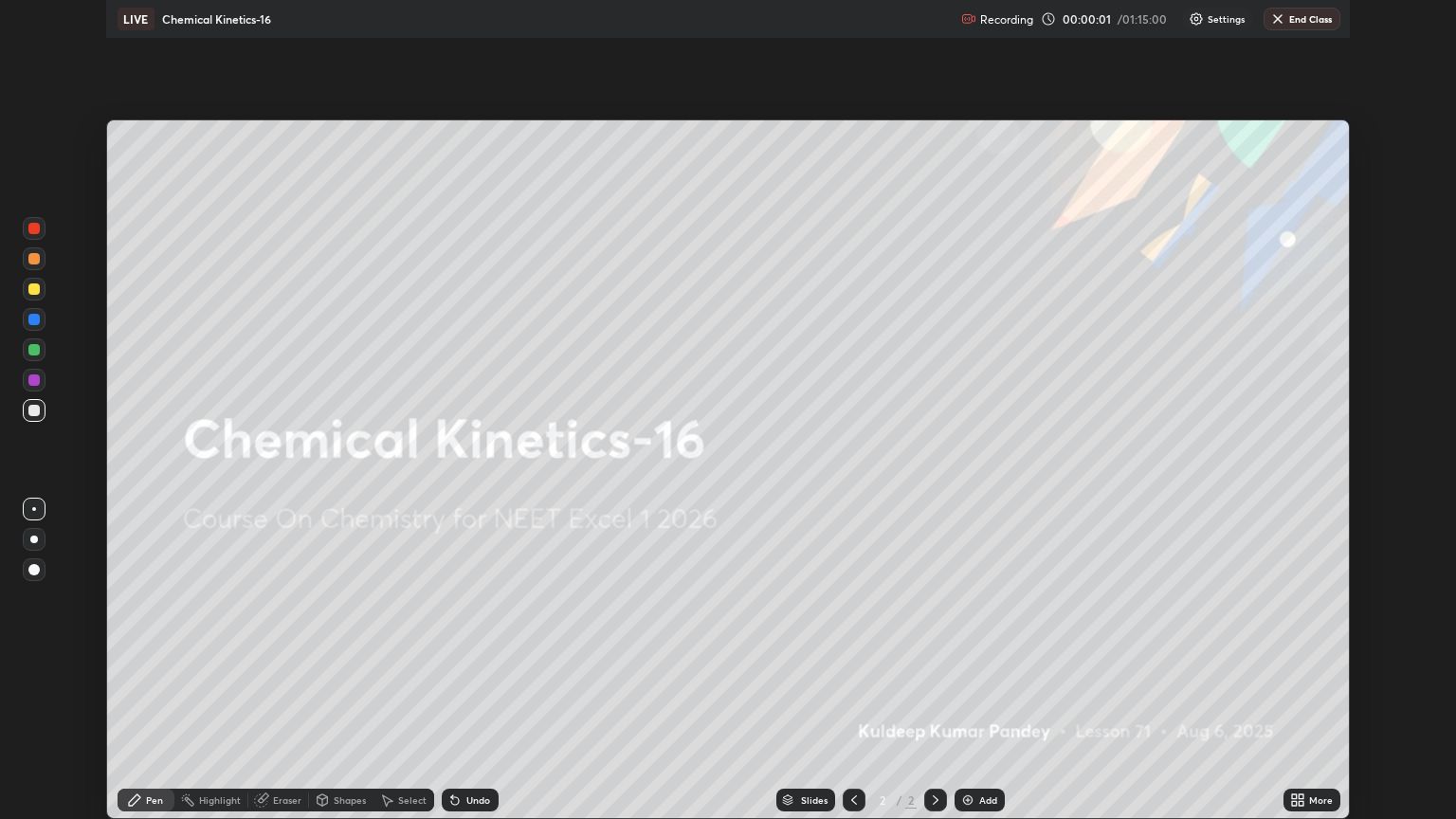 scroll, scrollTop: 93973, scrollLeft: 93336, axis: both 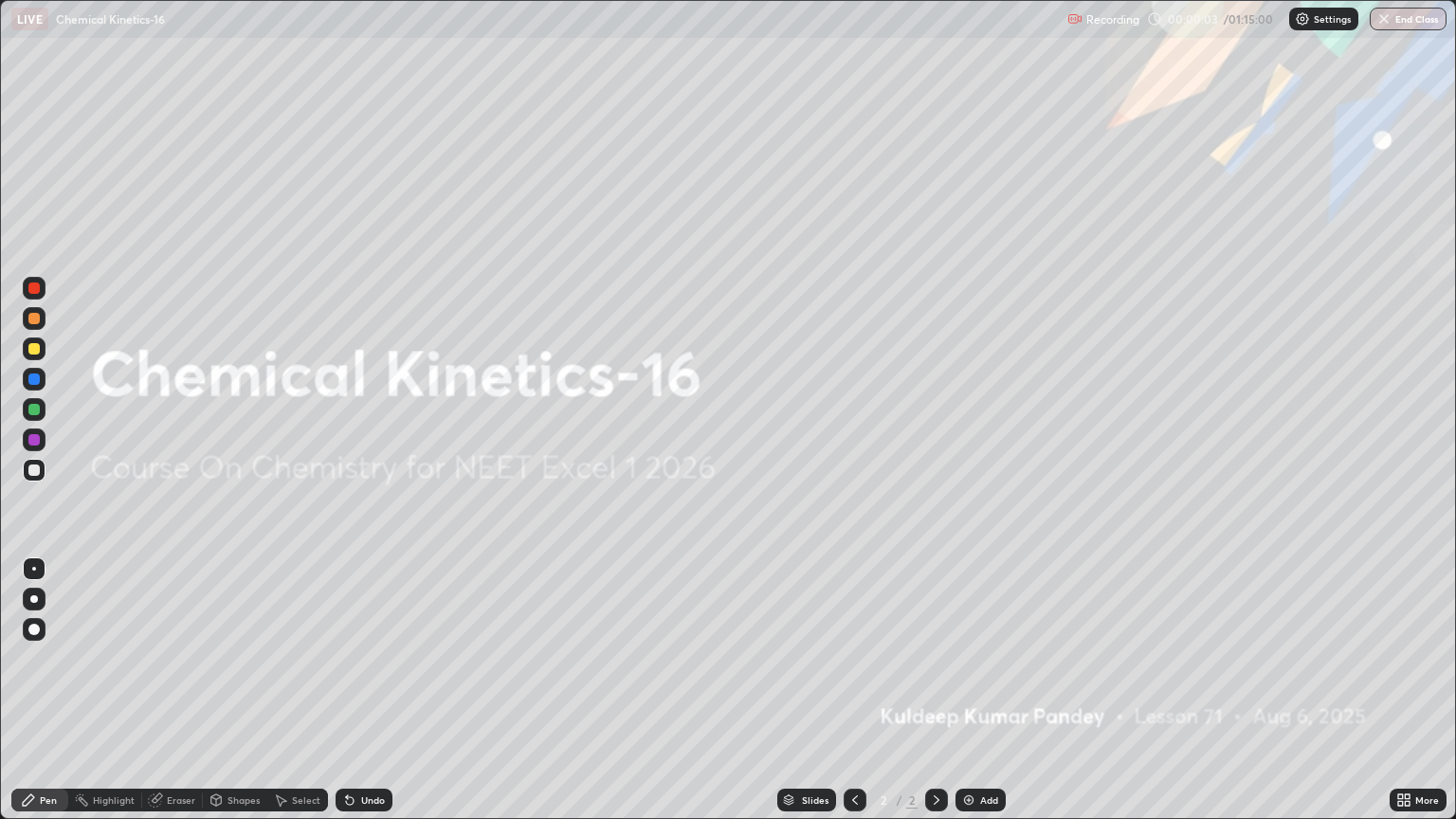 click at bounding box center [969, 800] 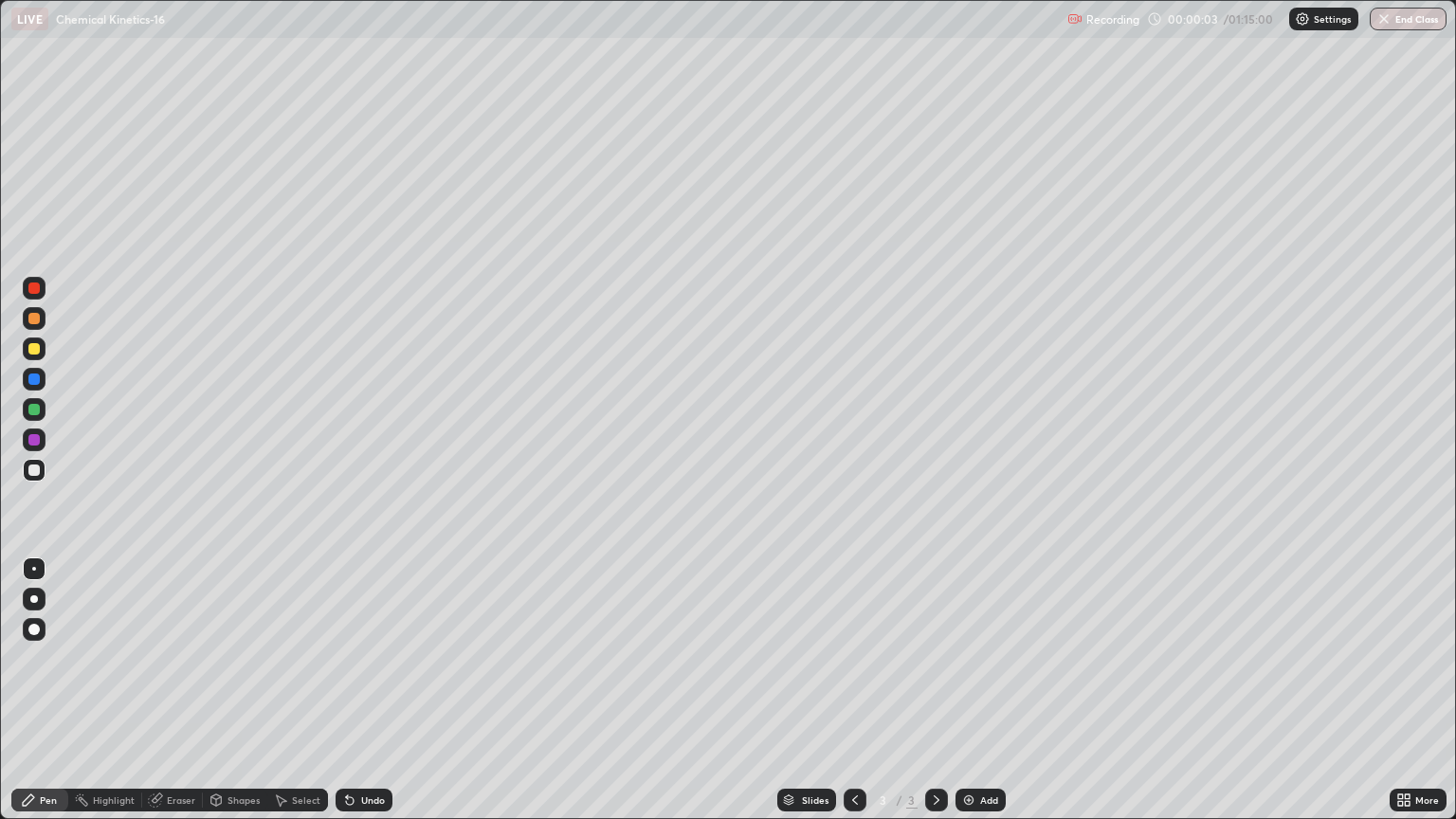 click at bounding box center (969, 800) 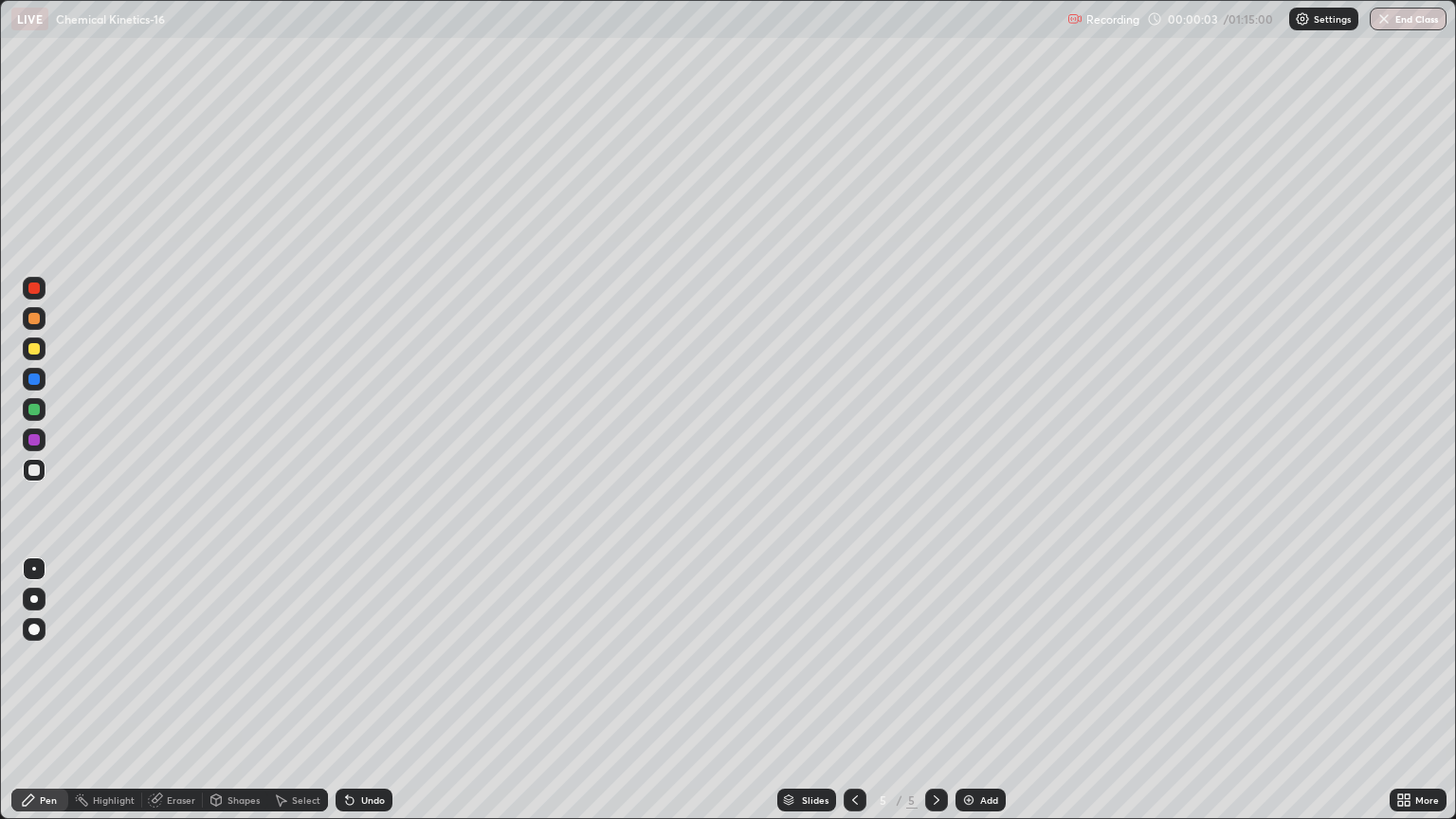 click at bounding box center [969, 800] 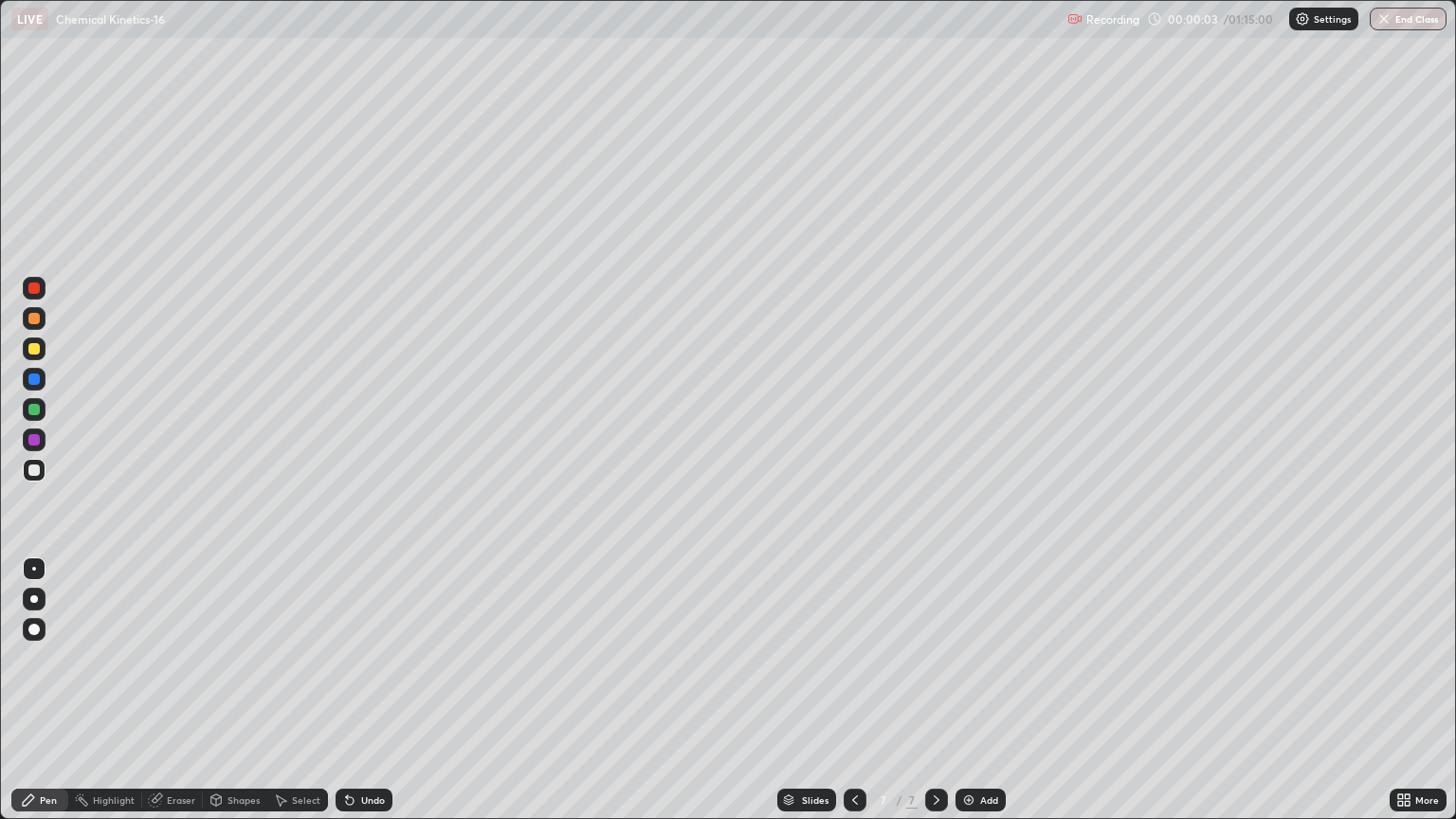click at bounding box center [969, 800] 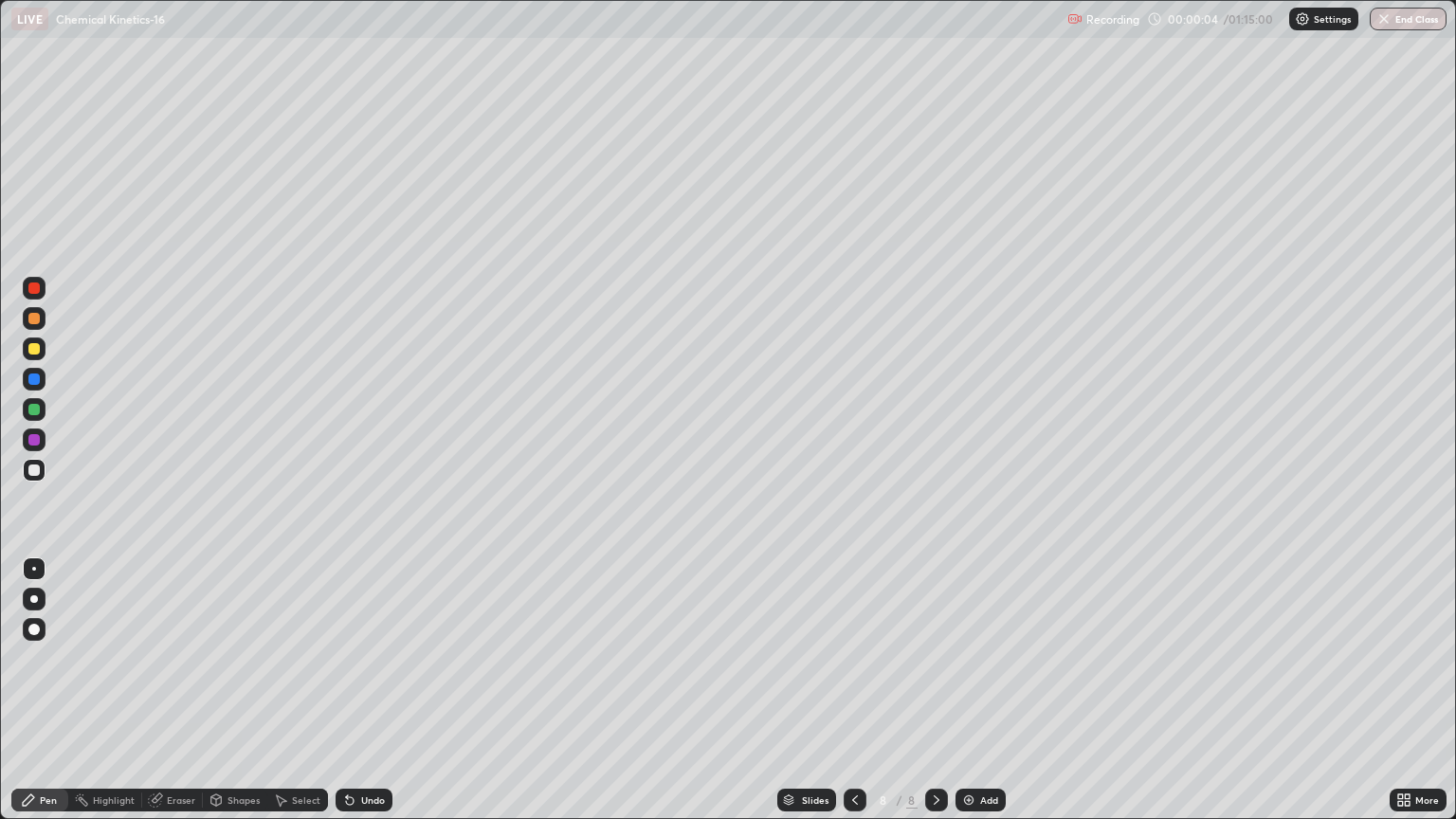click at bounding box center (969, 800) 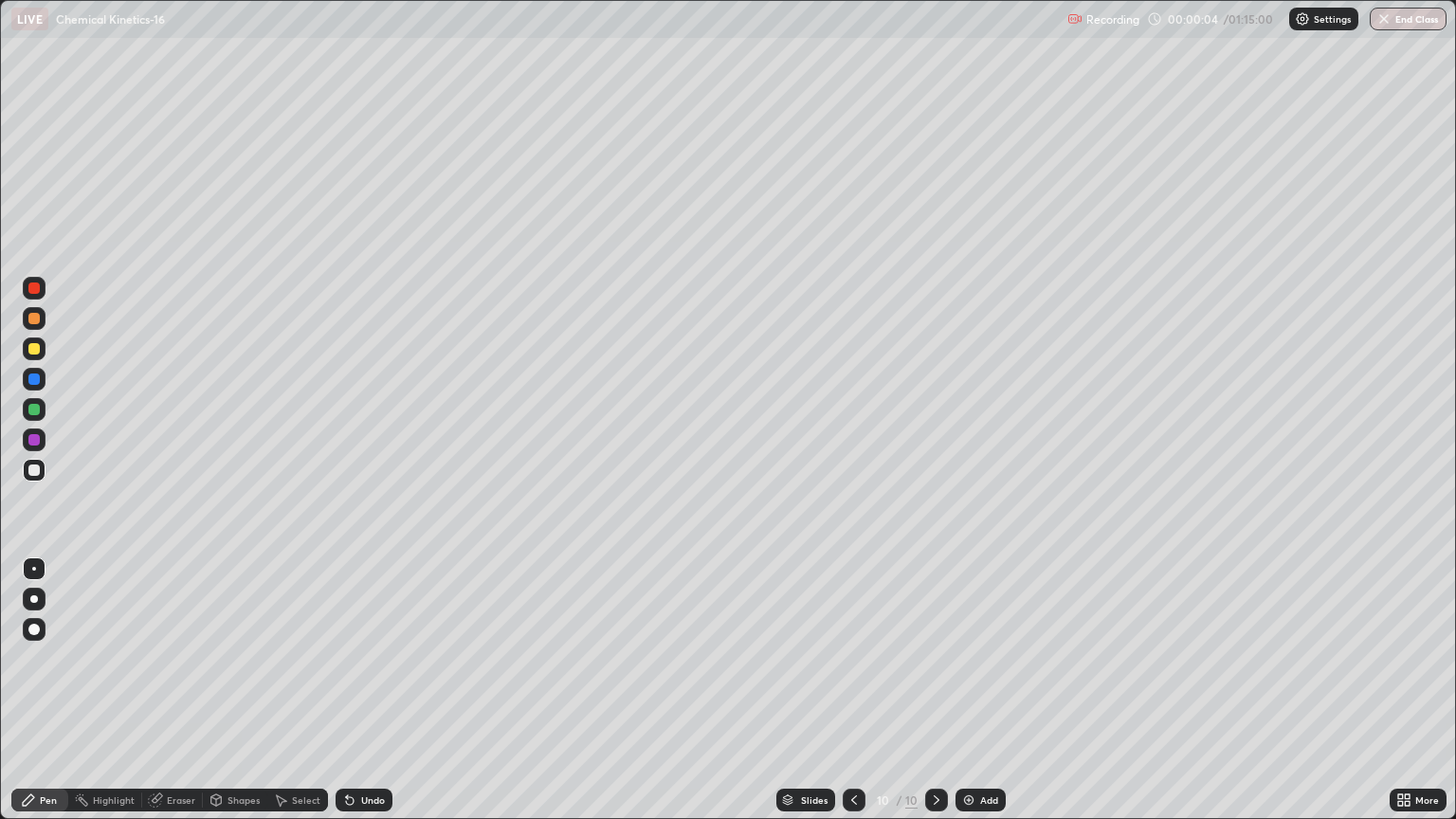 click at bounding box center [969, 800] 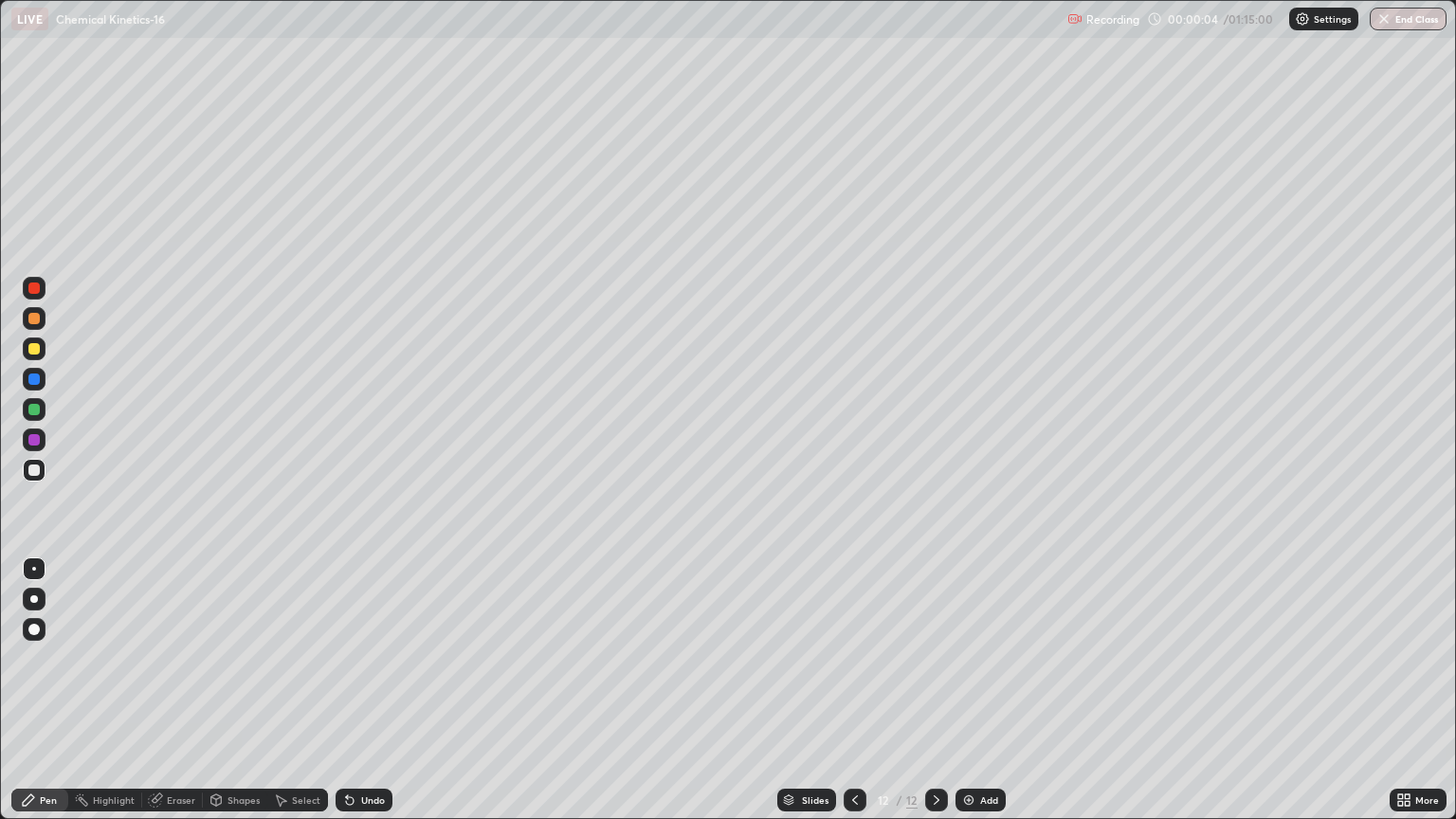 click at bounding box center [969, 800] 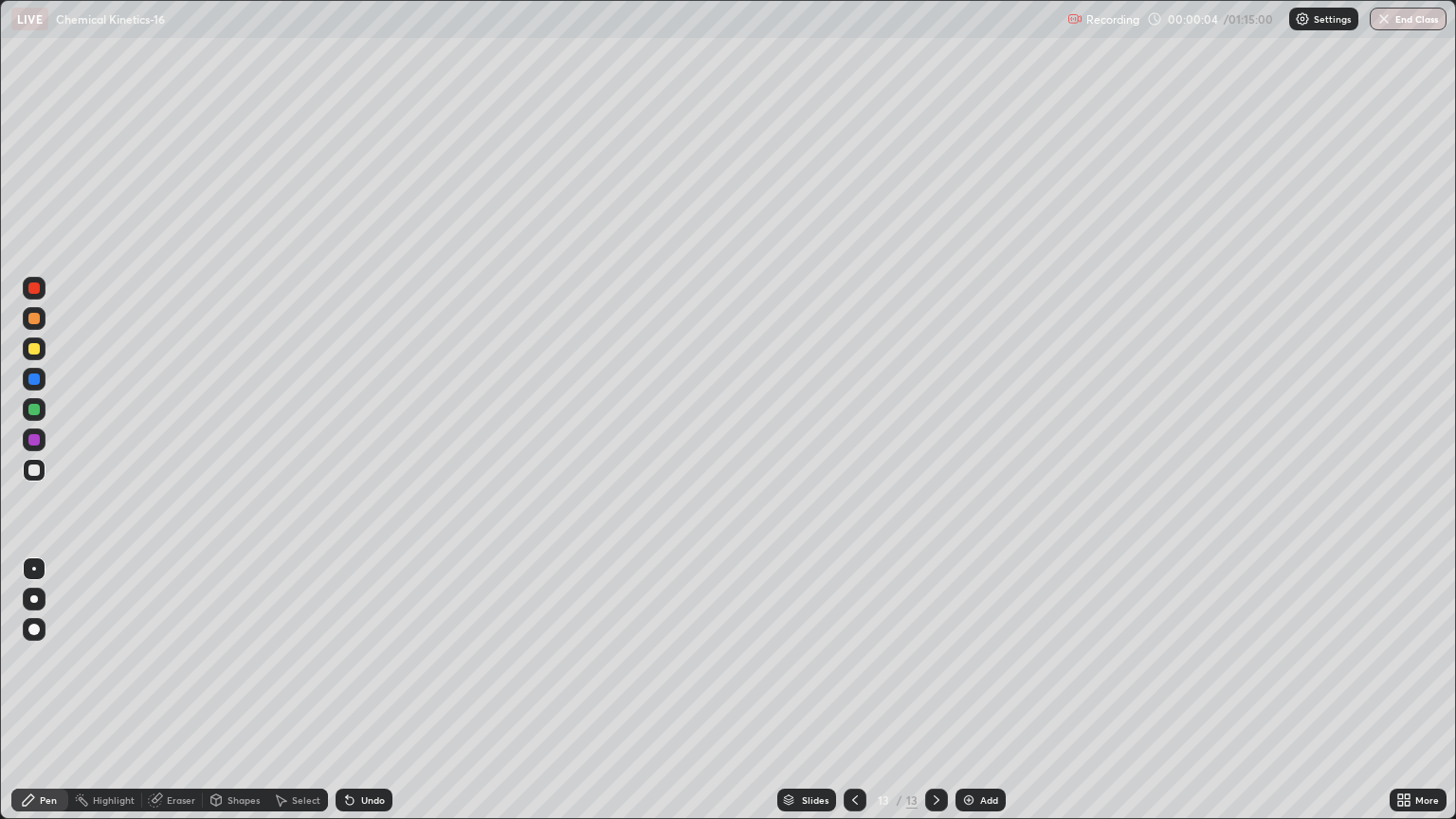 click at bounding box center (969, 800) 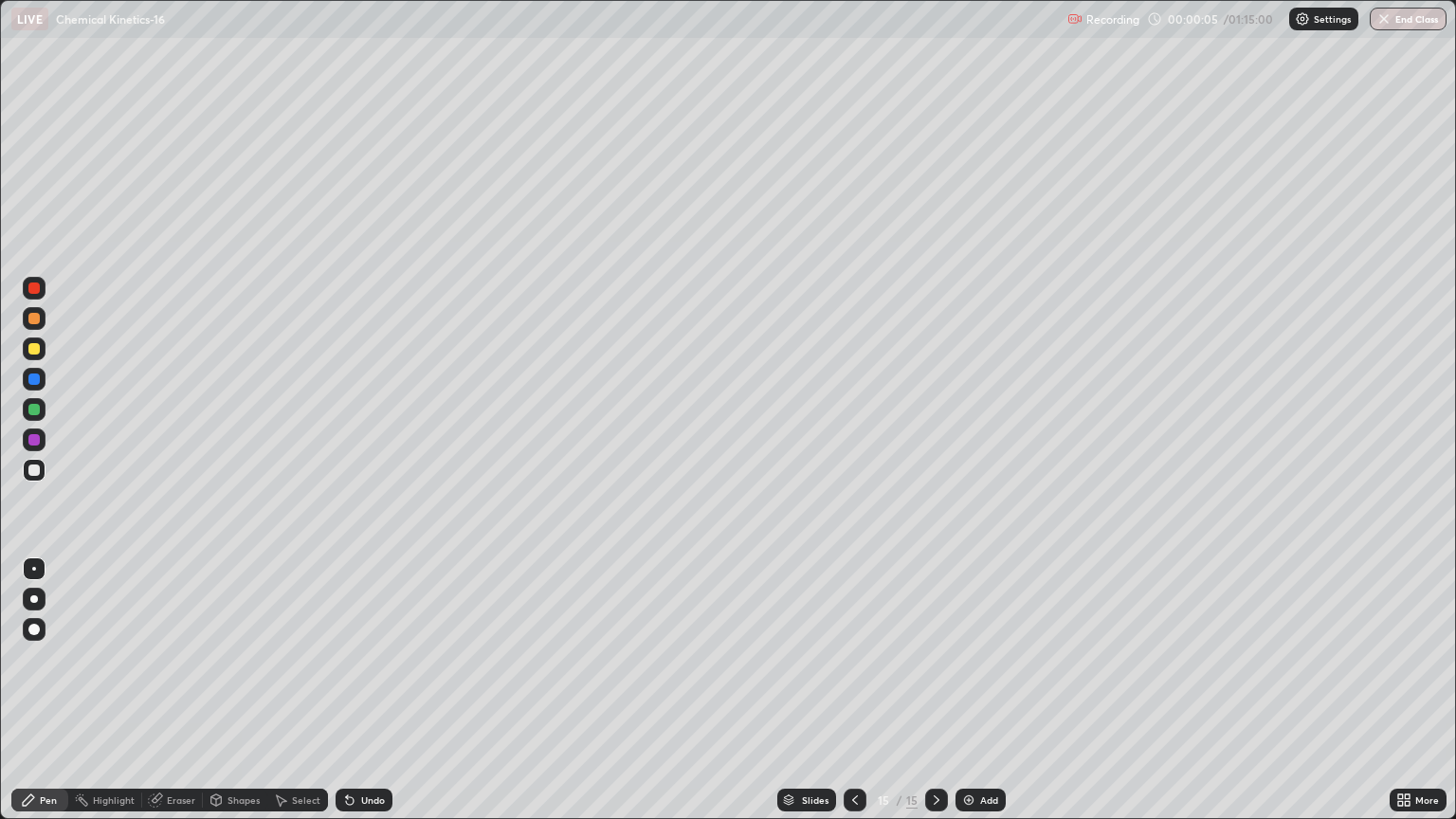click at bounding box center (969, 800) 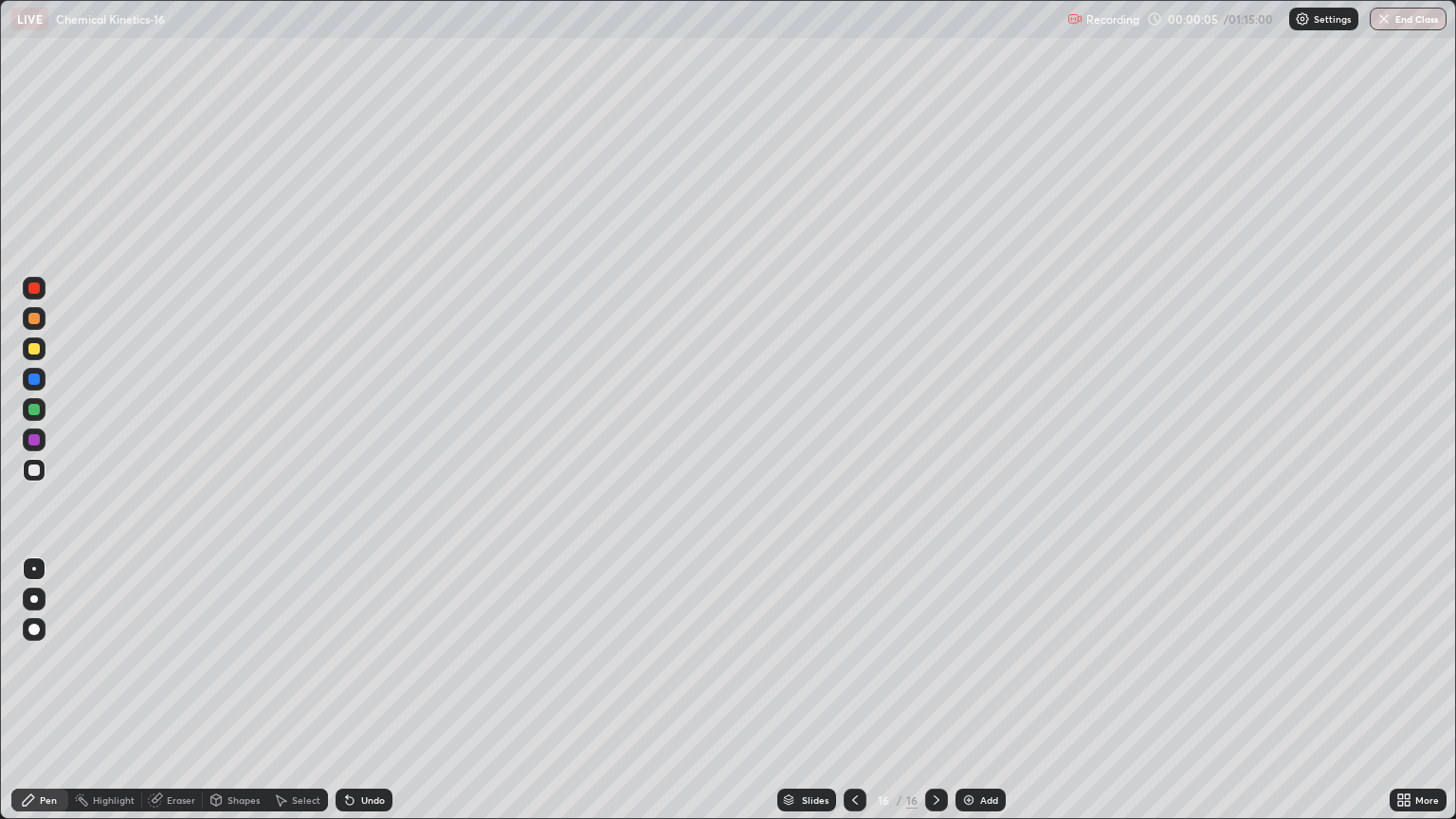 click at bounding box center [969, 800] 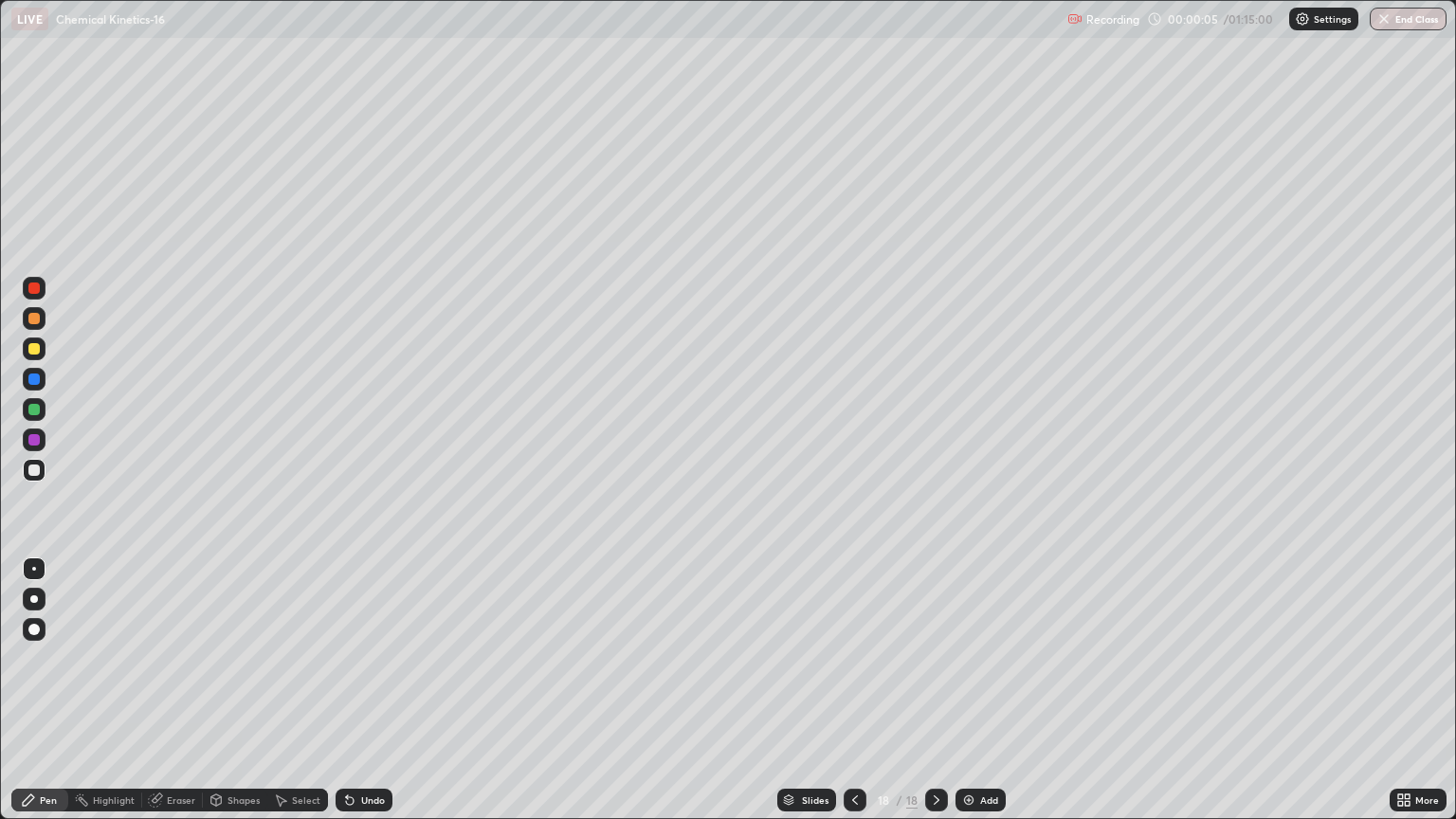click at bounding box center [969, 800] 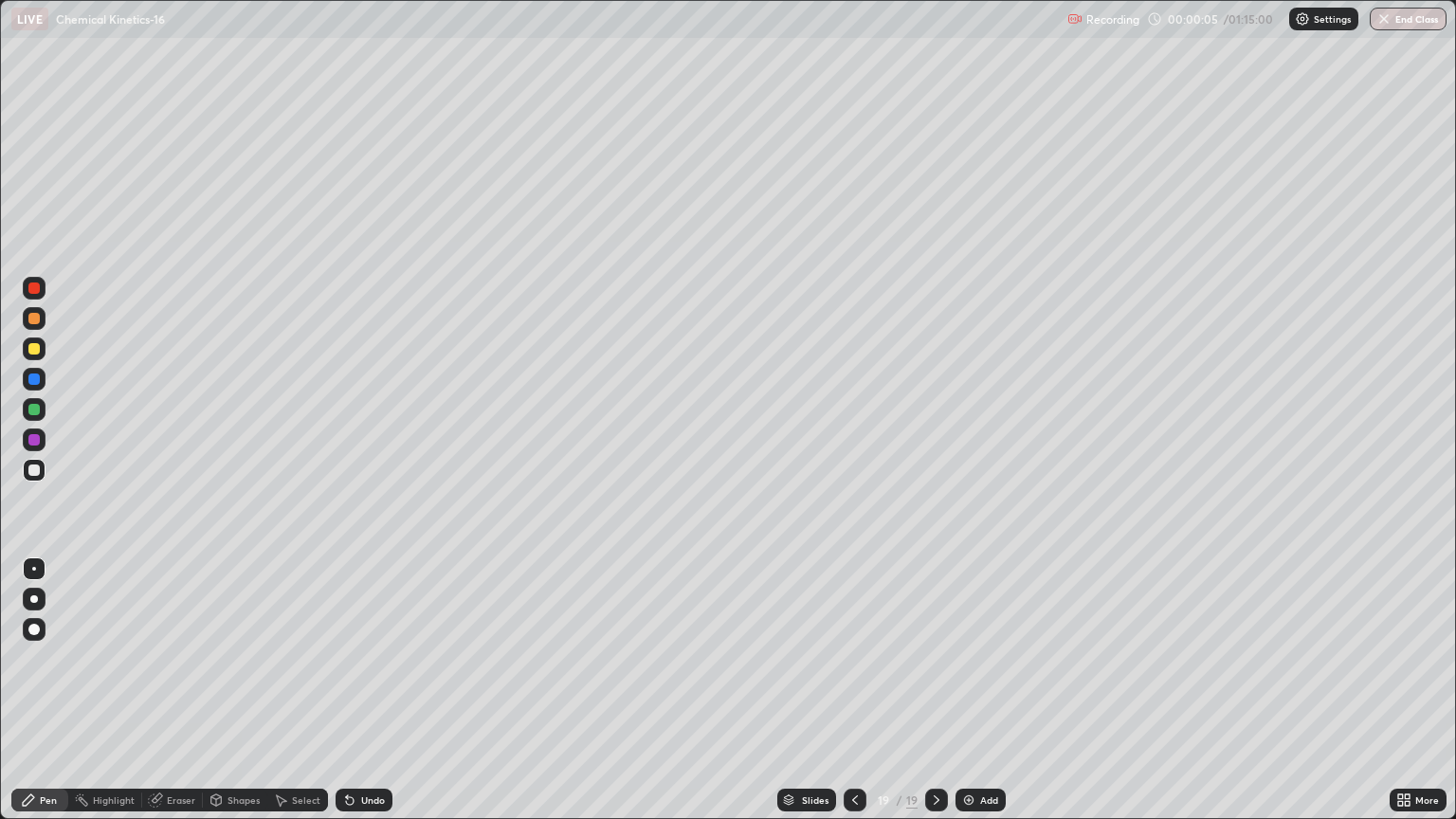 click at bounding box center (969, 800) 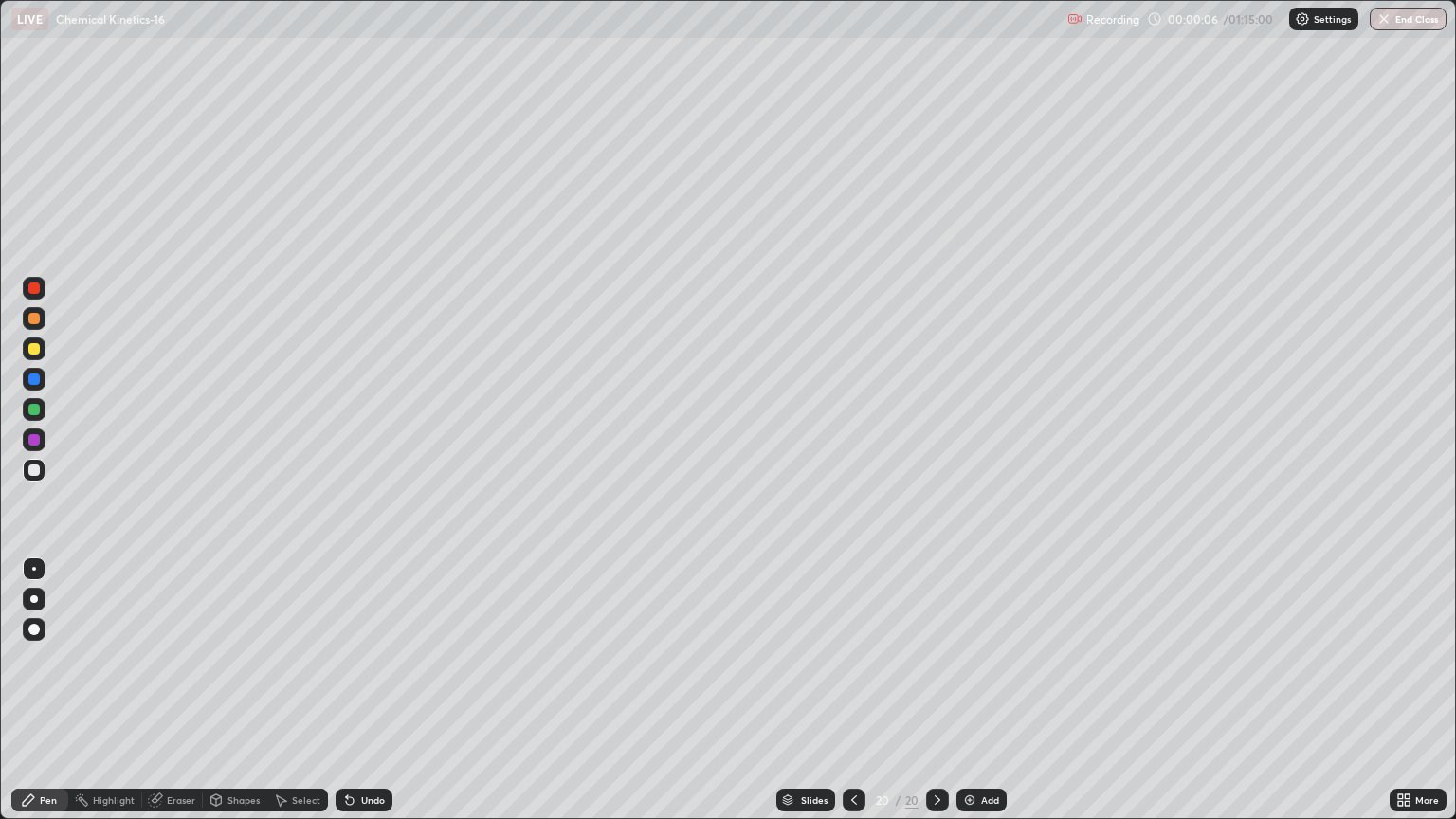 click at bounding box center (970, 800) 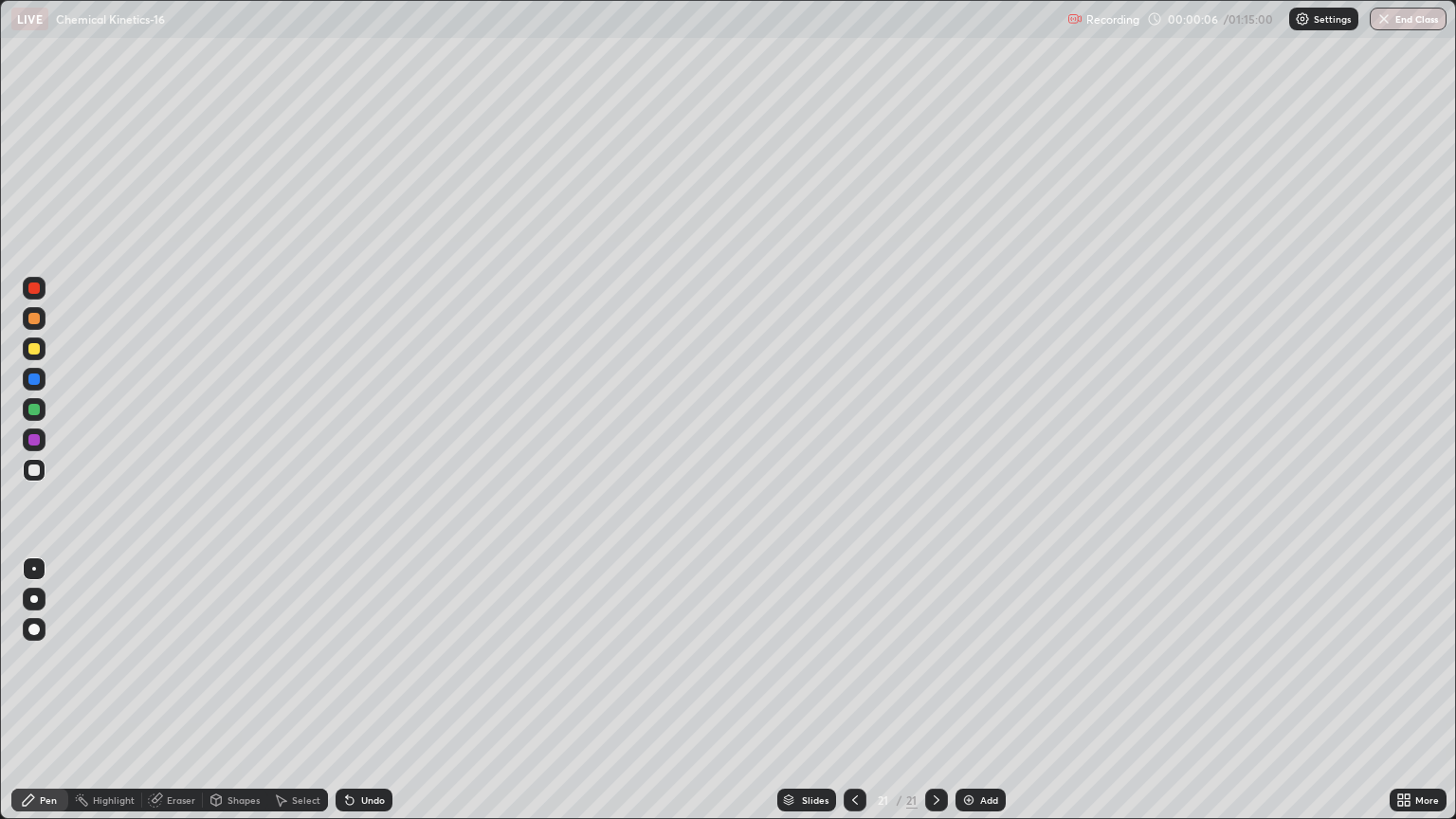 click at bounding box center (969, 800) 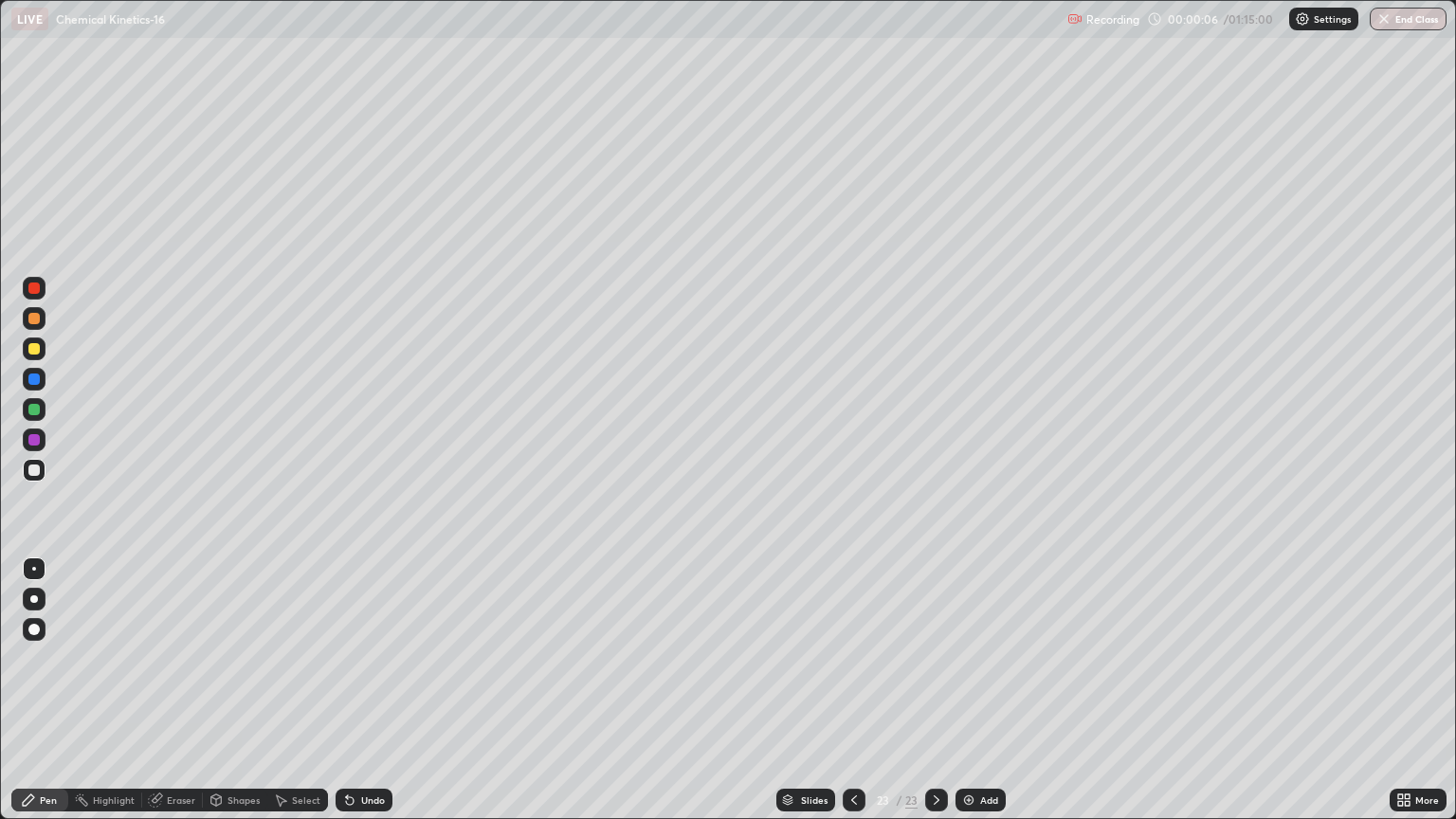 click at bounding box center [969, 800] 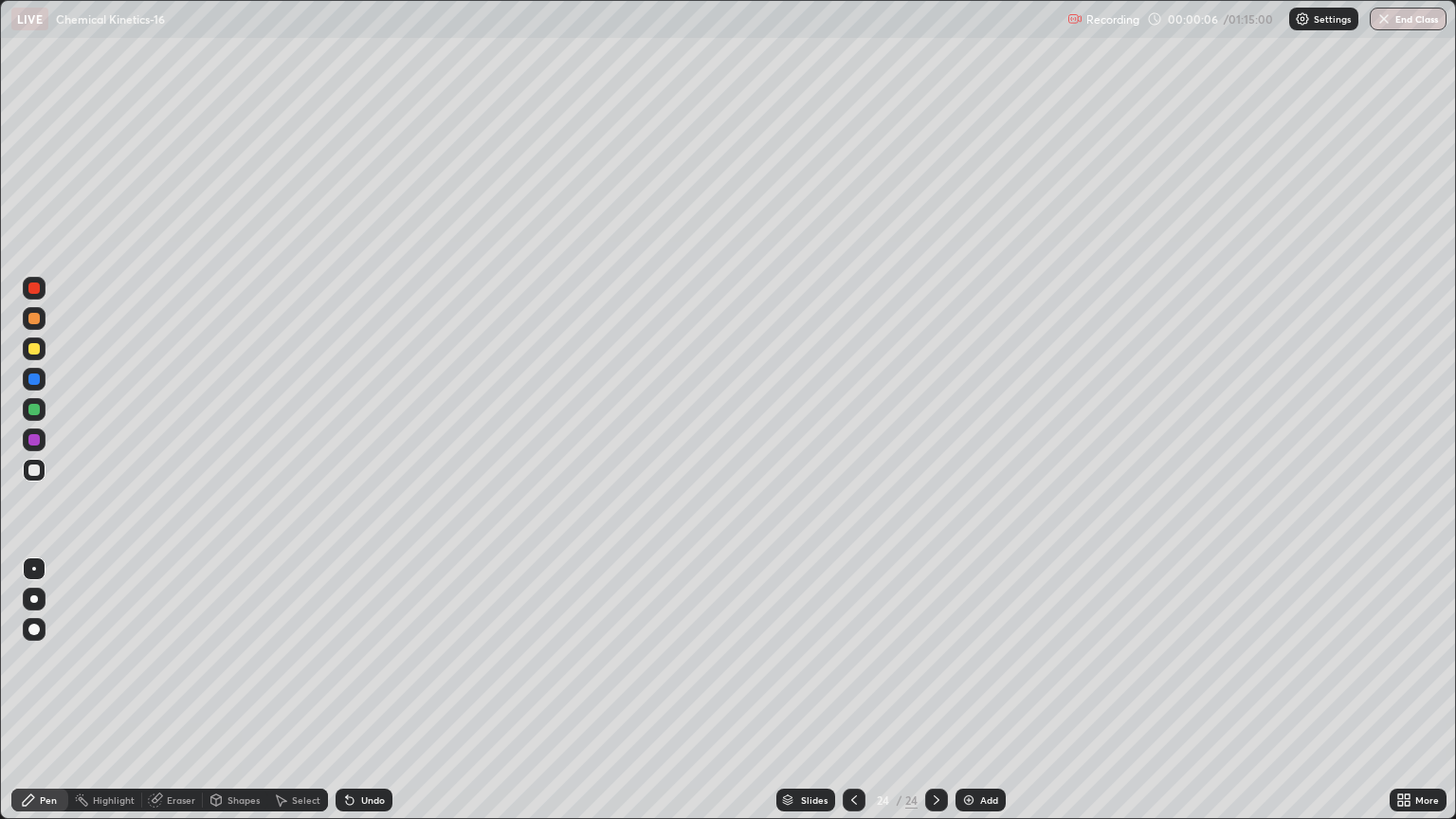 click at bounding box center [969, 800] 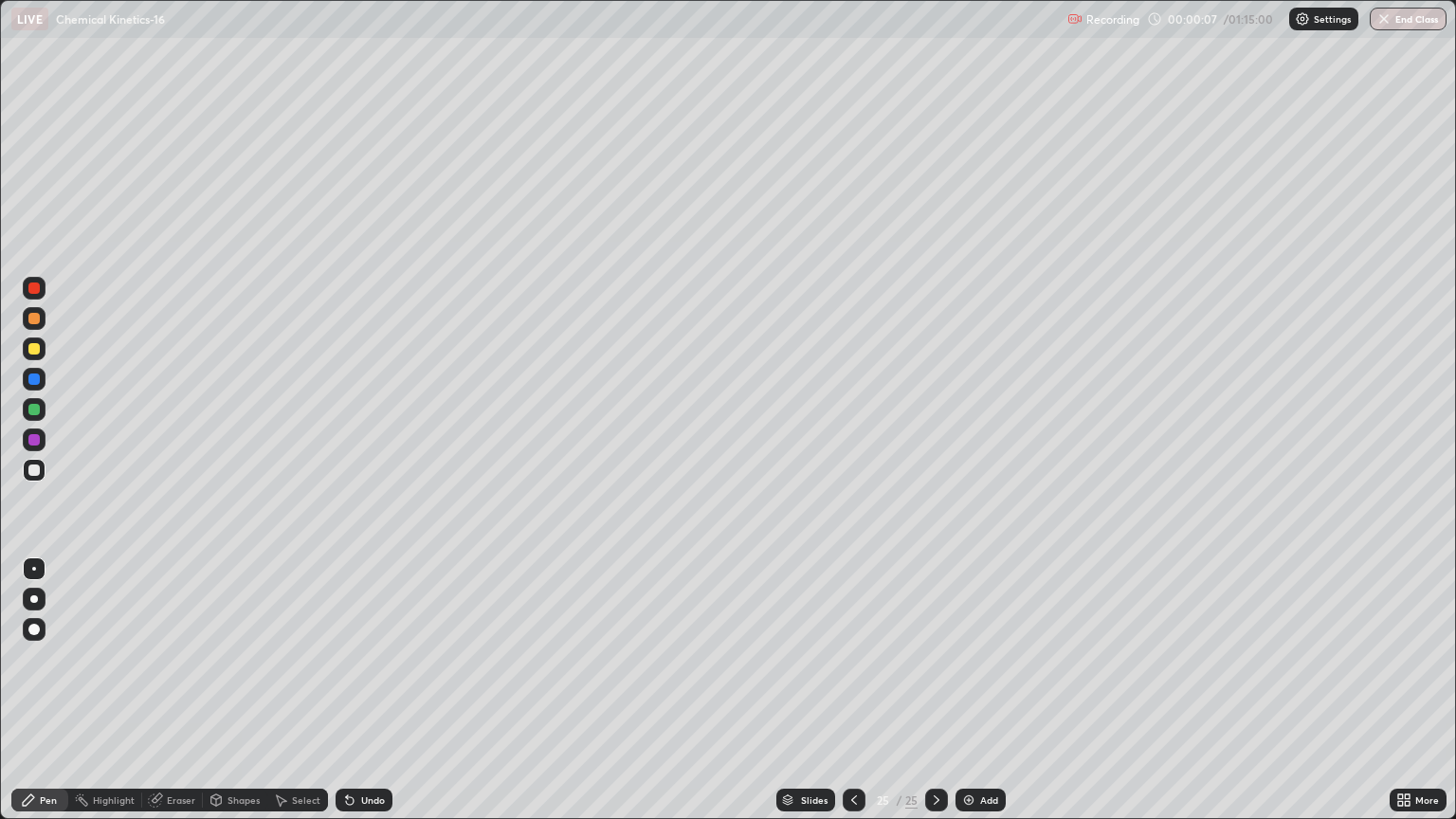 click at bounding box center [969, 800] 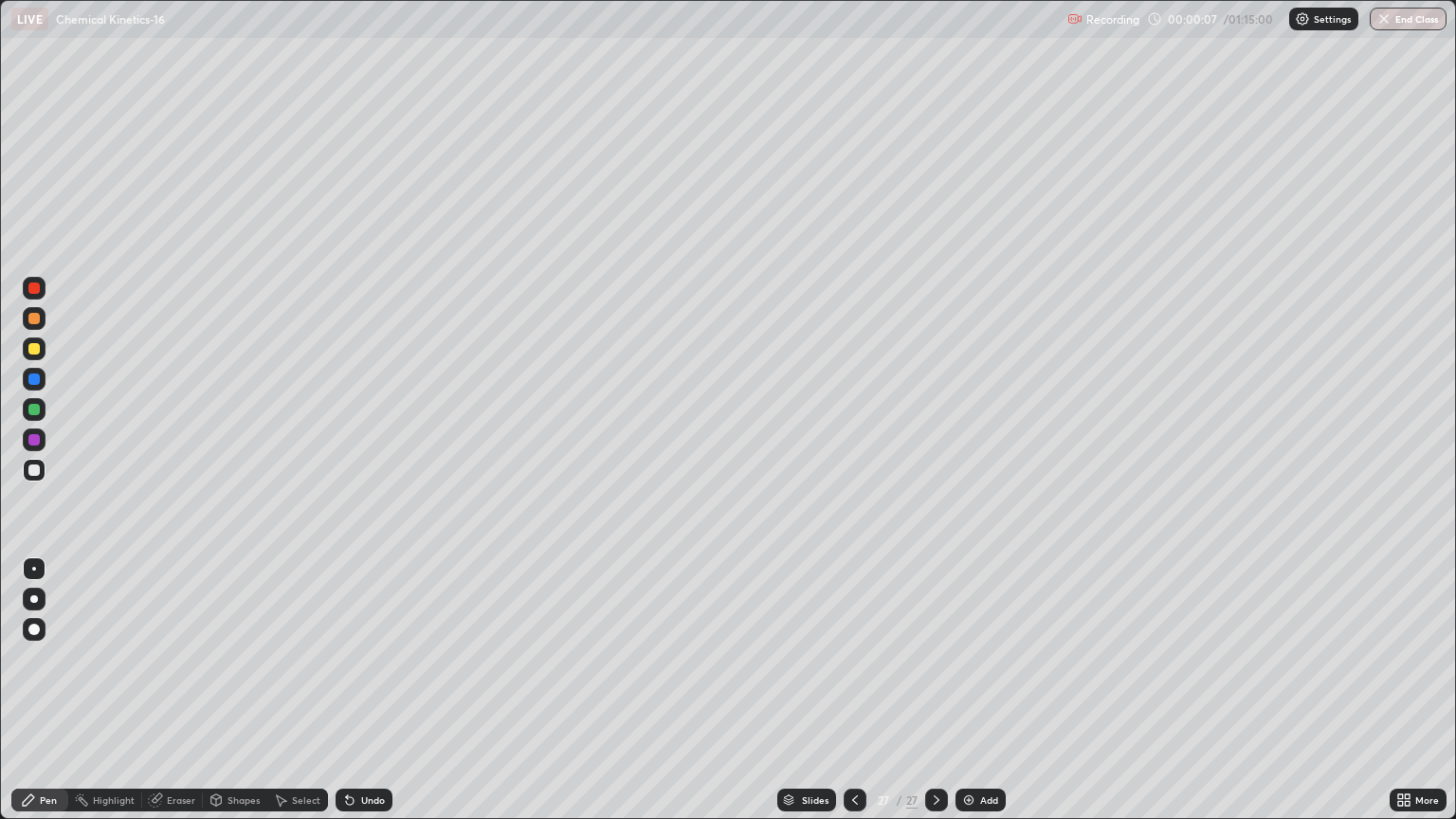click at bounding box center [969, 800] 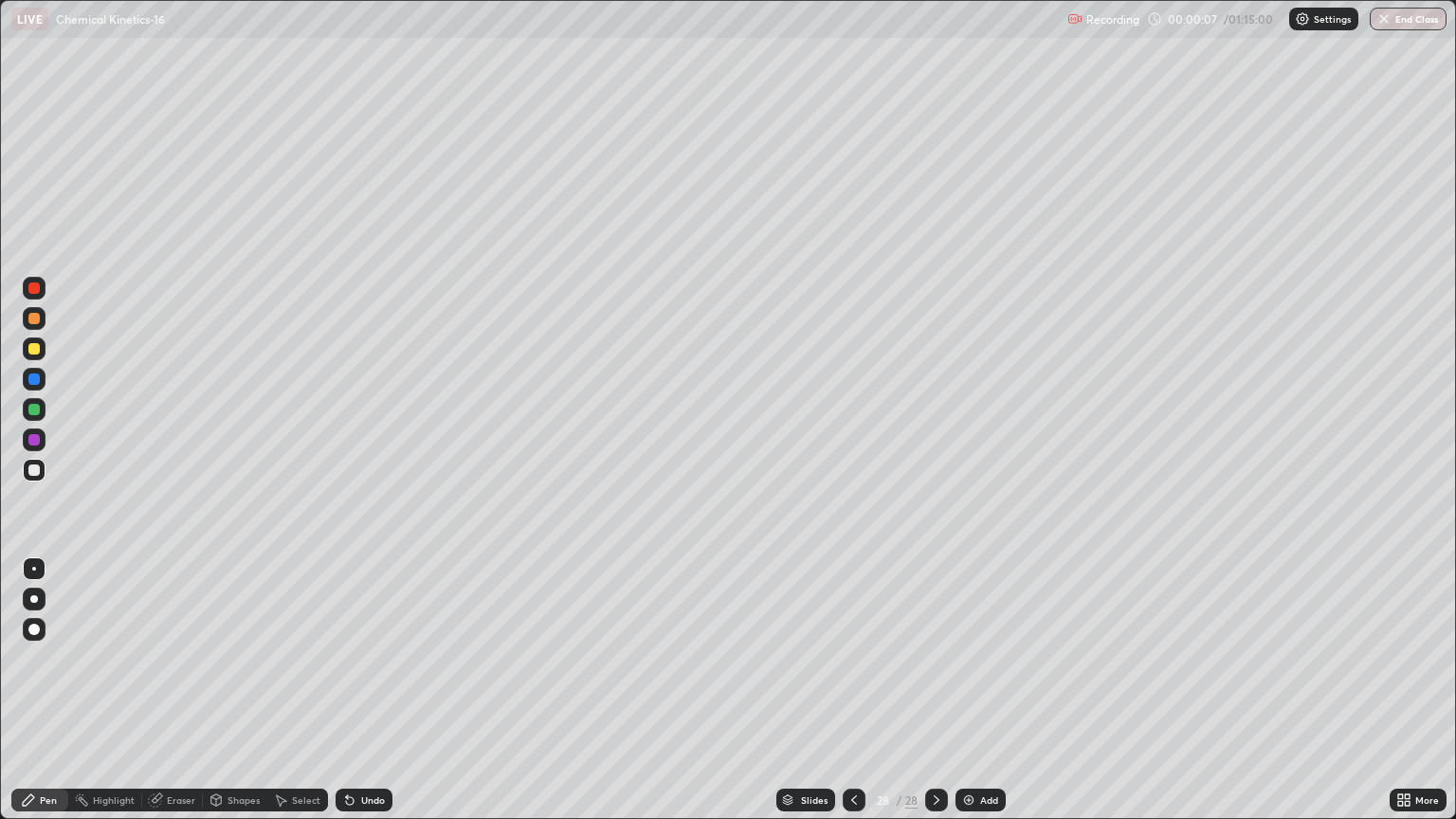 click at bounding box center (969, 800) 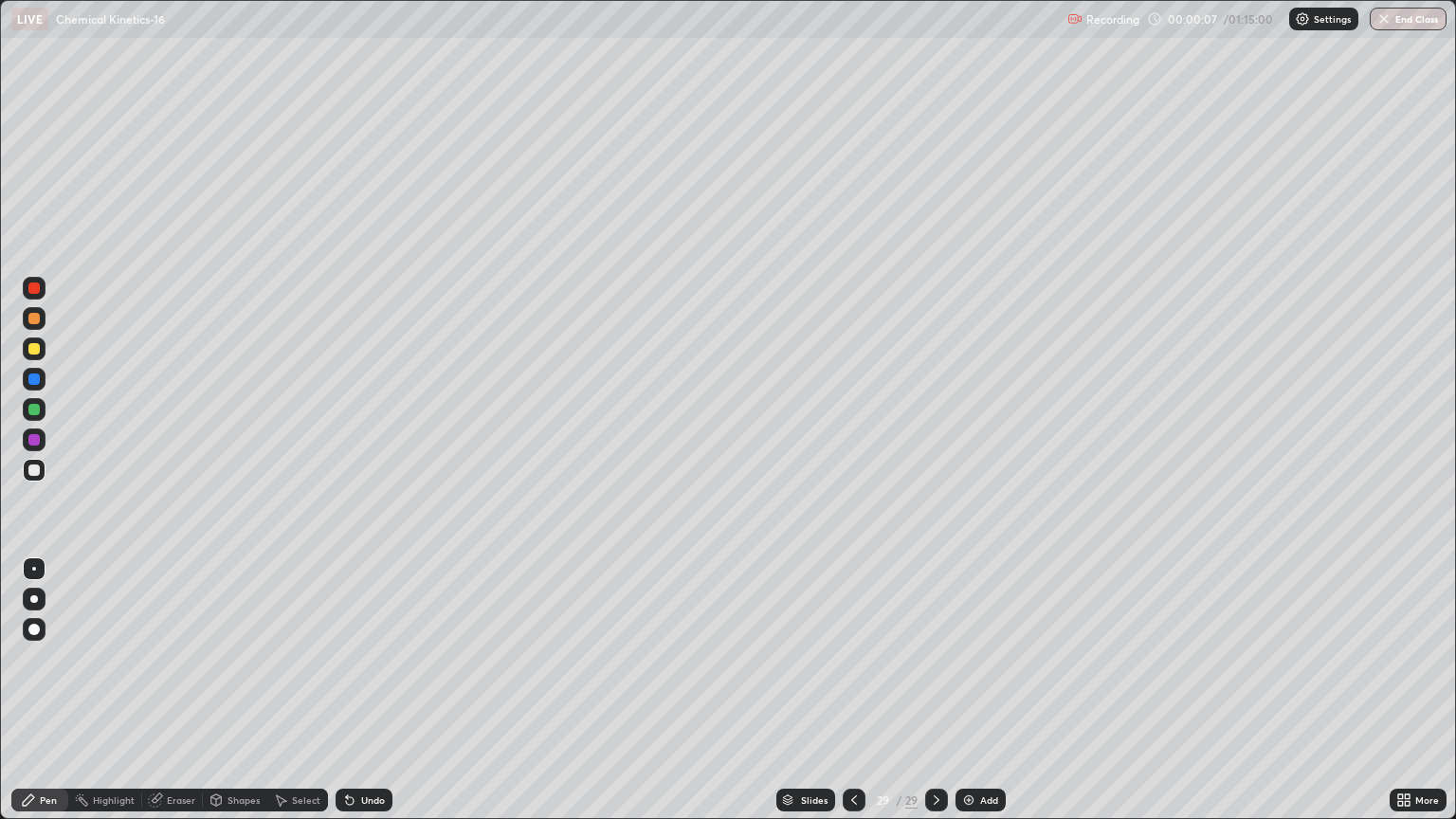 click at bounding box center (969, 800) 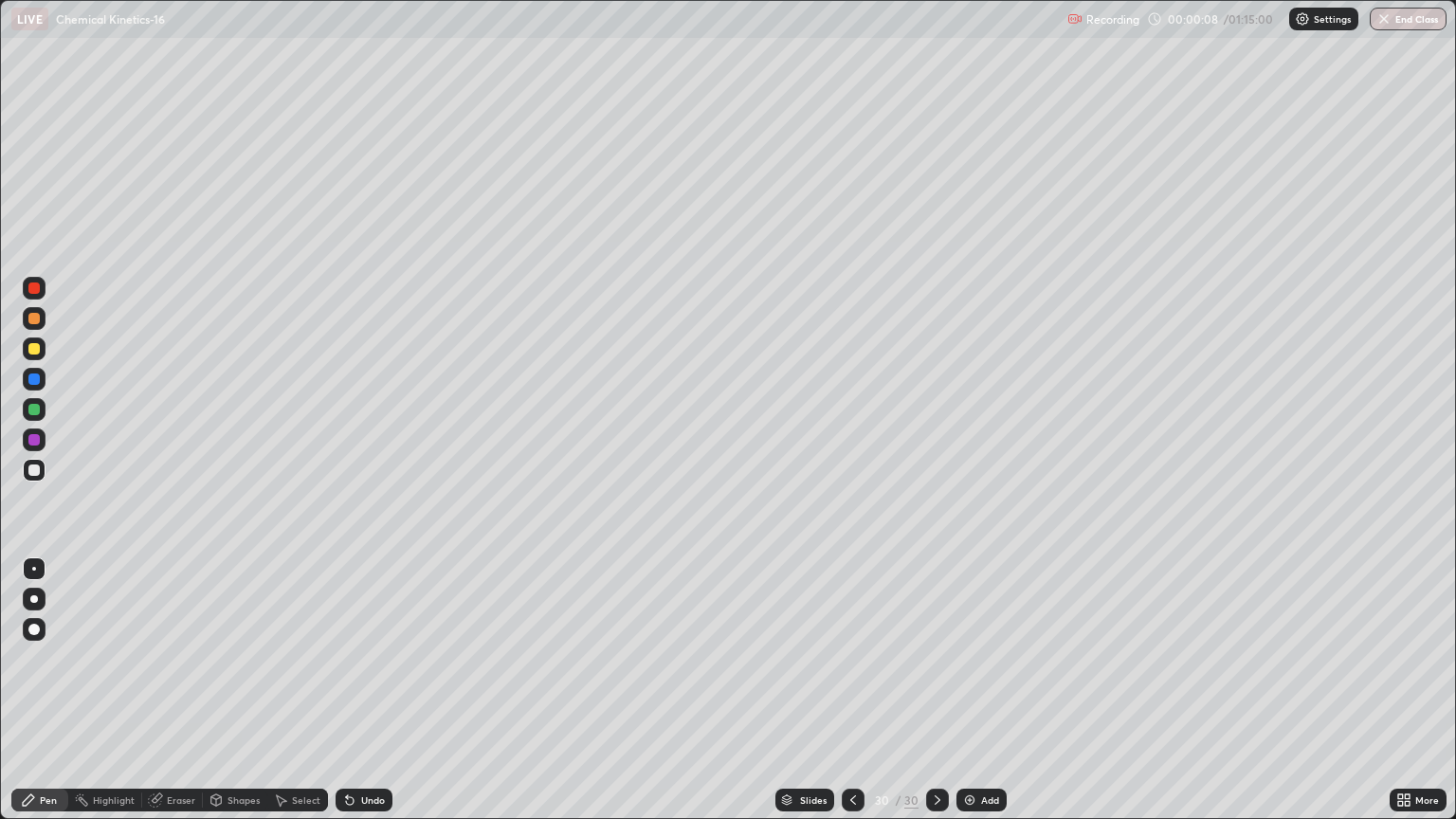 click at bounding box center (970, 800) 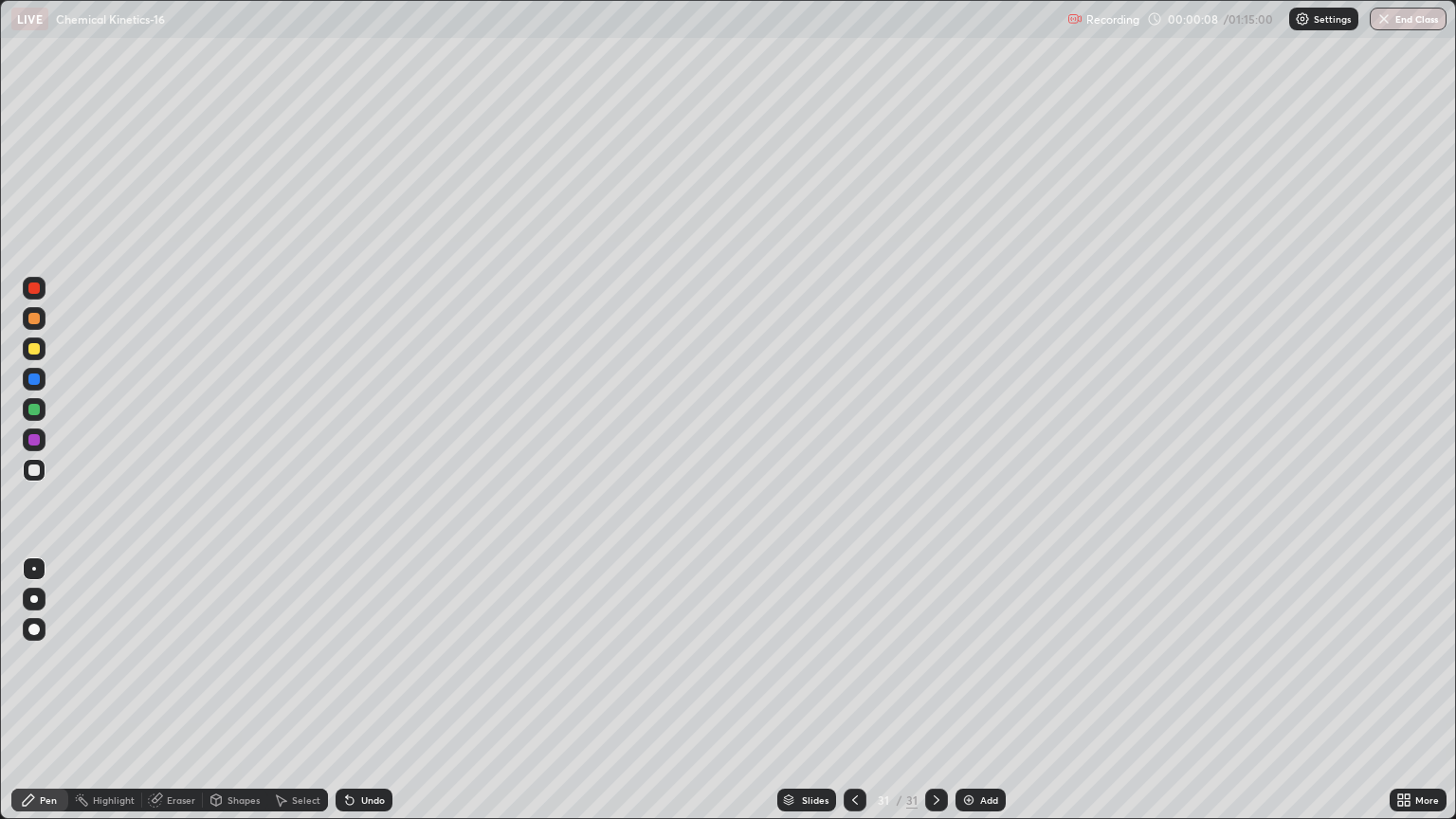 click at bounding box center (969, 800) 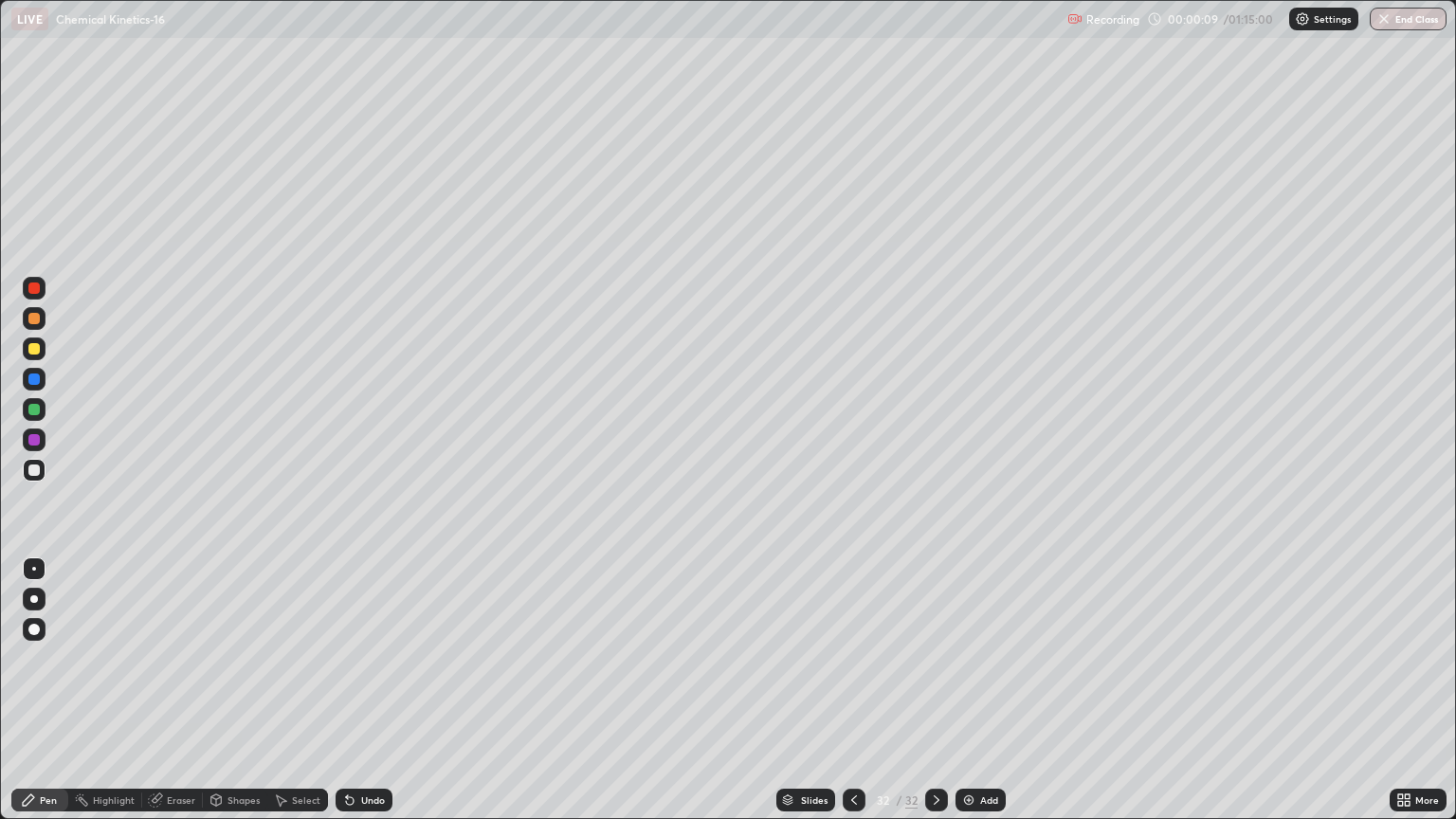 click 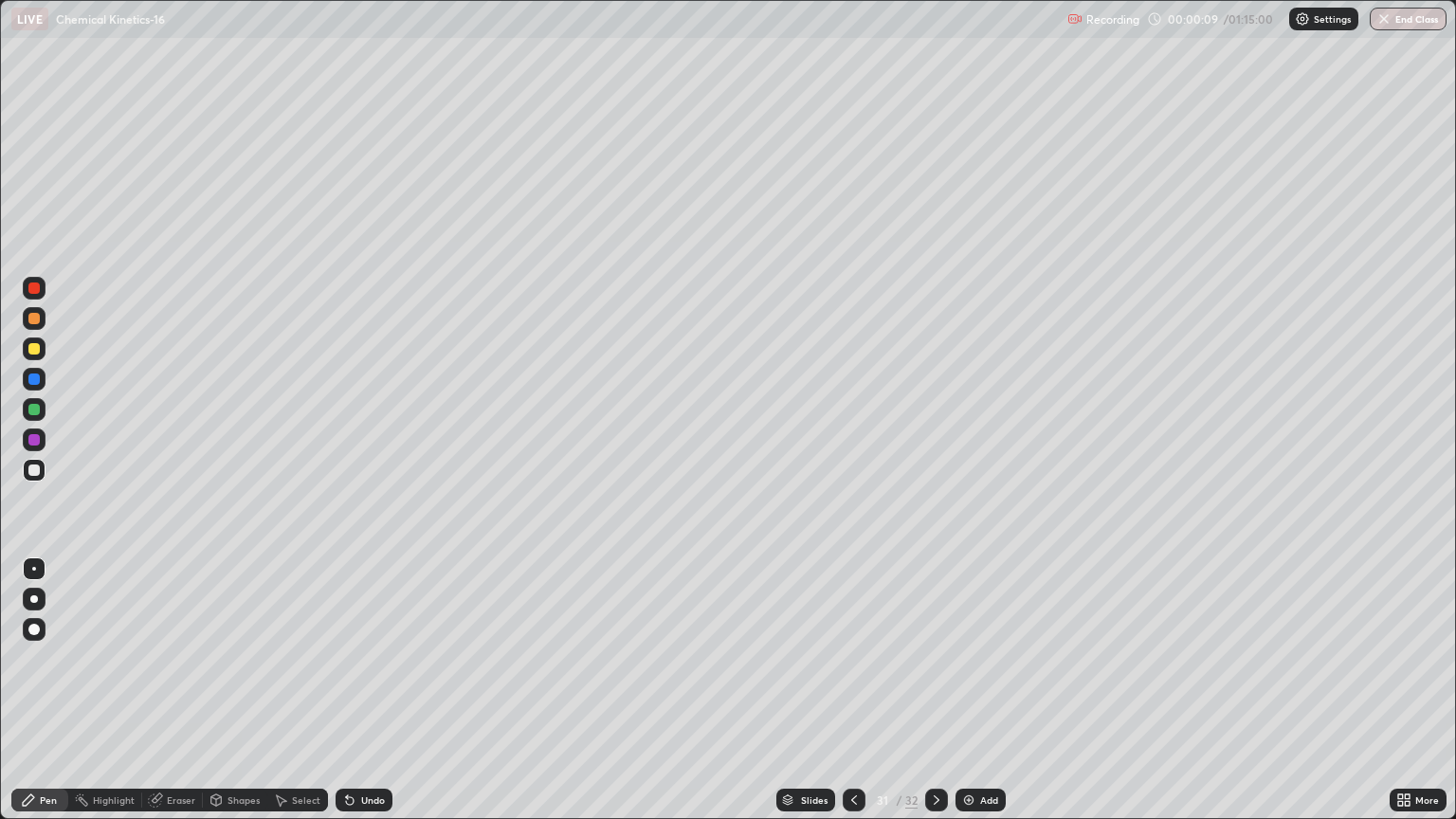 click 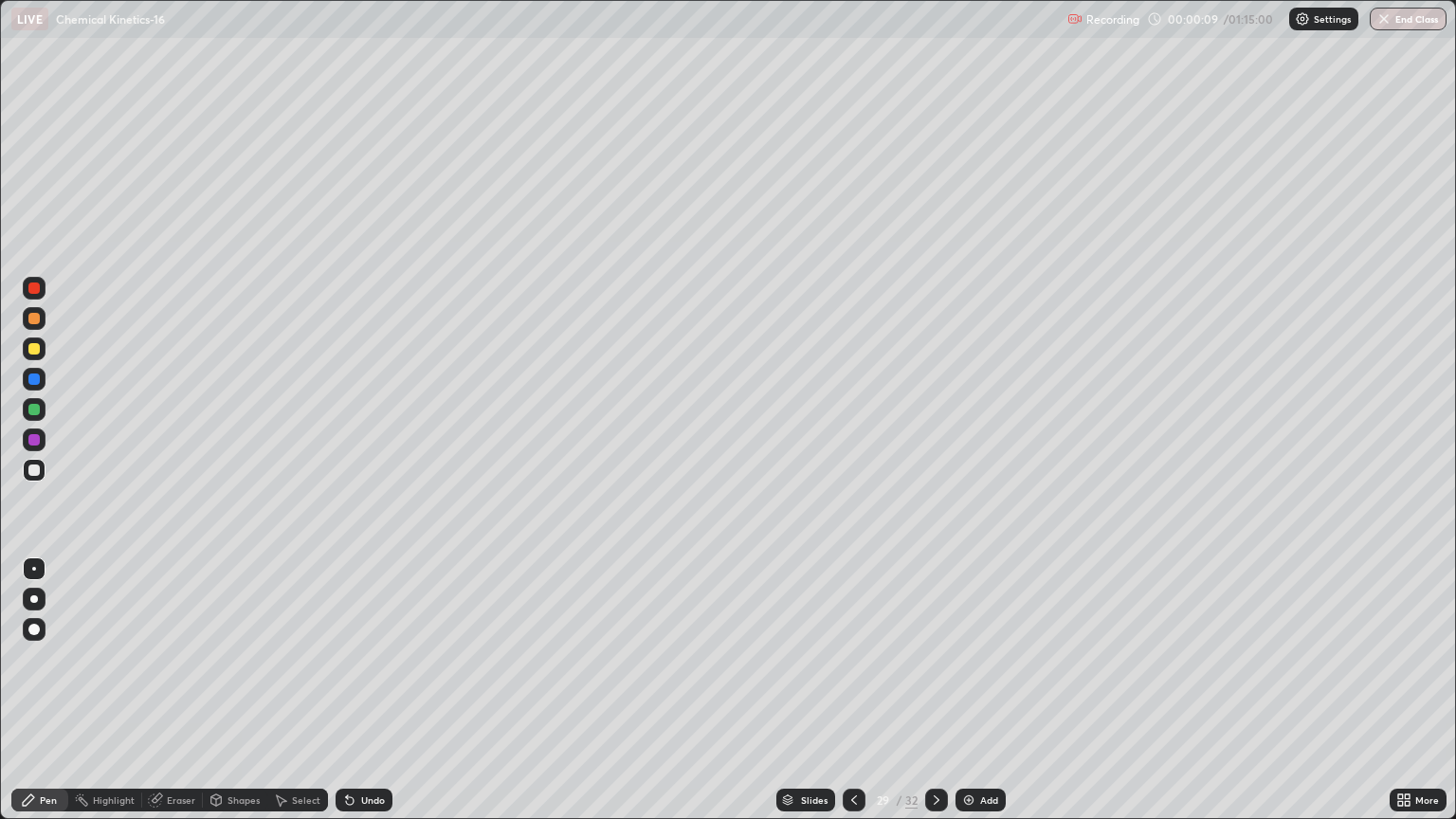 click 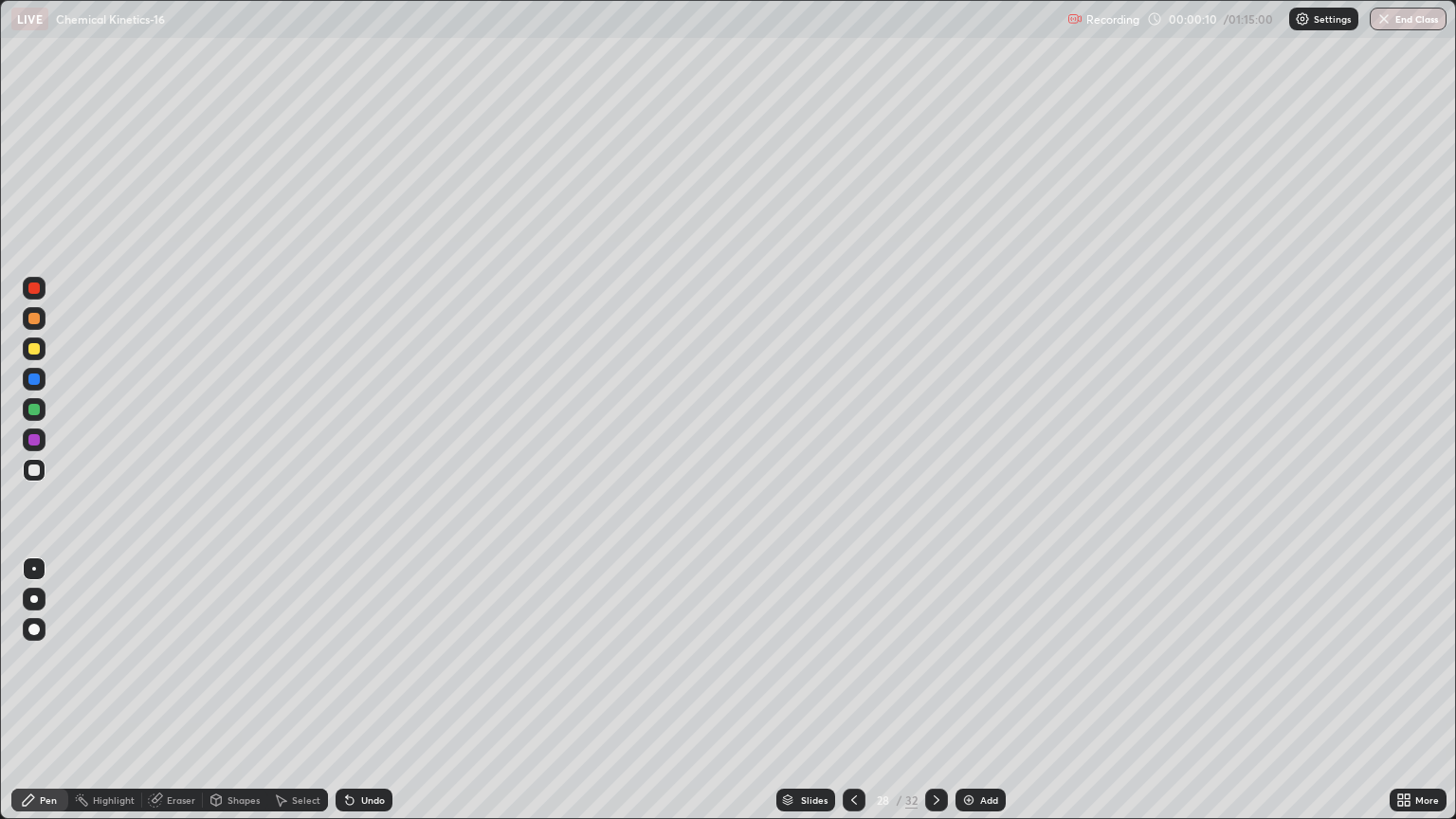 click 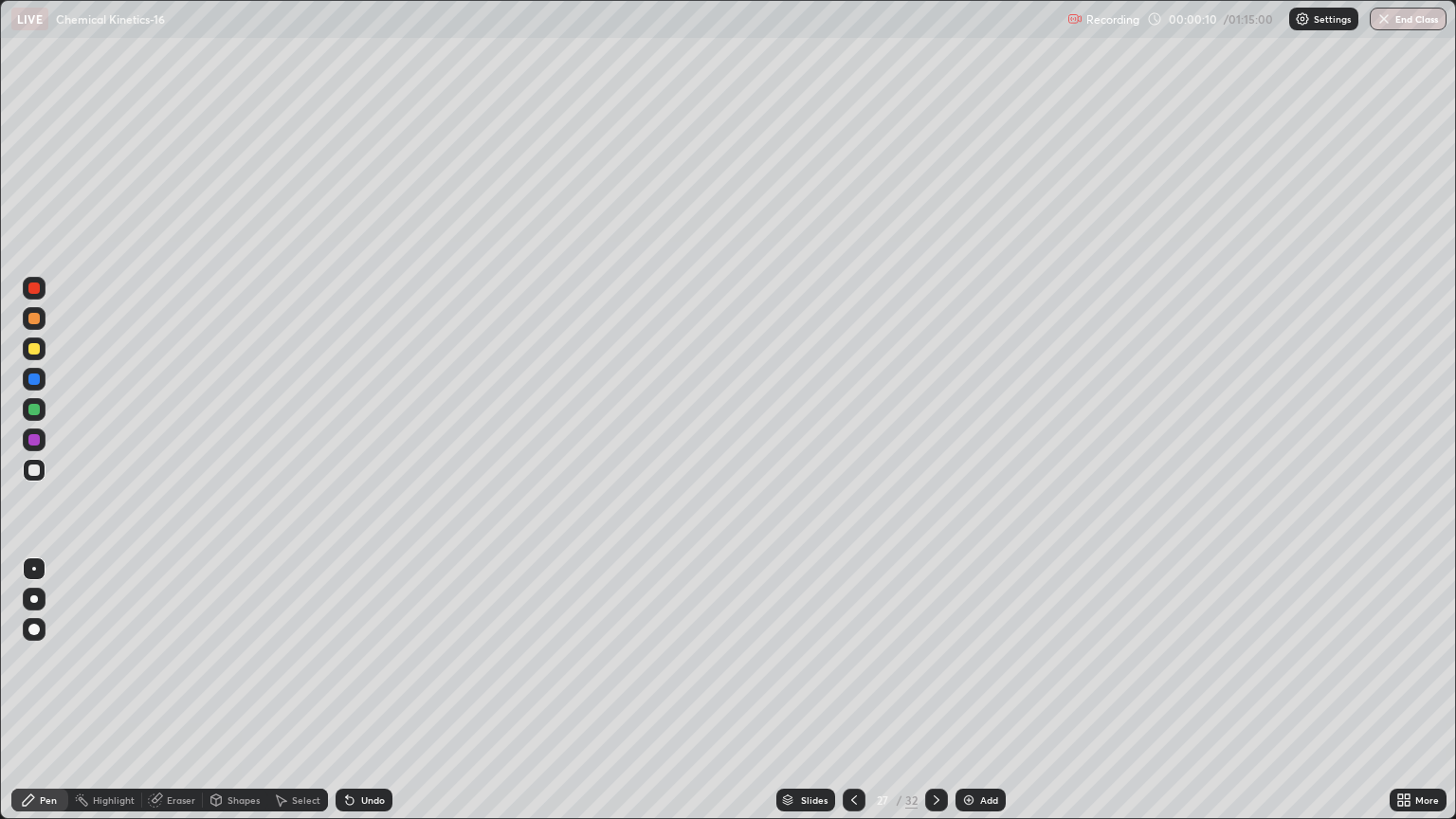click 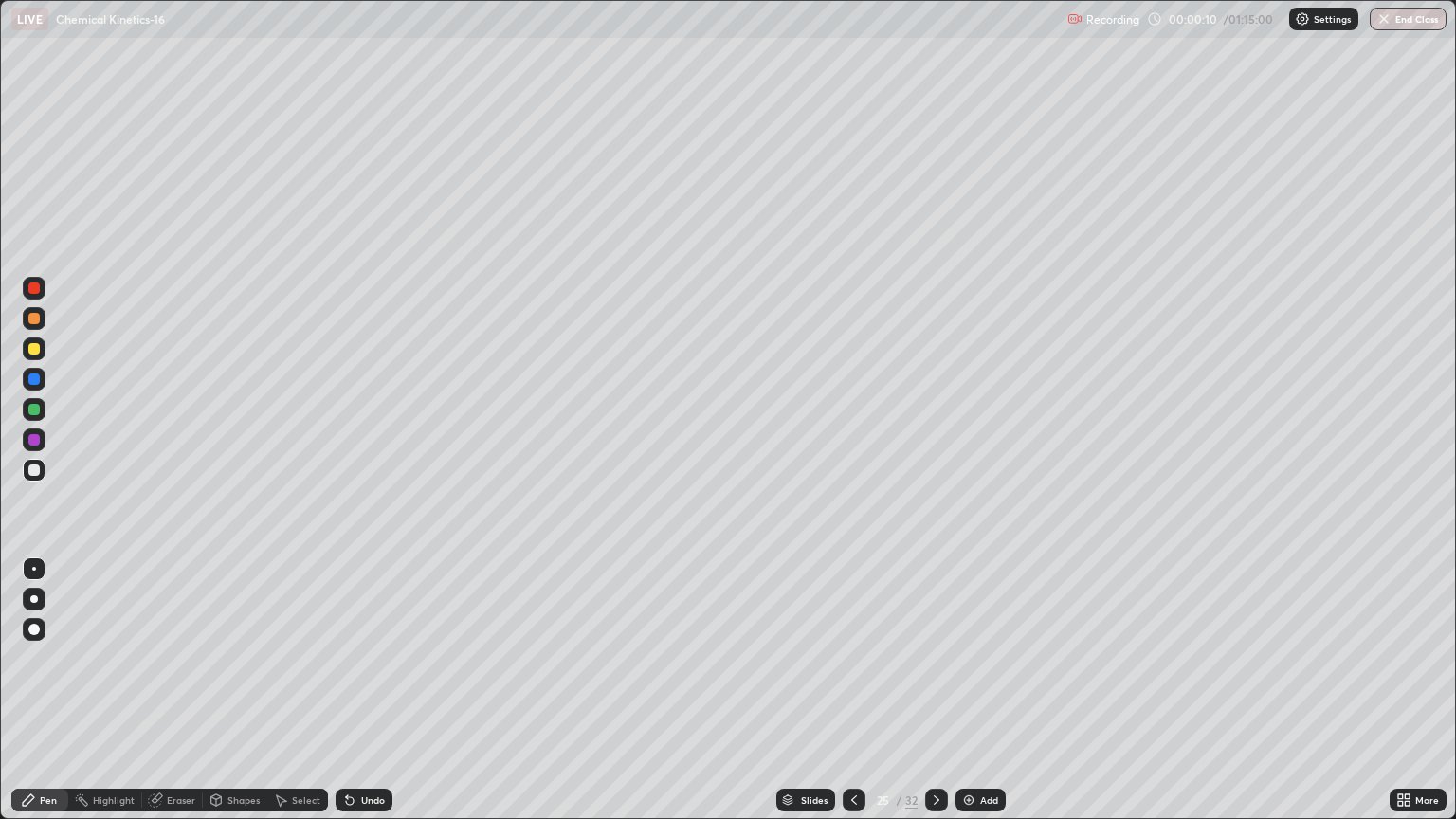 click 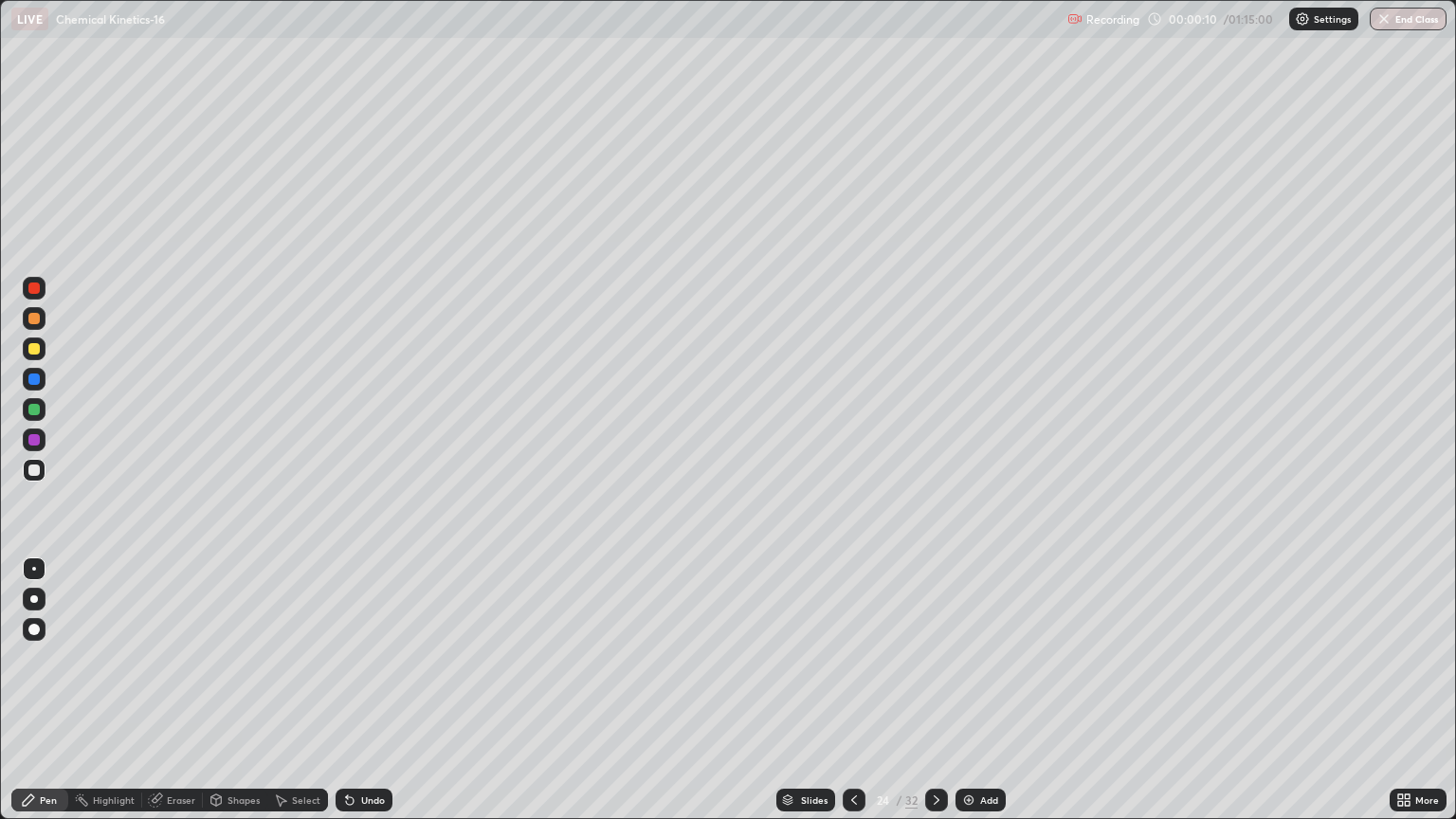 click 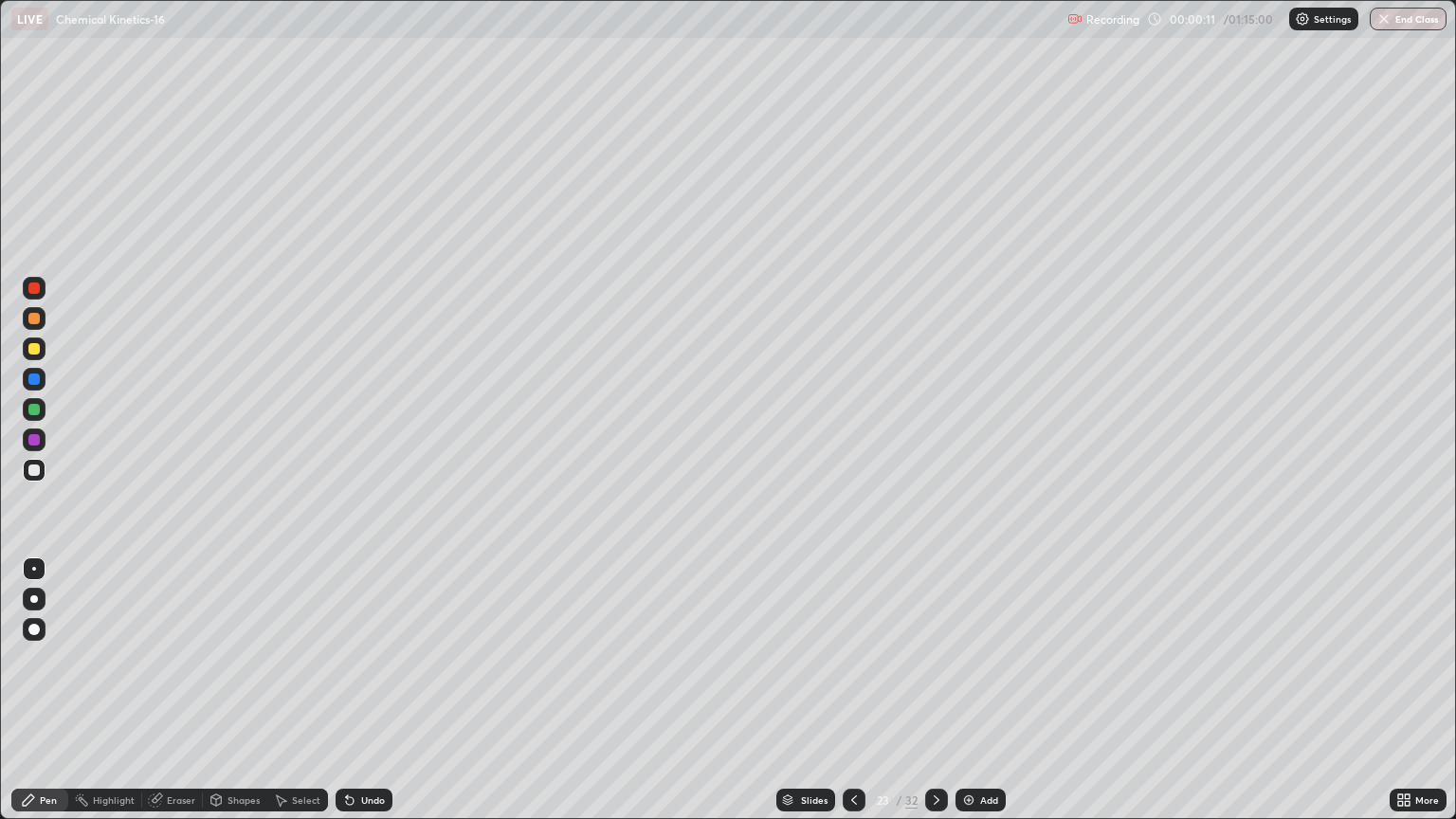 click 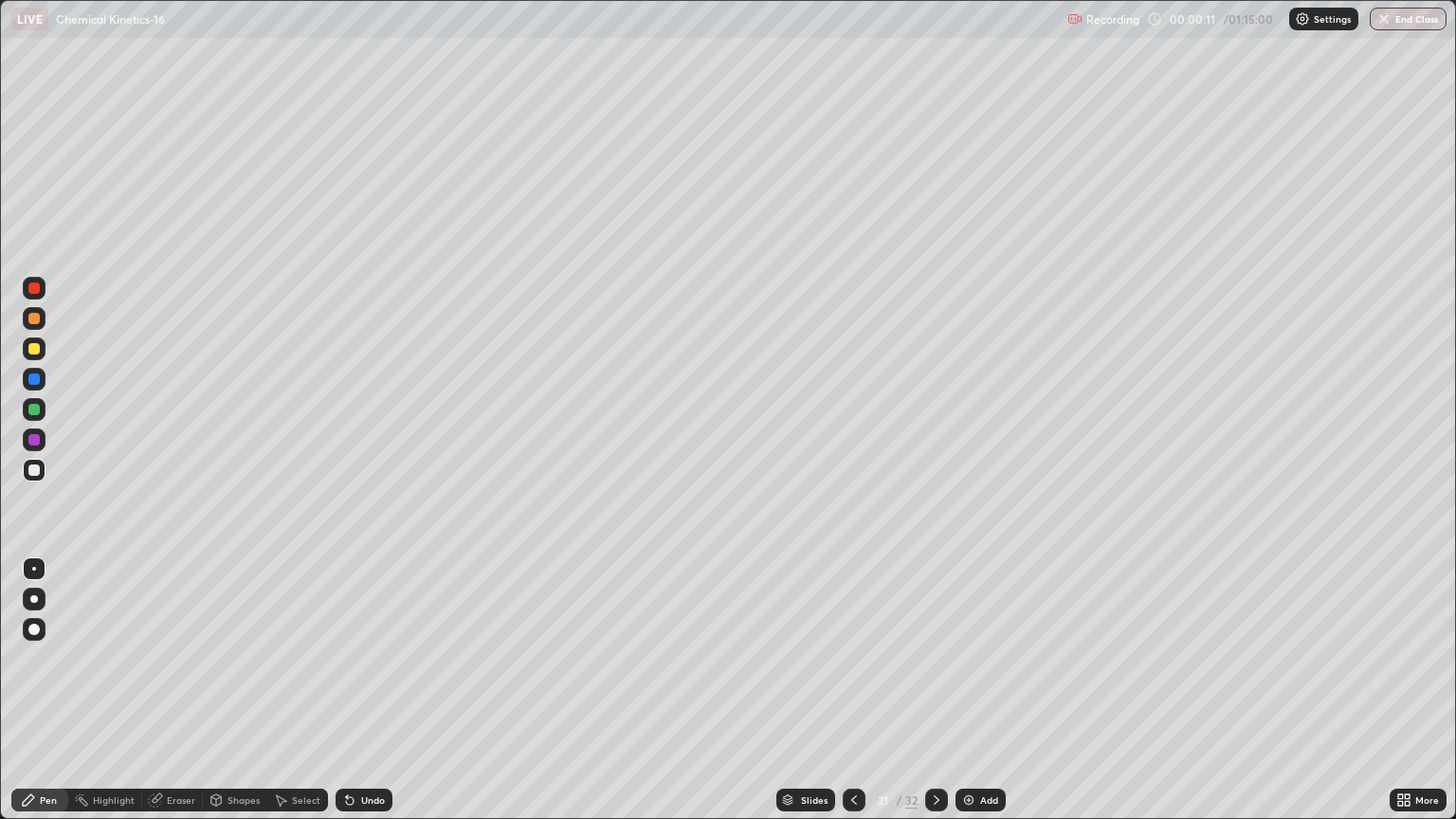 click 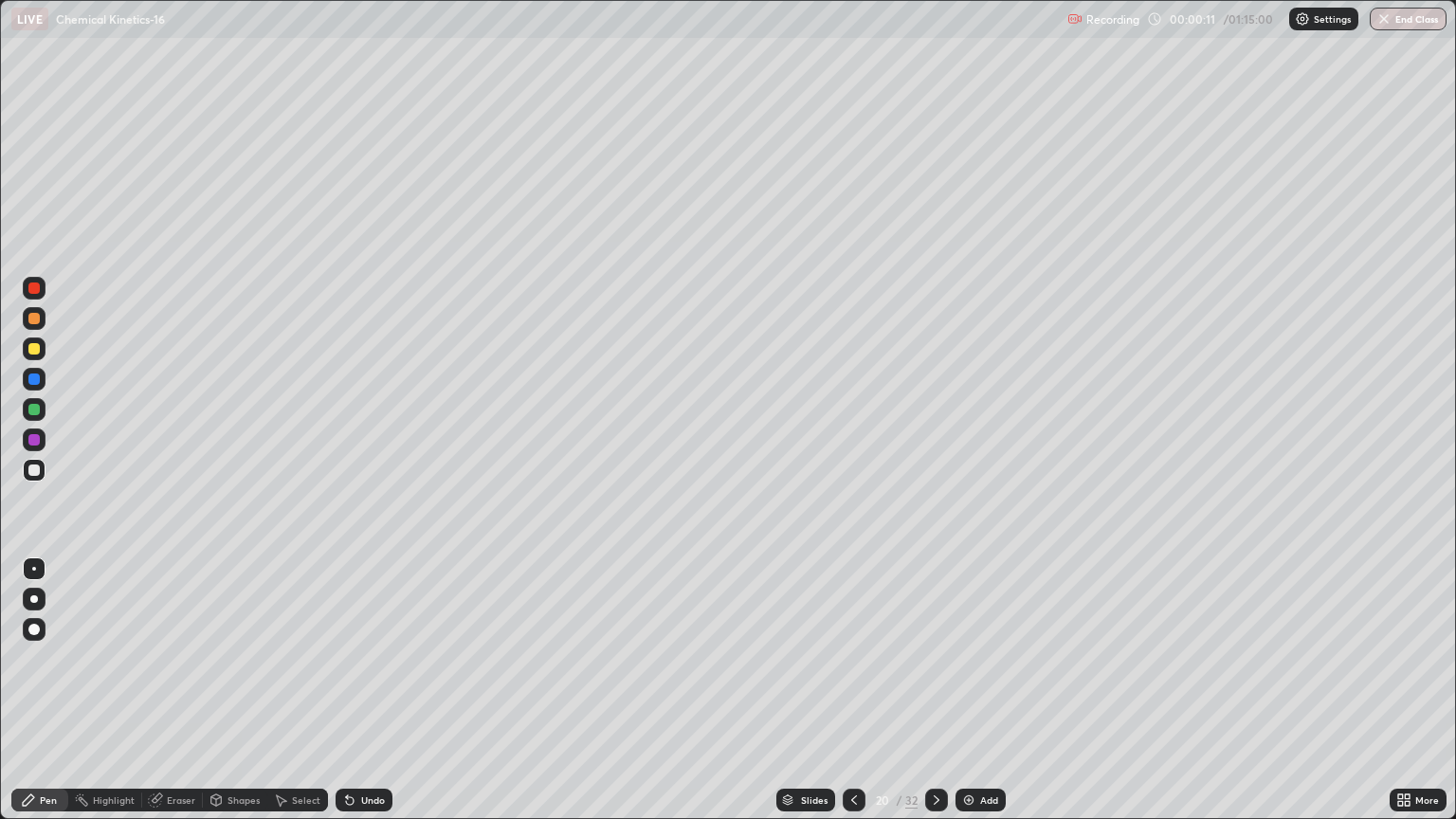 click 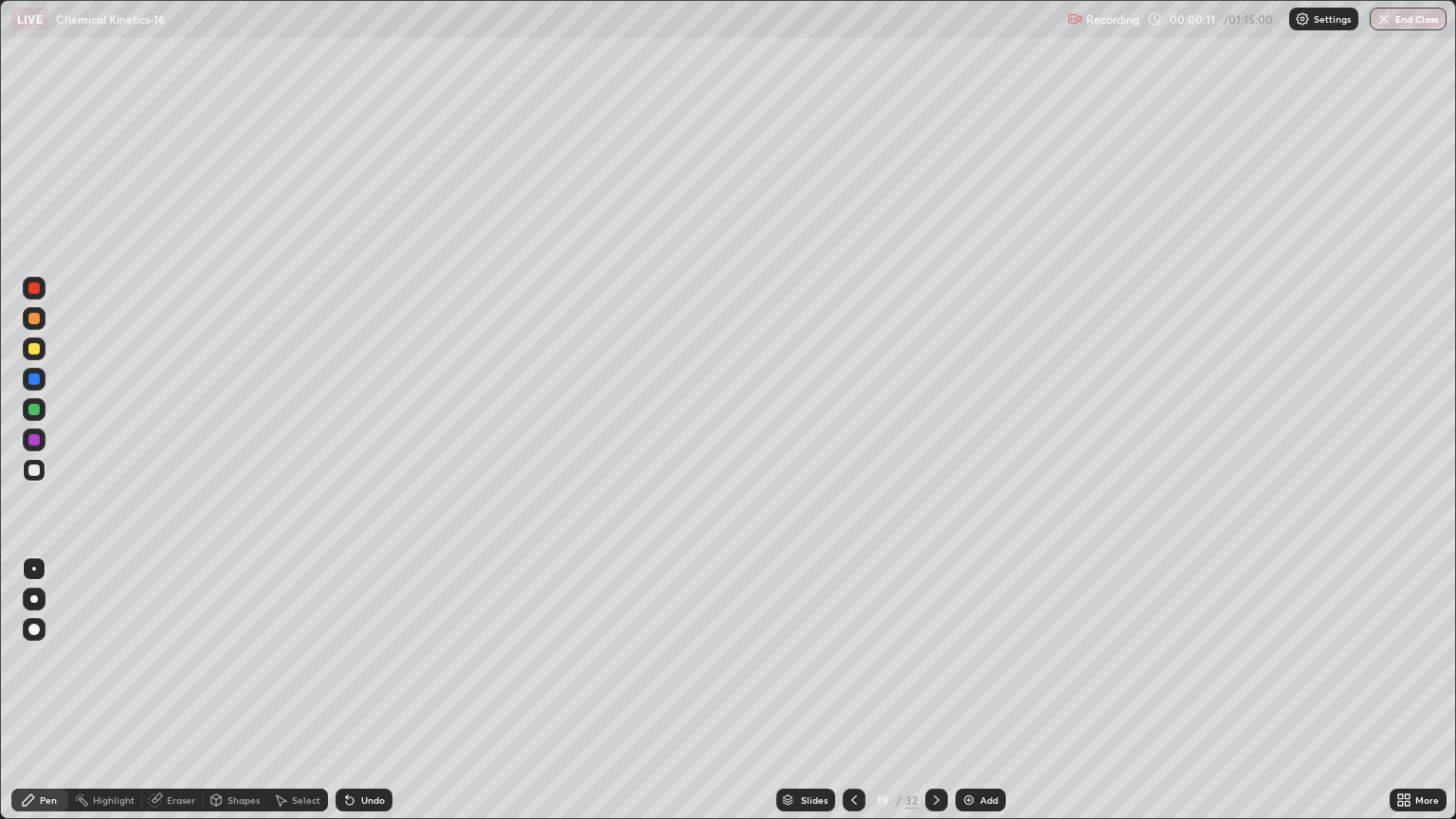 click 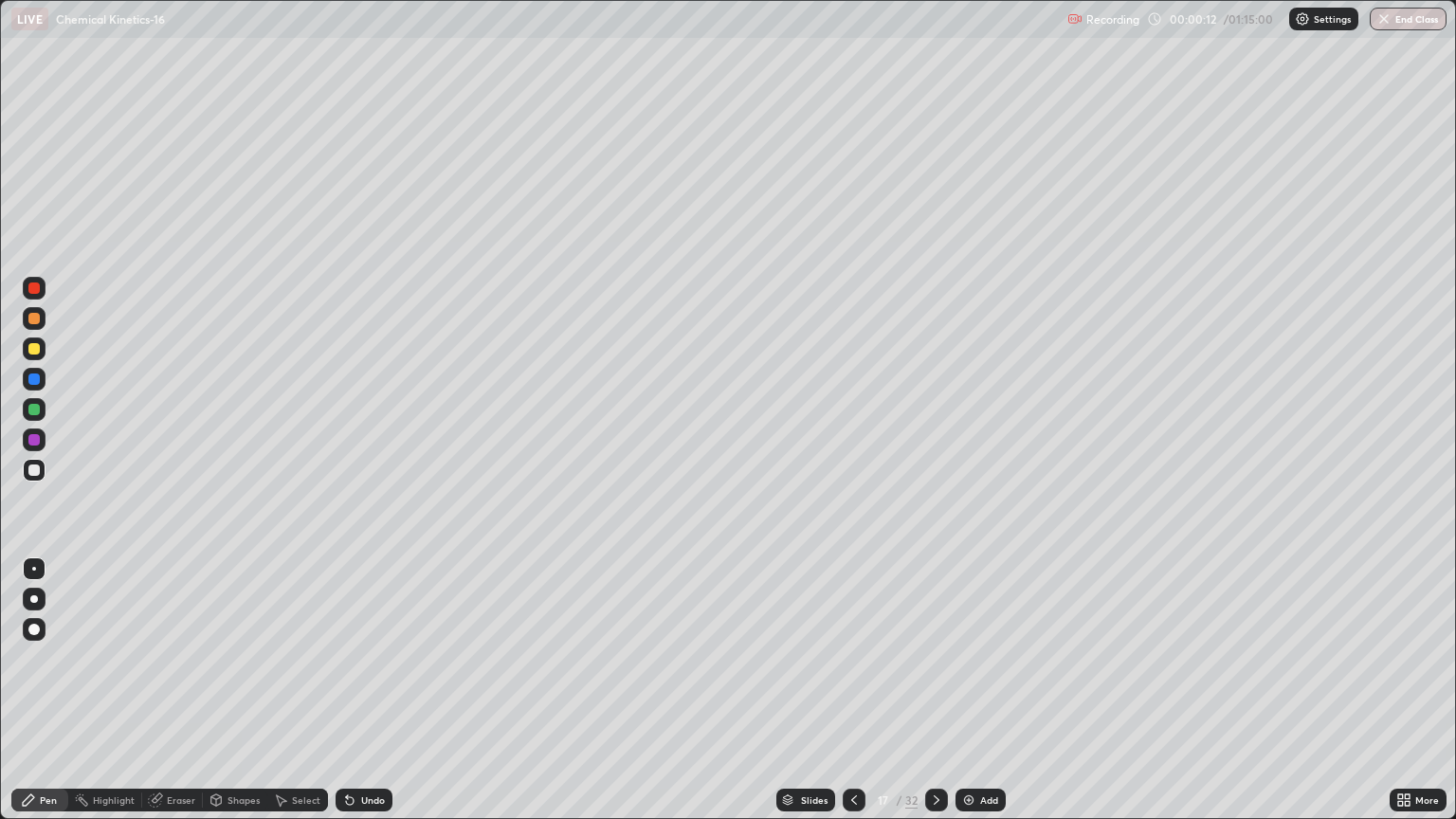 click 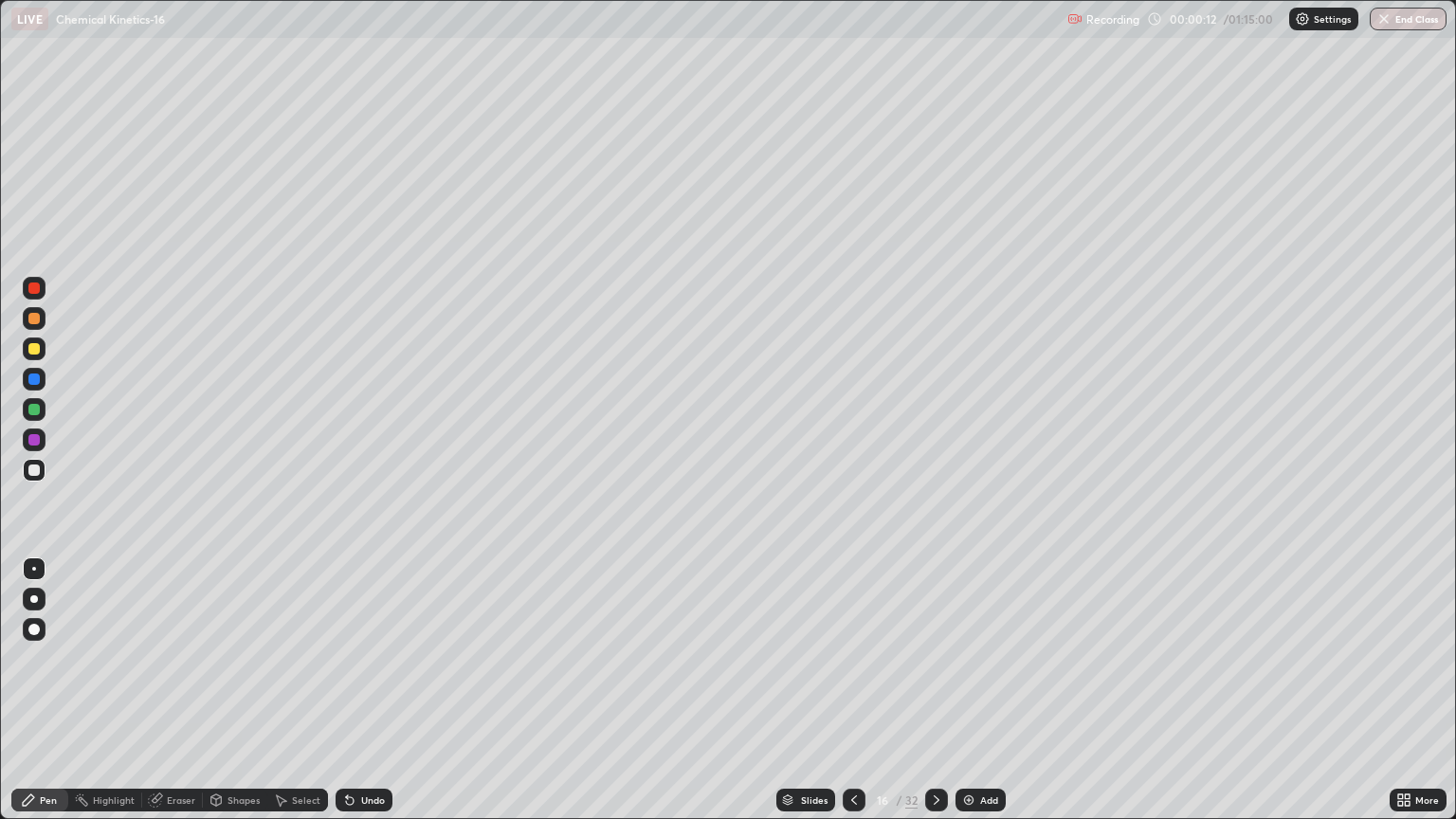 click 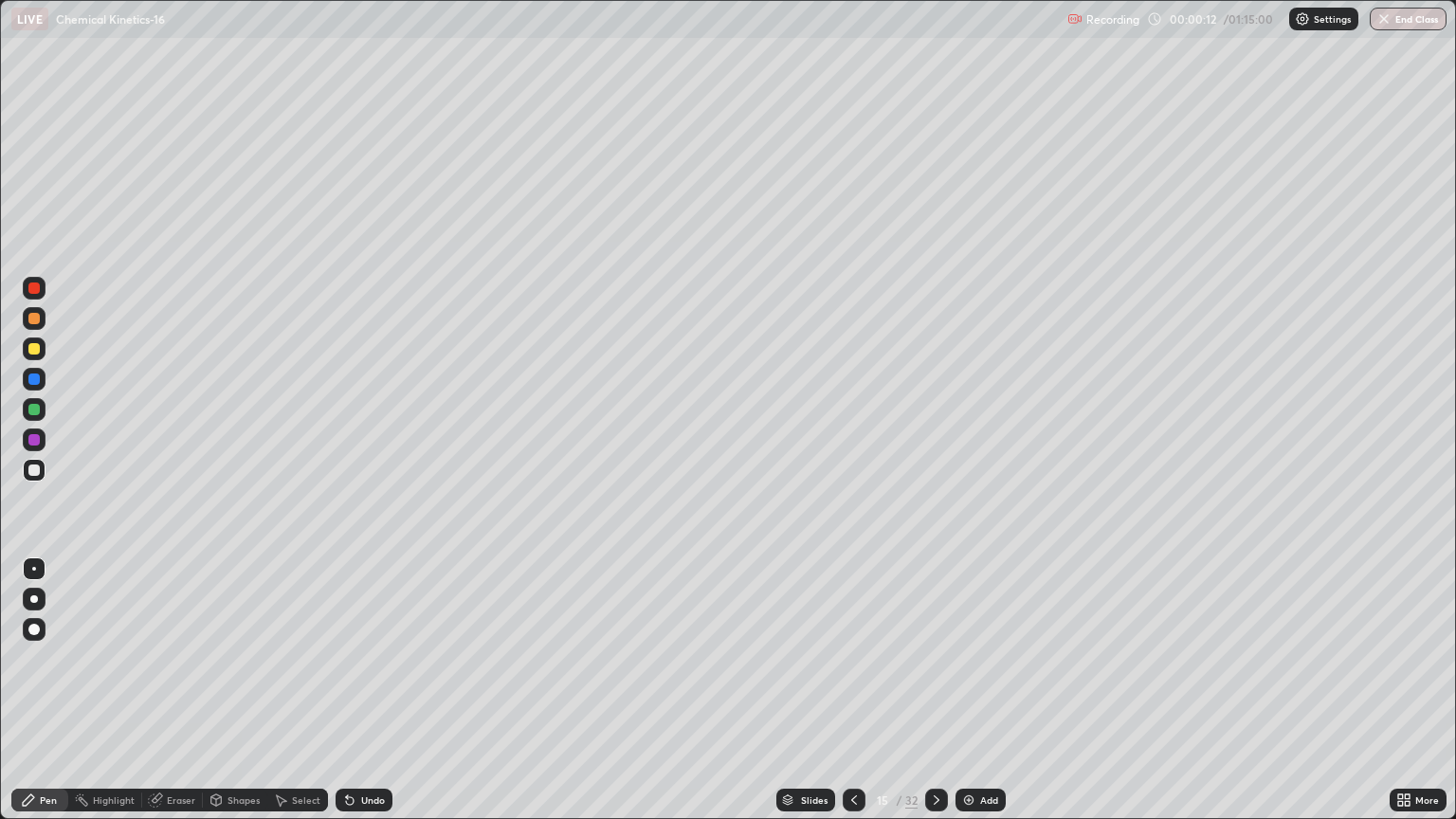 click 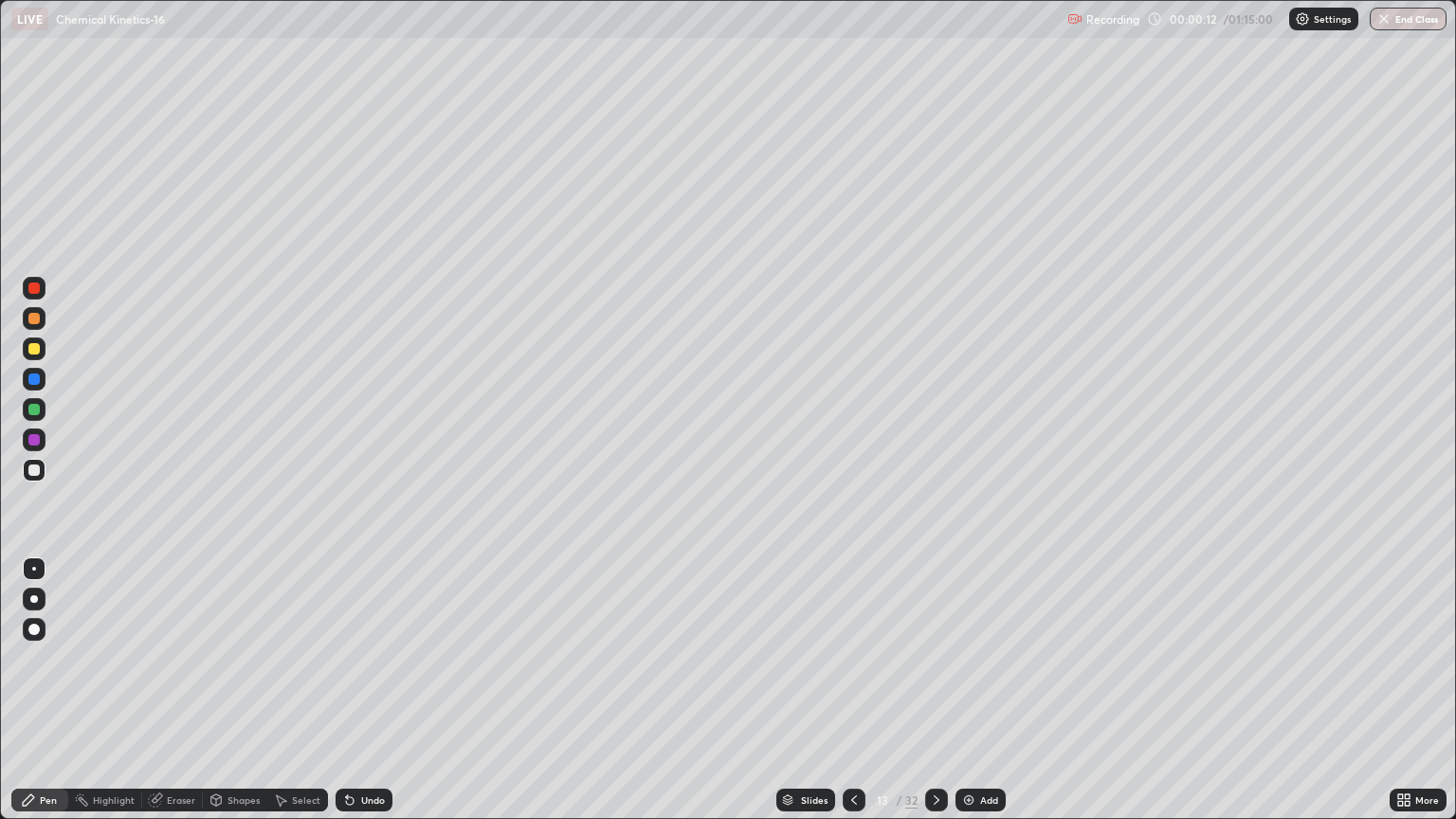 click 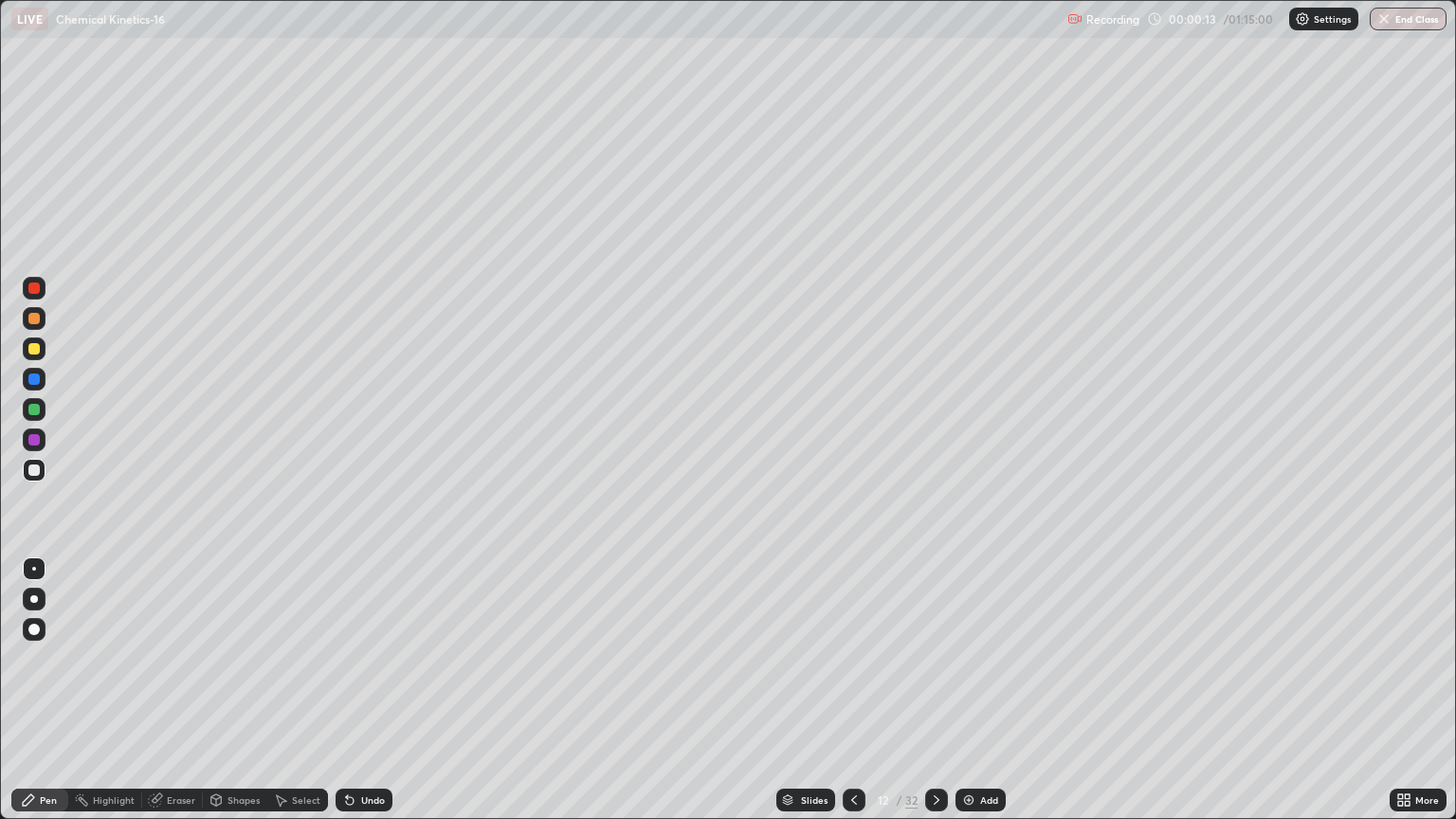 click 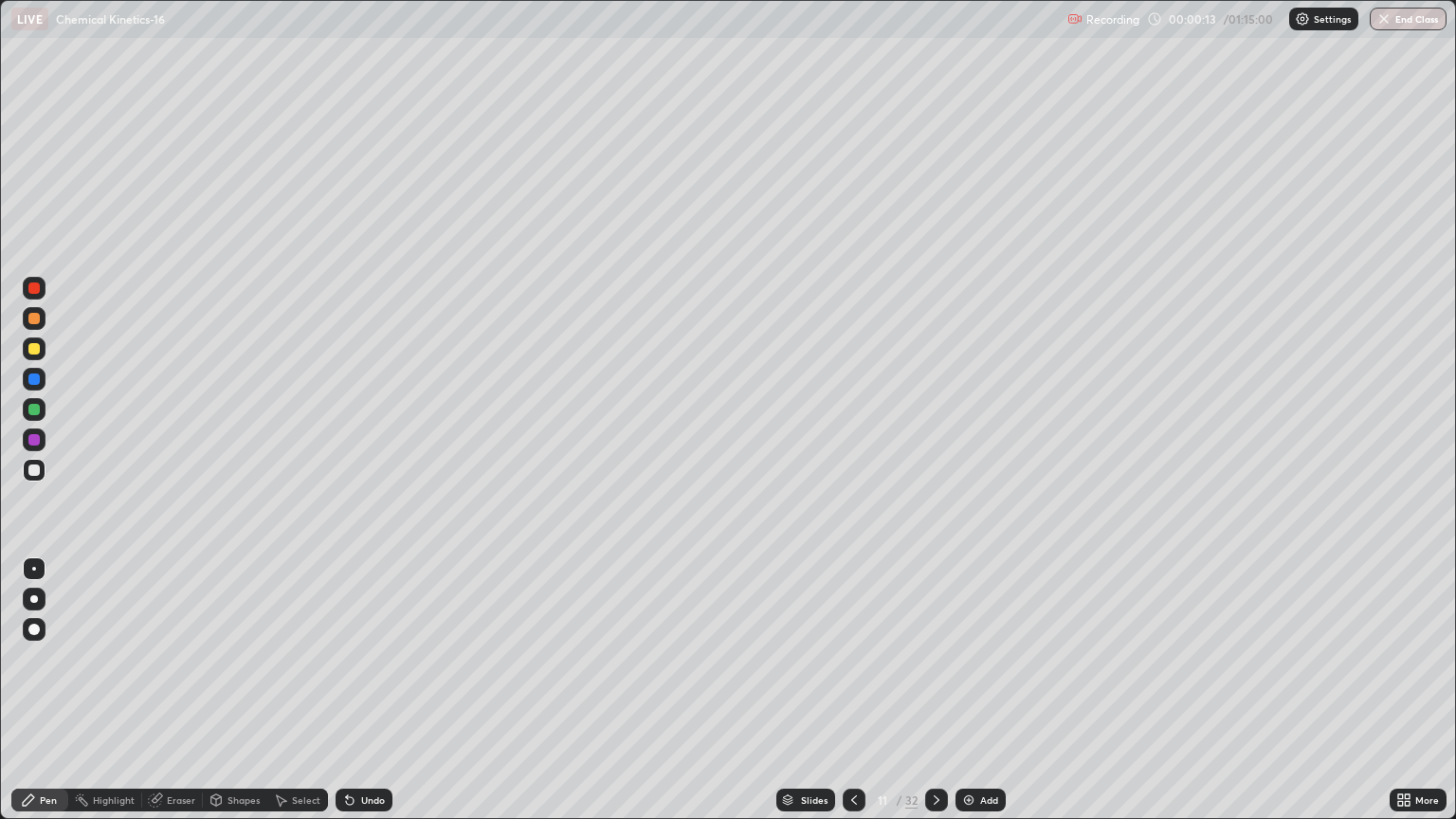 click 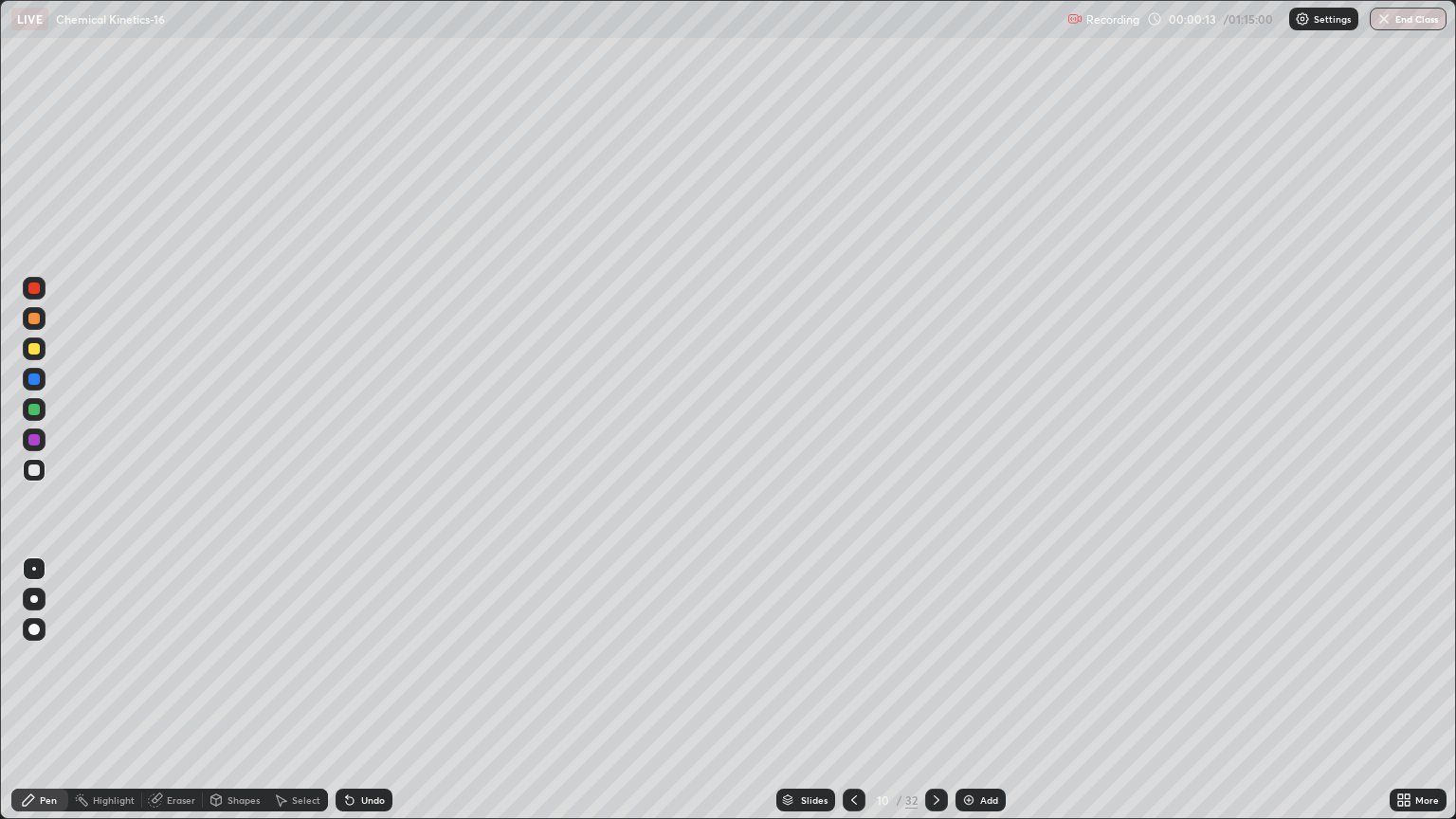click 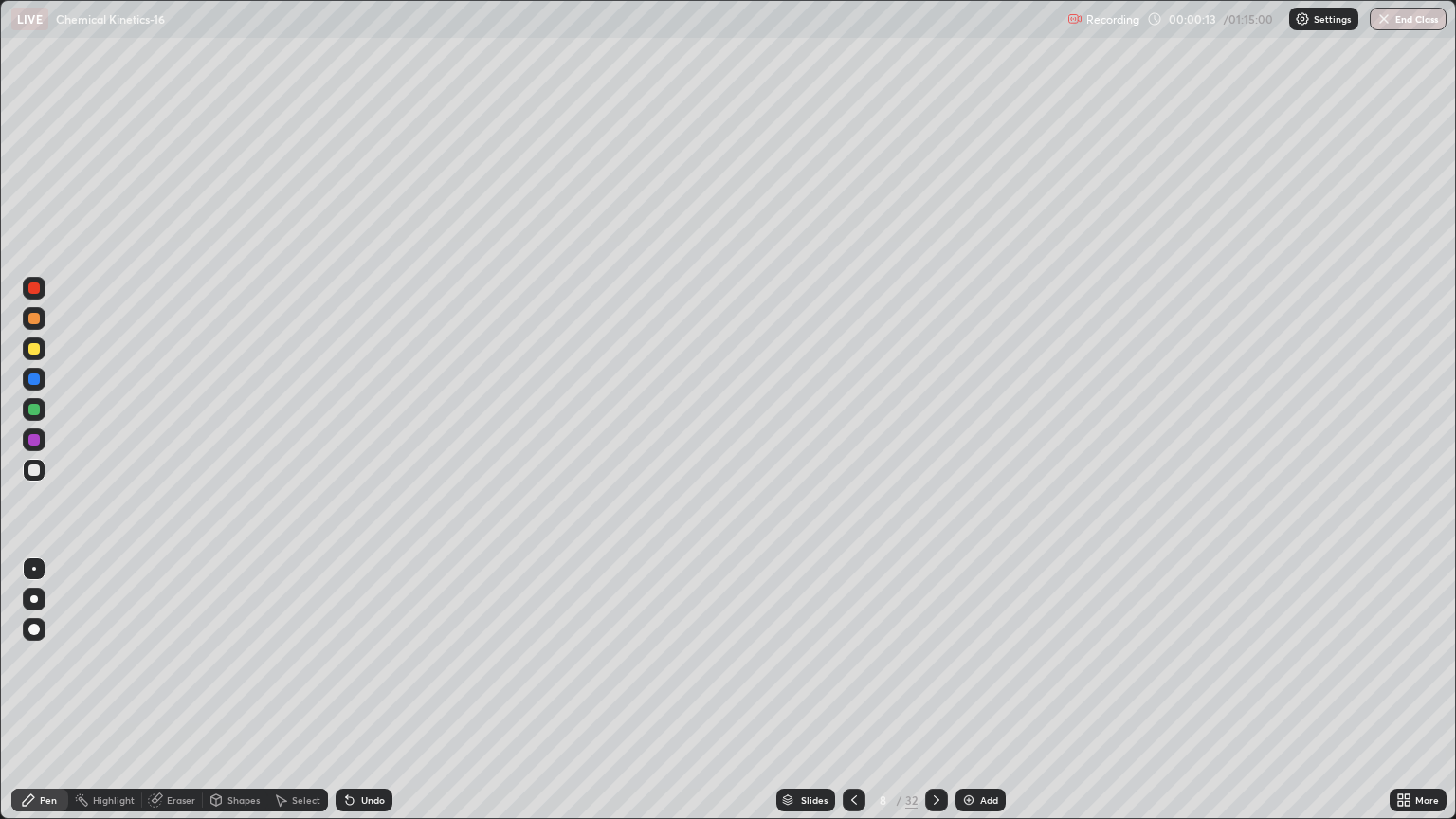 click 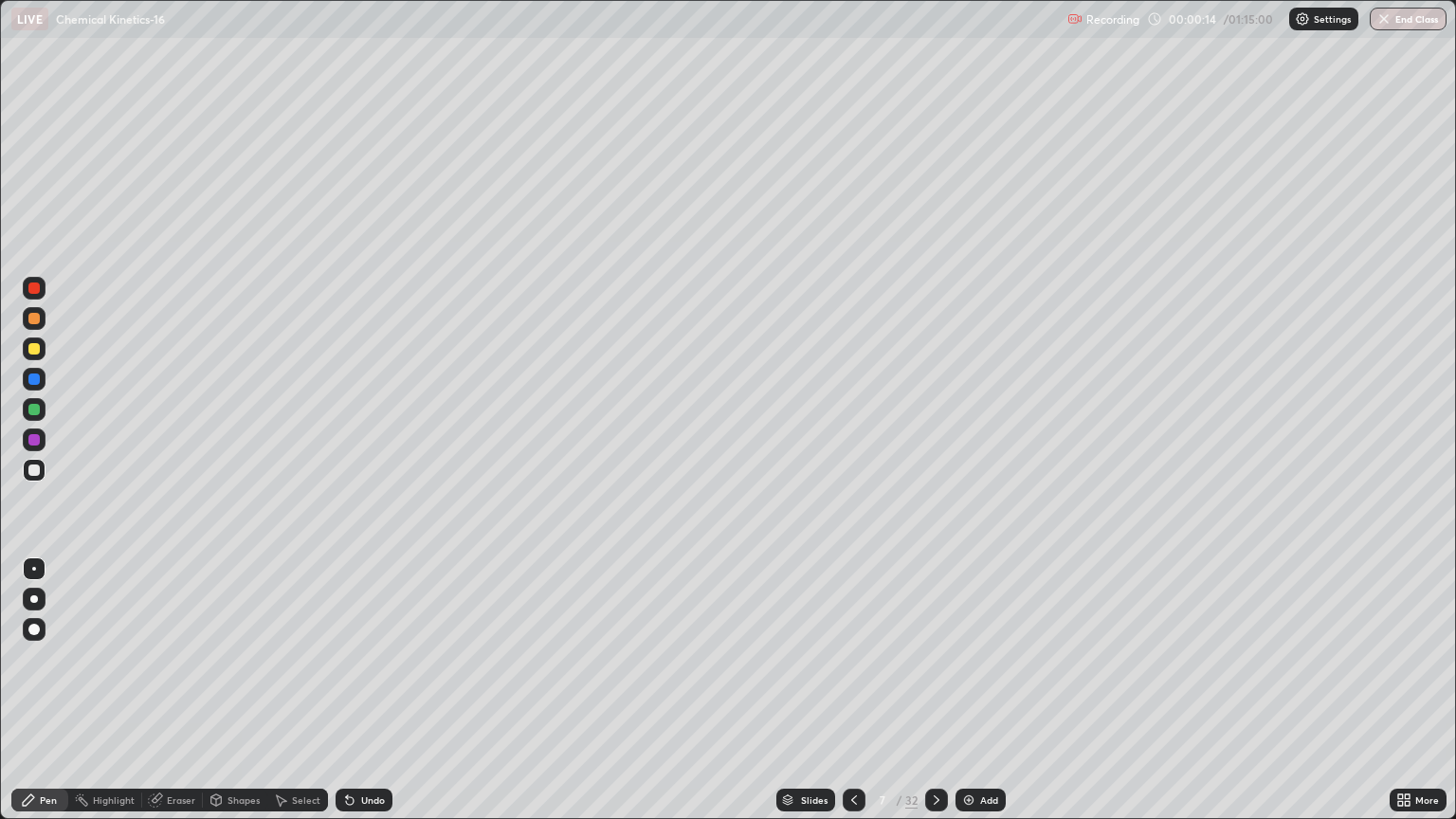 click 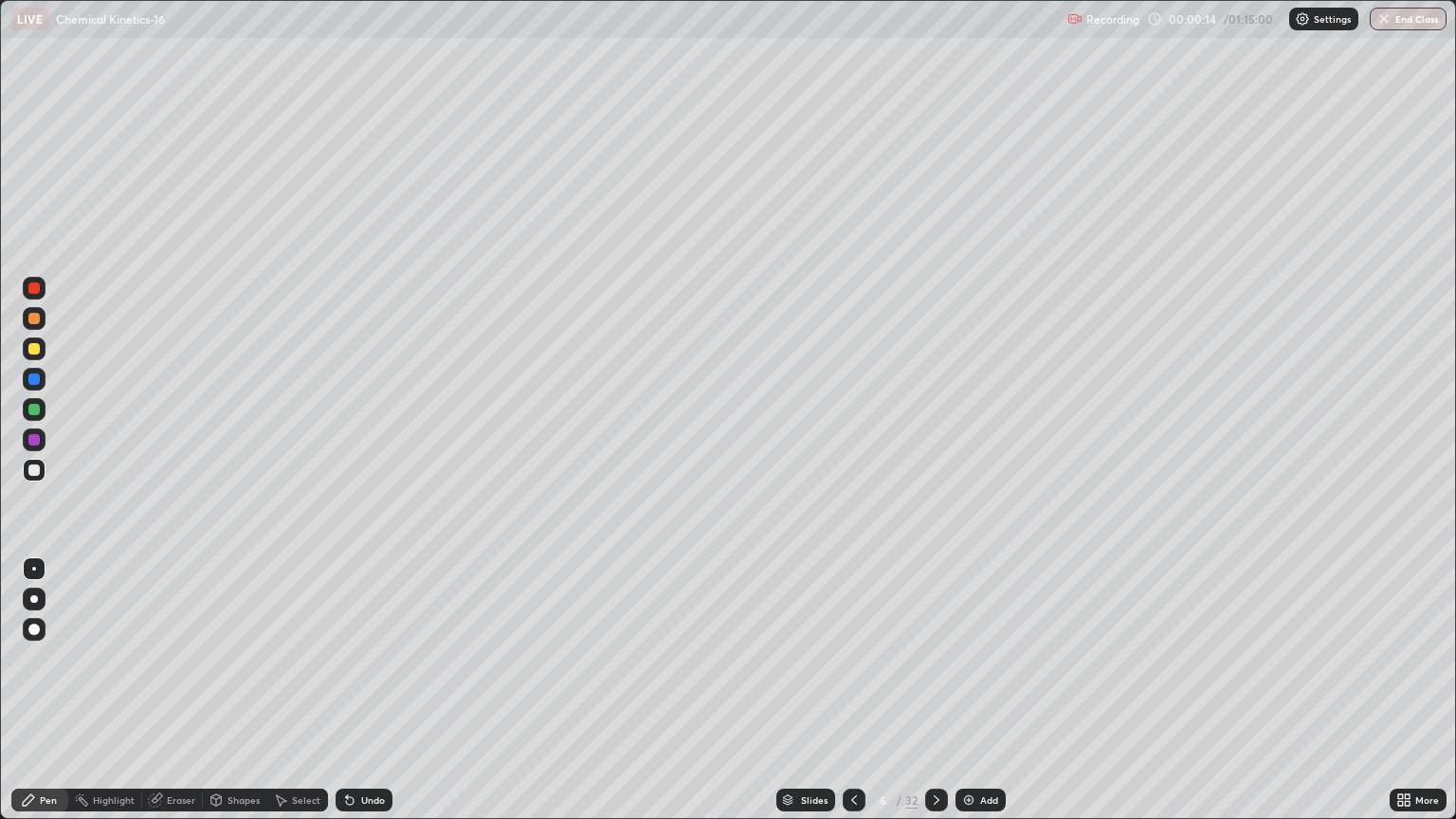 click 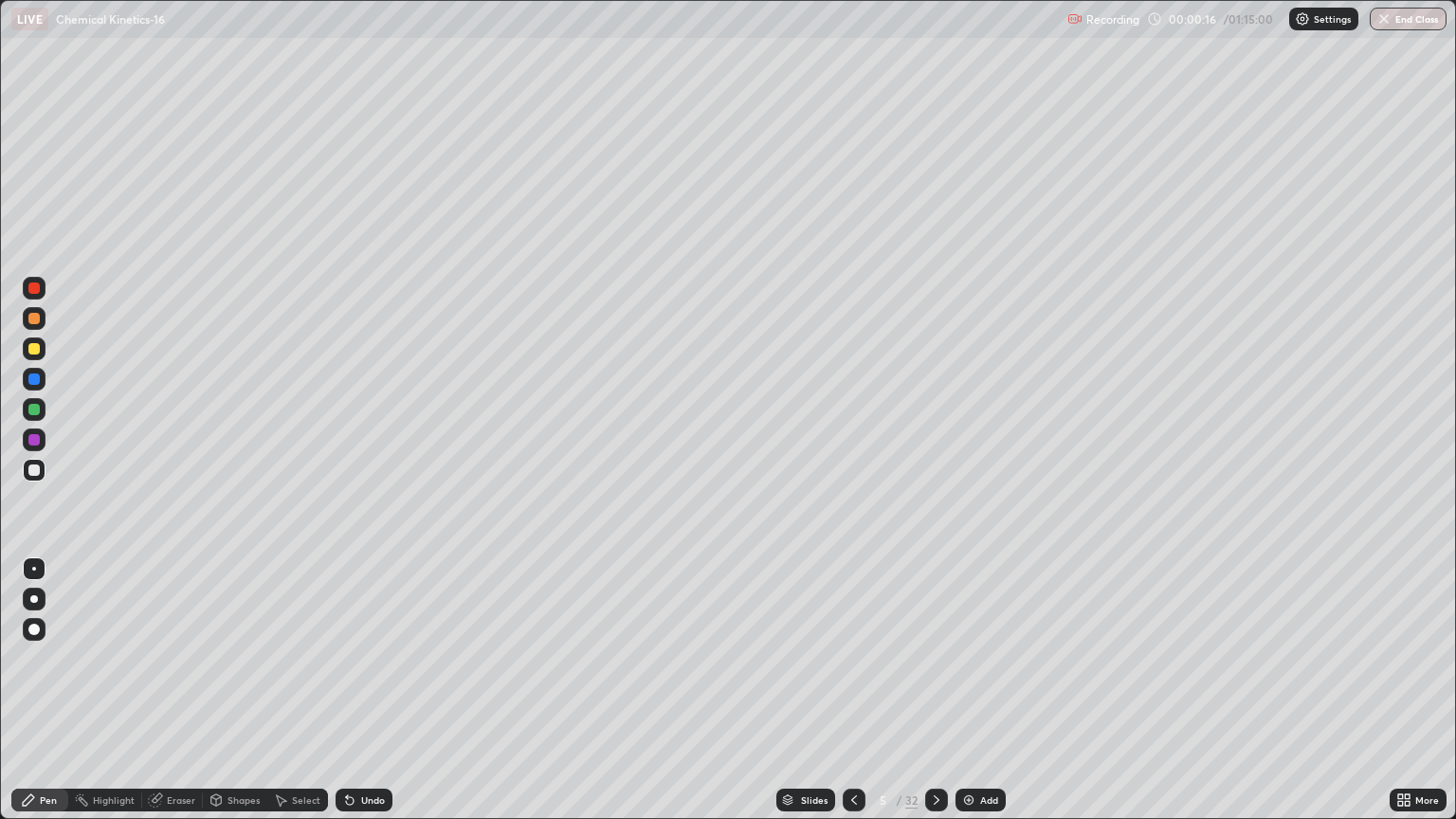 click at bounding box center (34, 599) 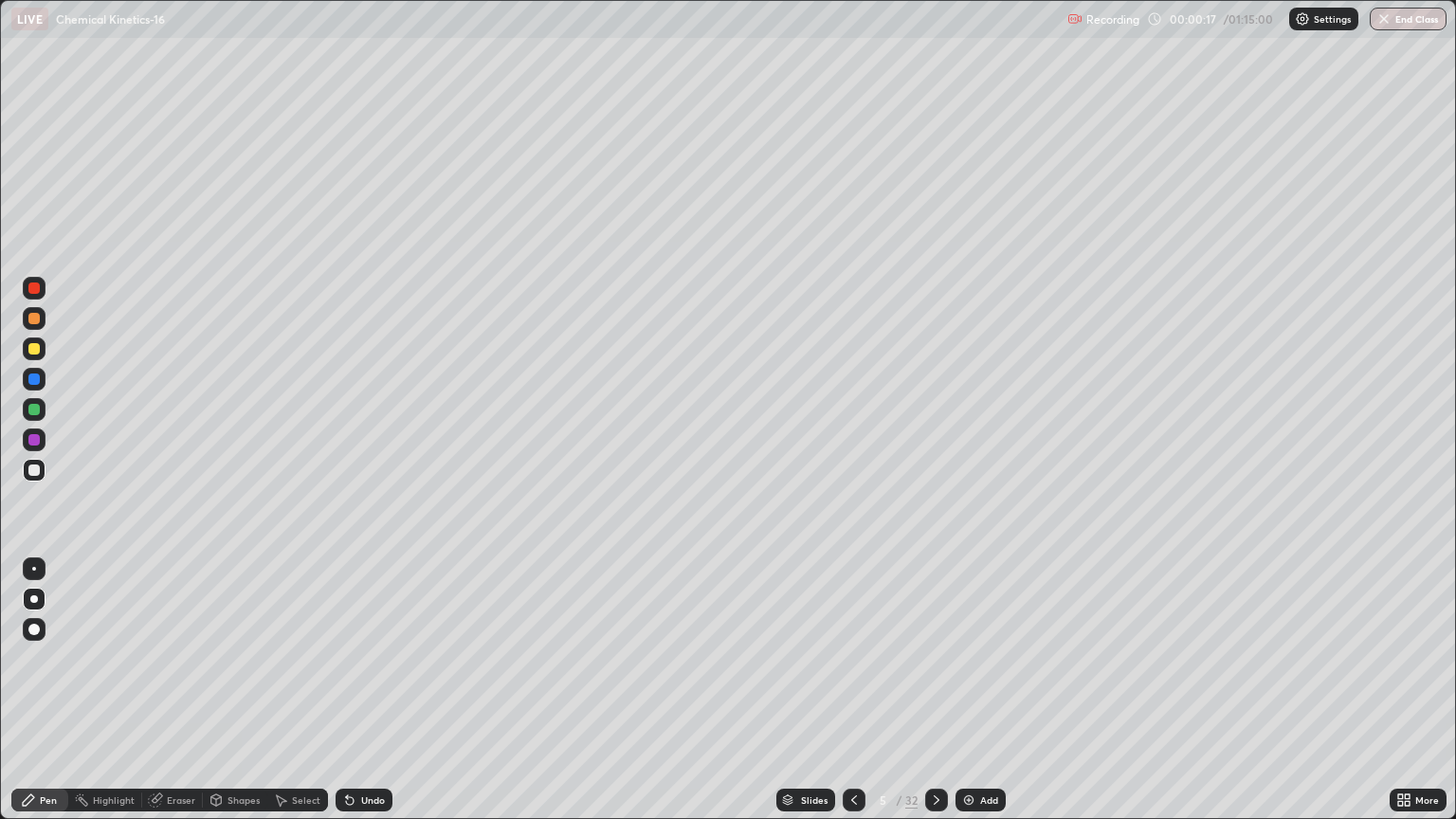 click at bounding box center [34, 470] 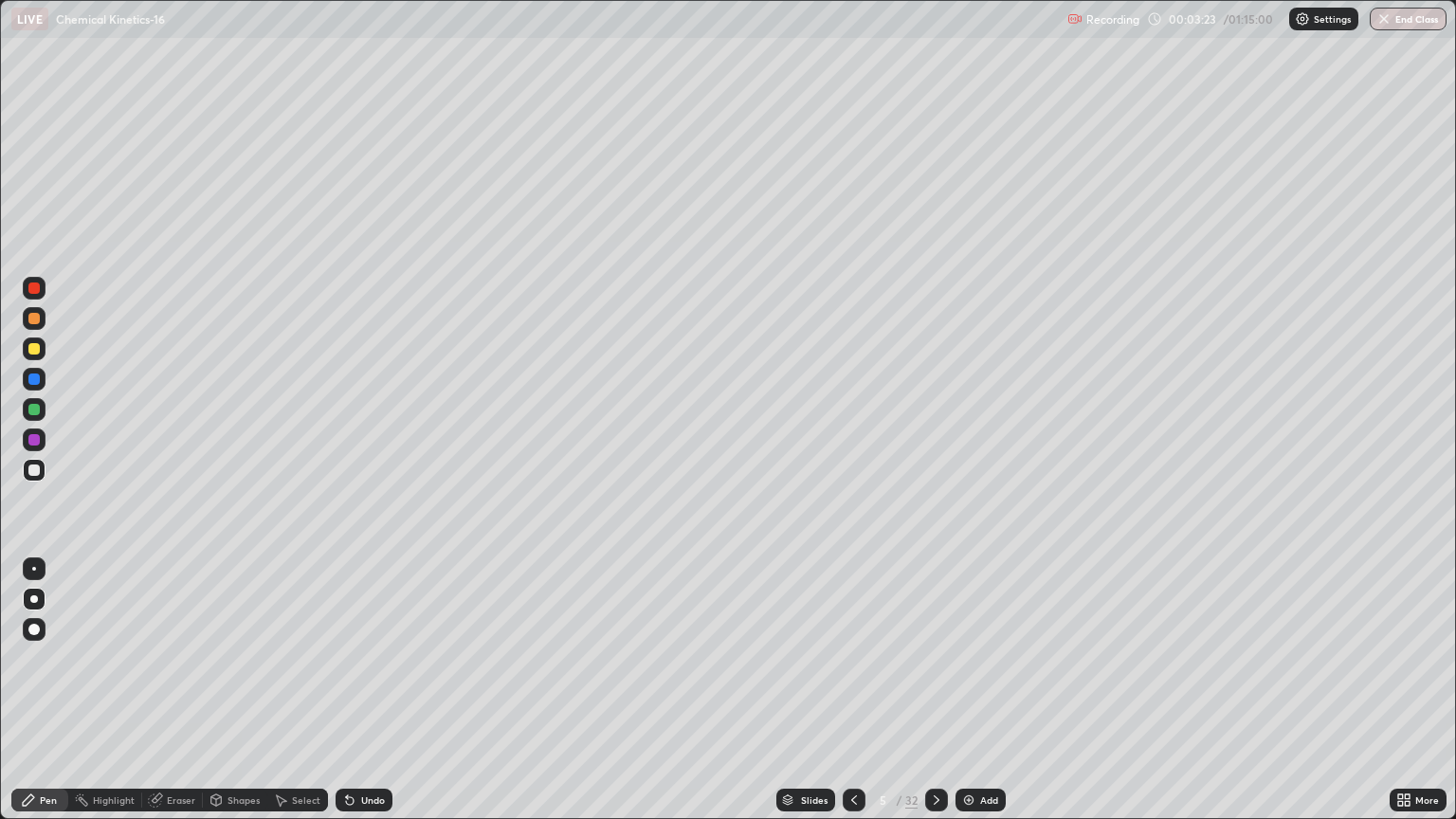 click on "Eraser" at bounding box center [181, 800] 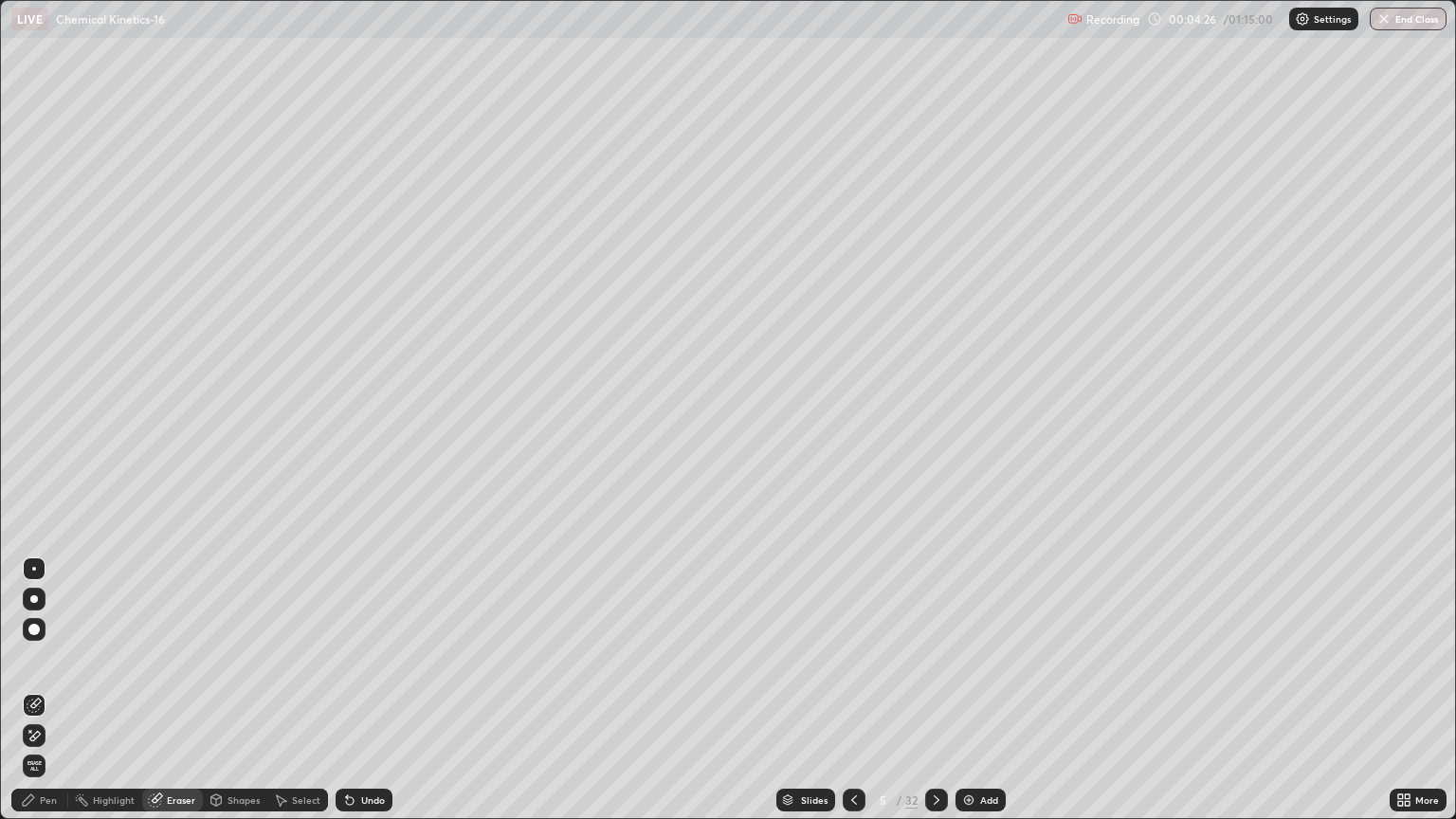 click 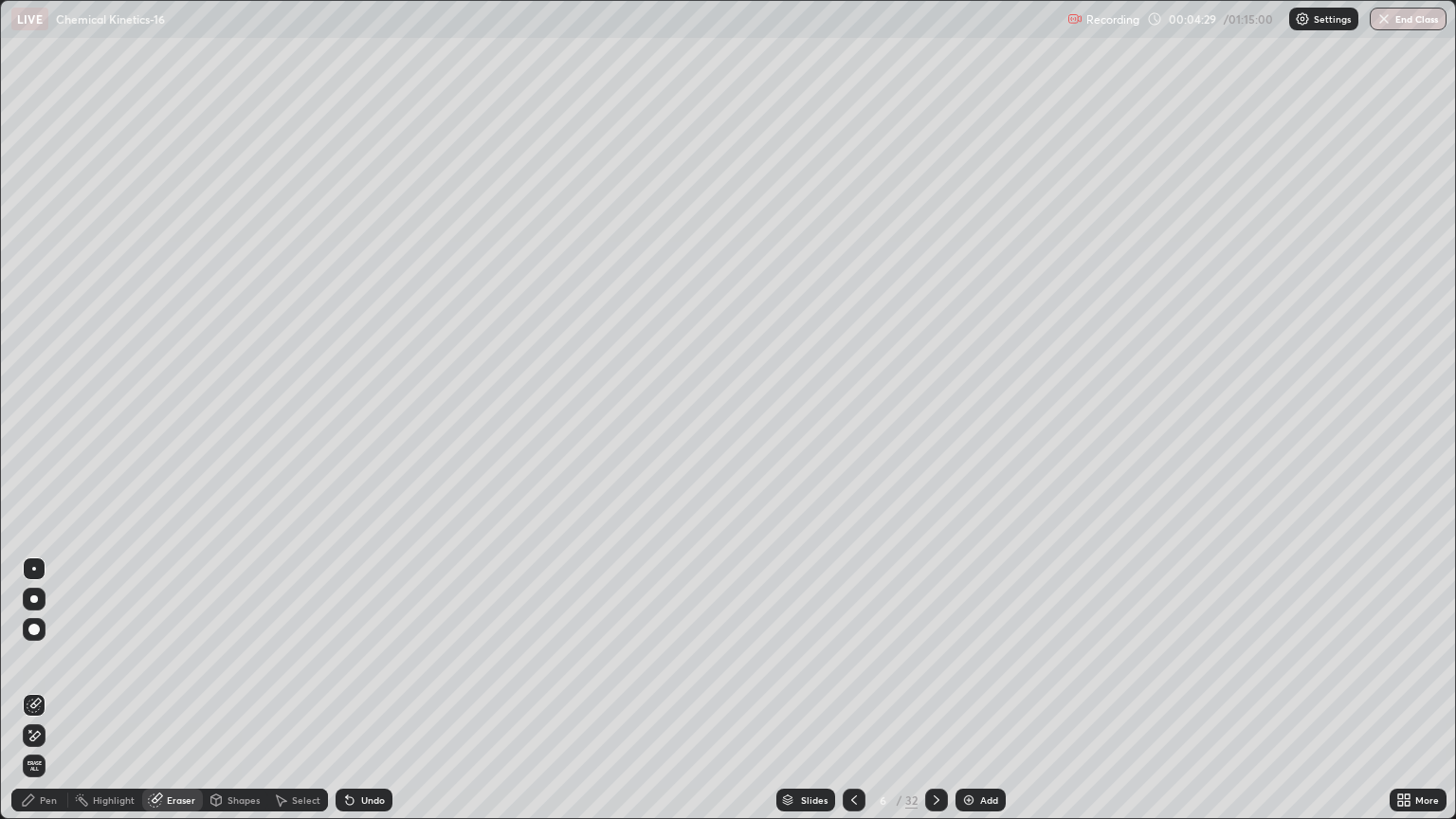 click on "Pen" at bounding box center [48, 800] 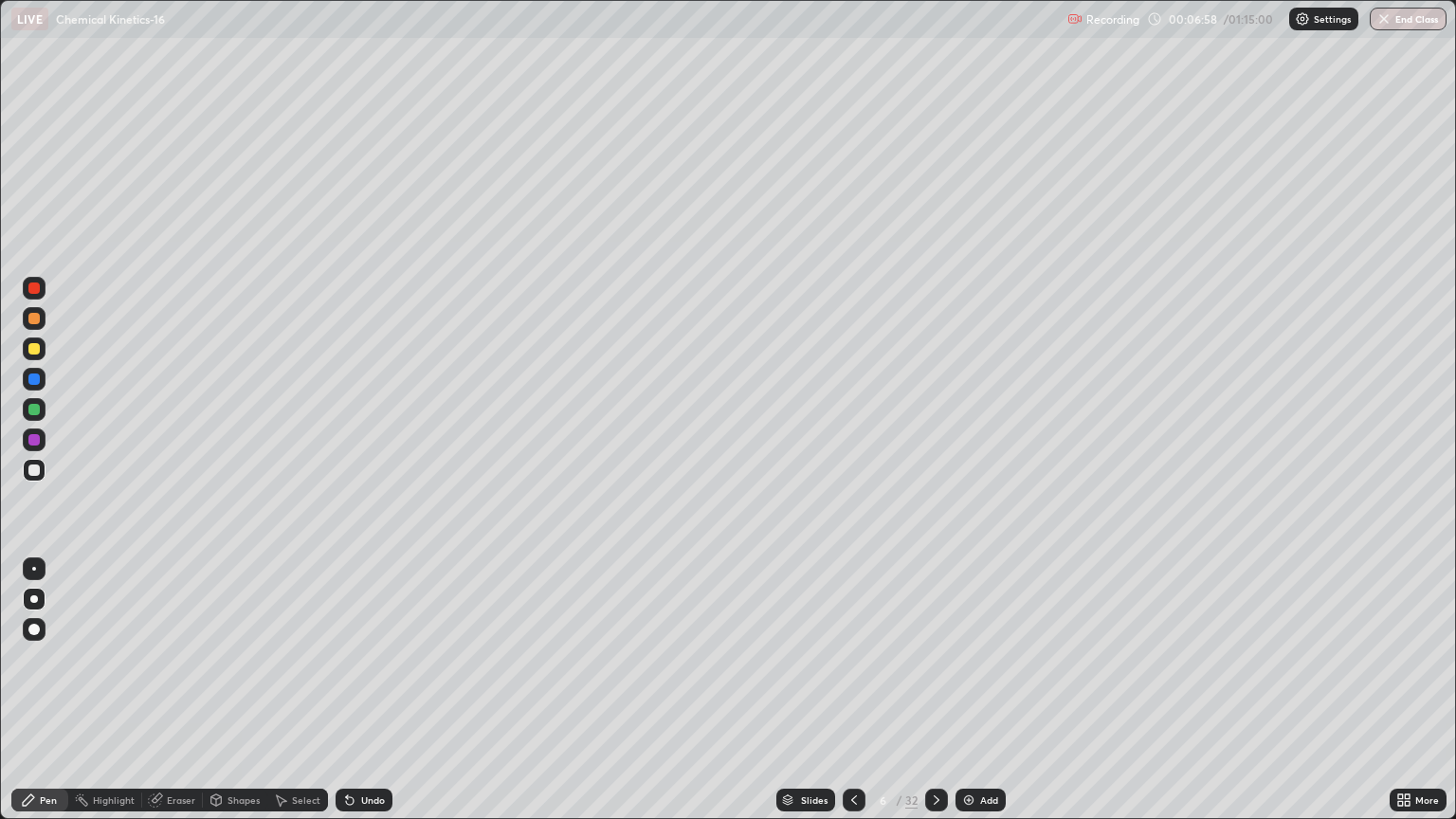 click 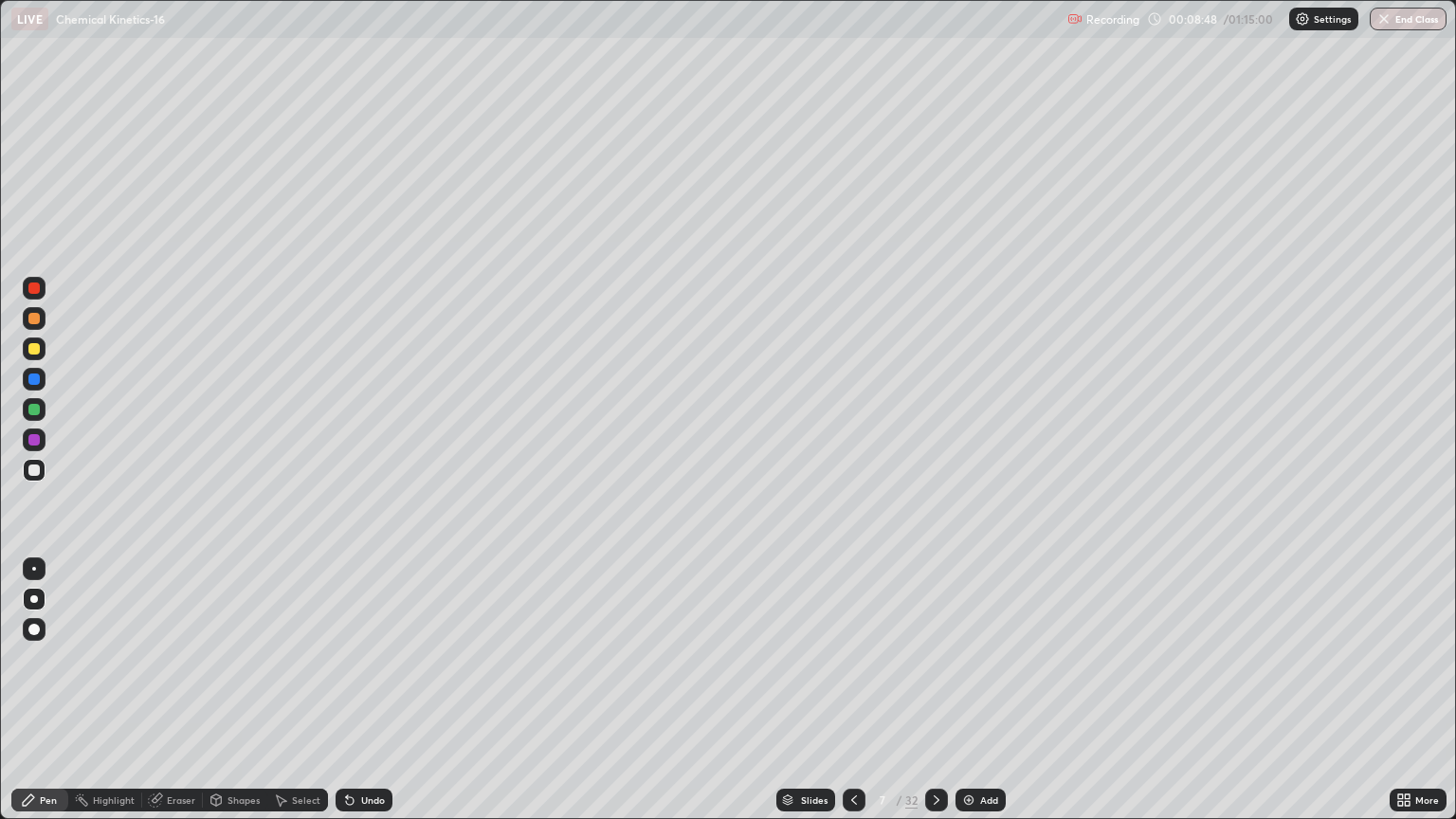 click 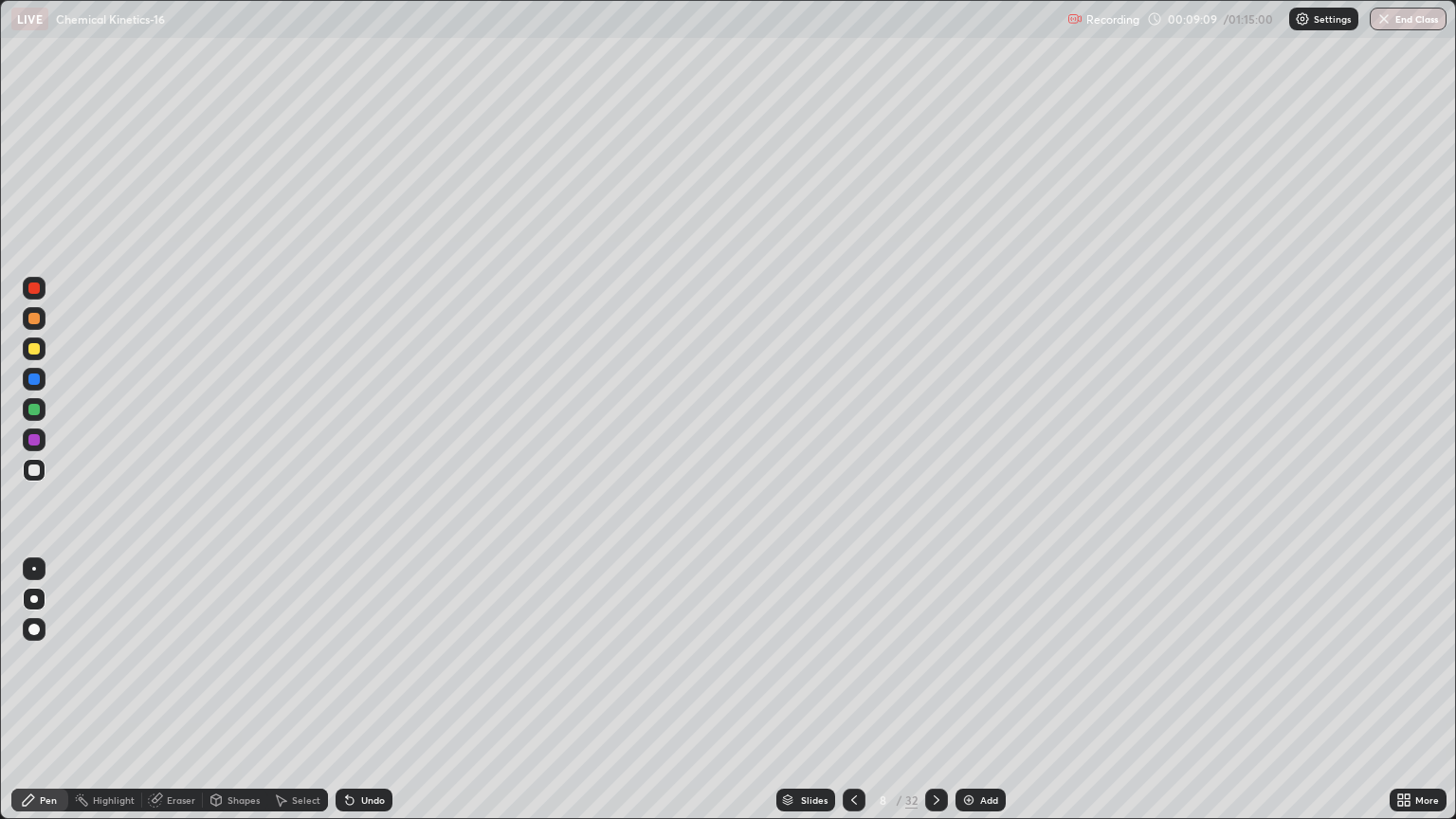 click on "Eraser" at bounding box center (181, 800) 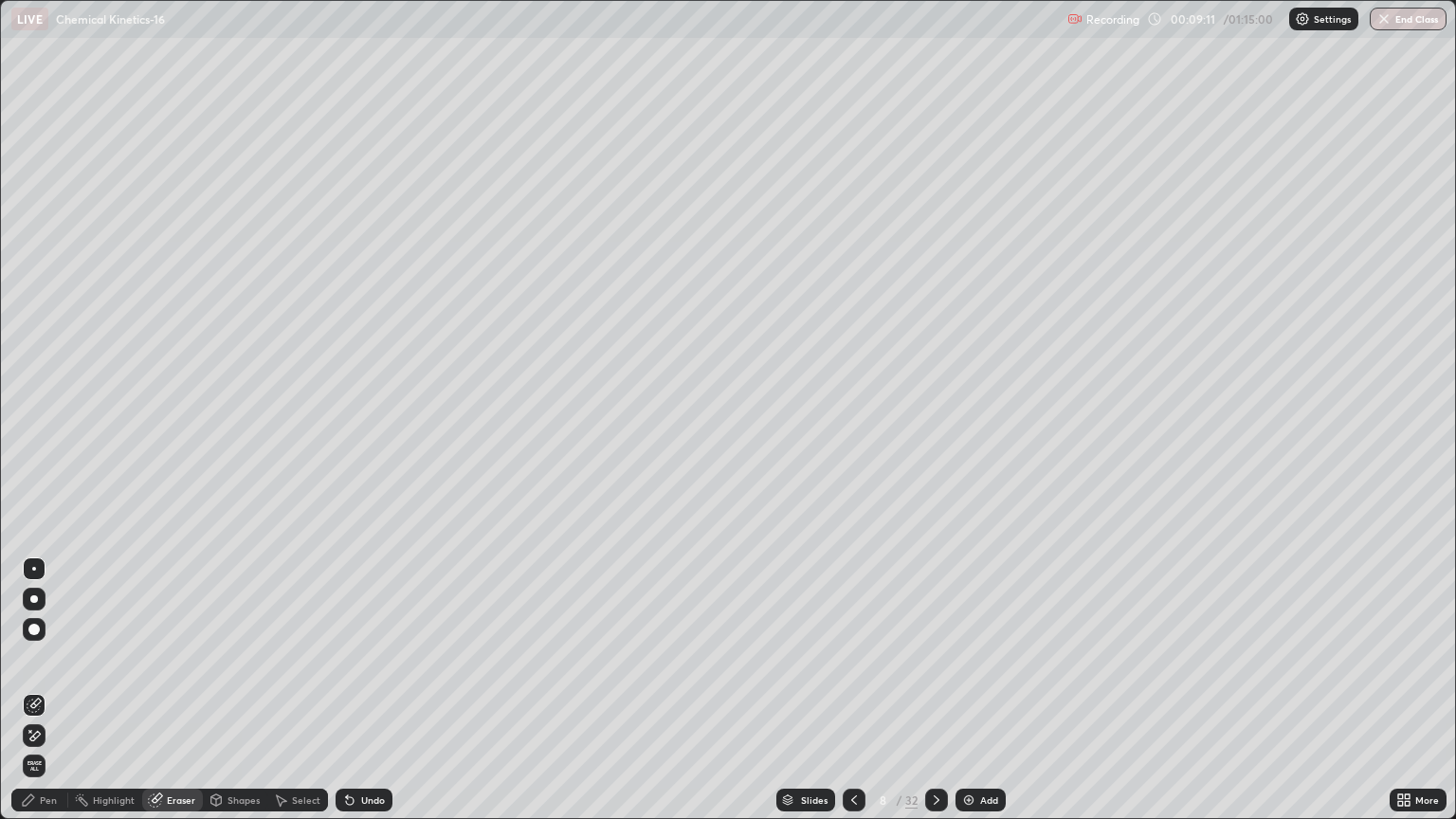 click on "Pen" at bounding box center [48, 800] 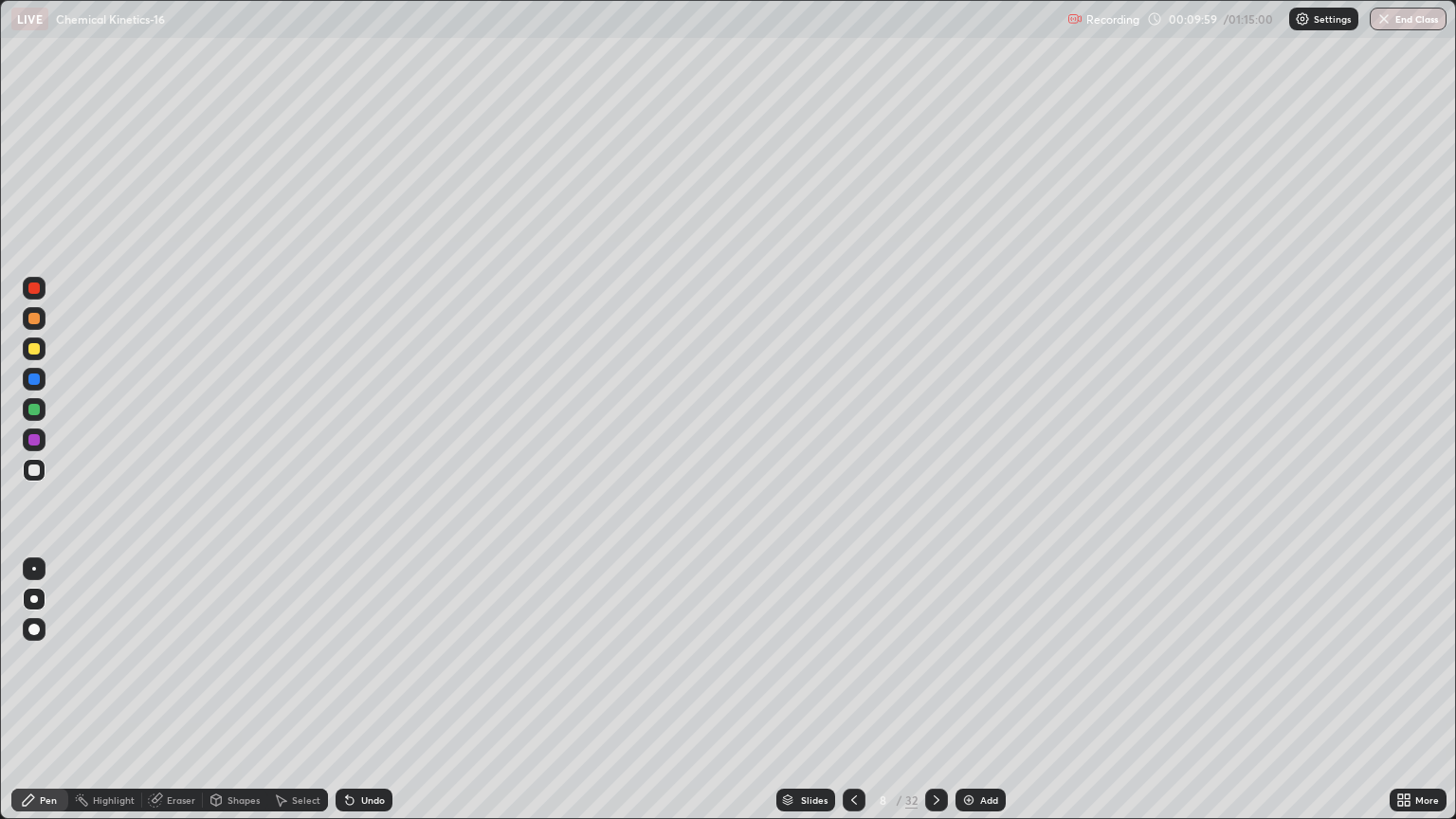 click on "Eraser" at bounding box center [173, 800] 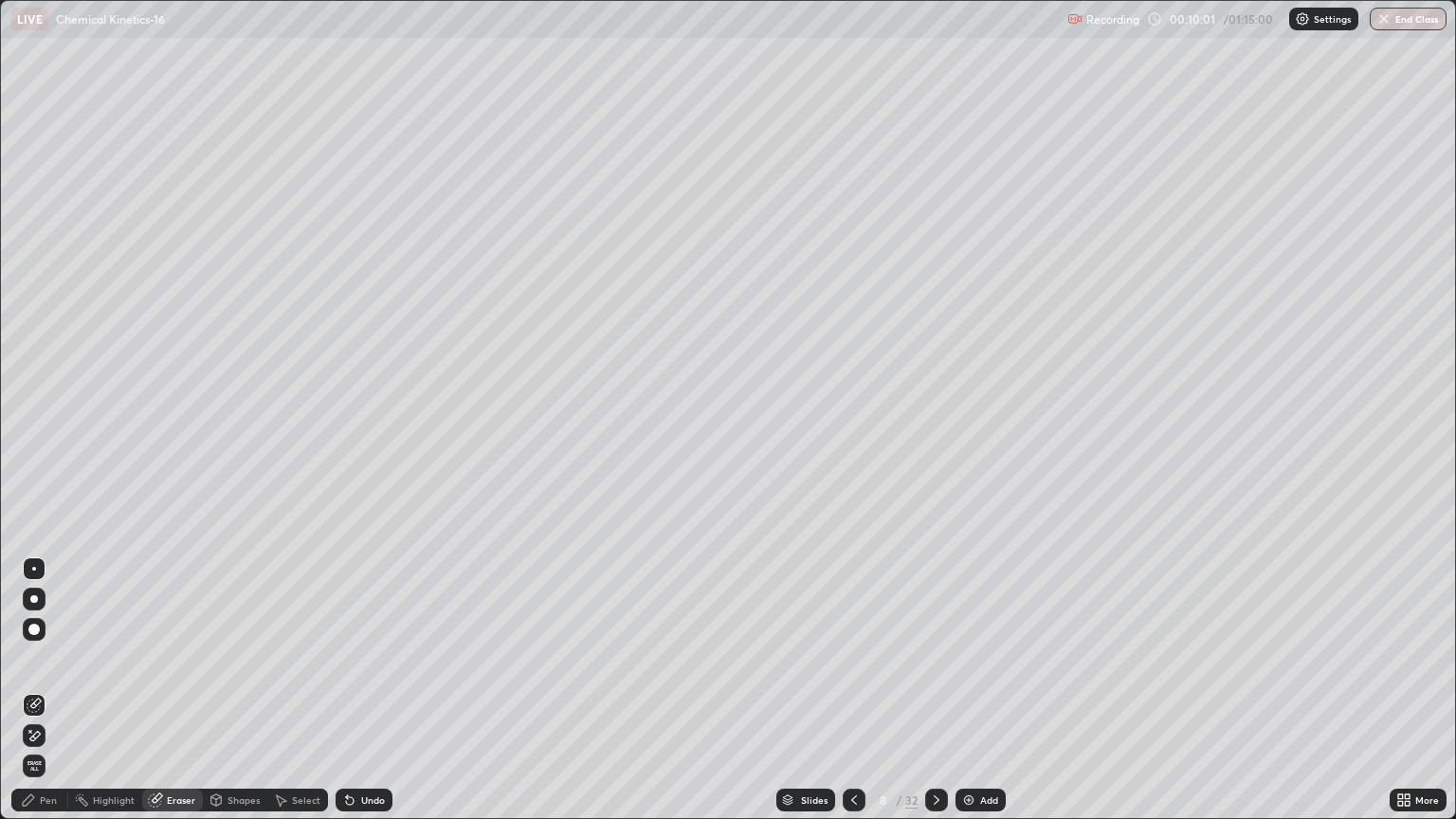 click on "Pen" at bounding box center [40, 800] 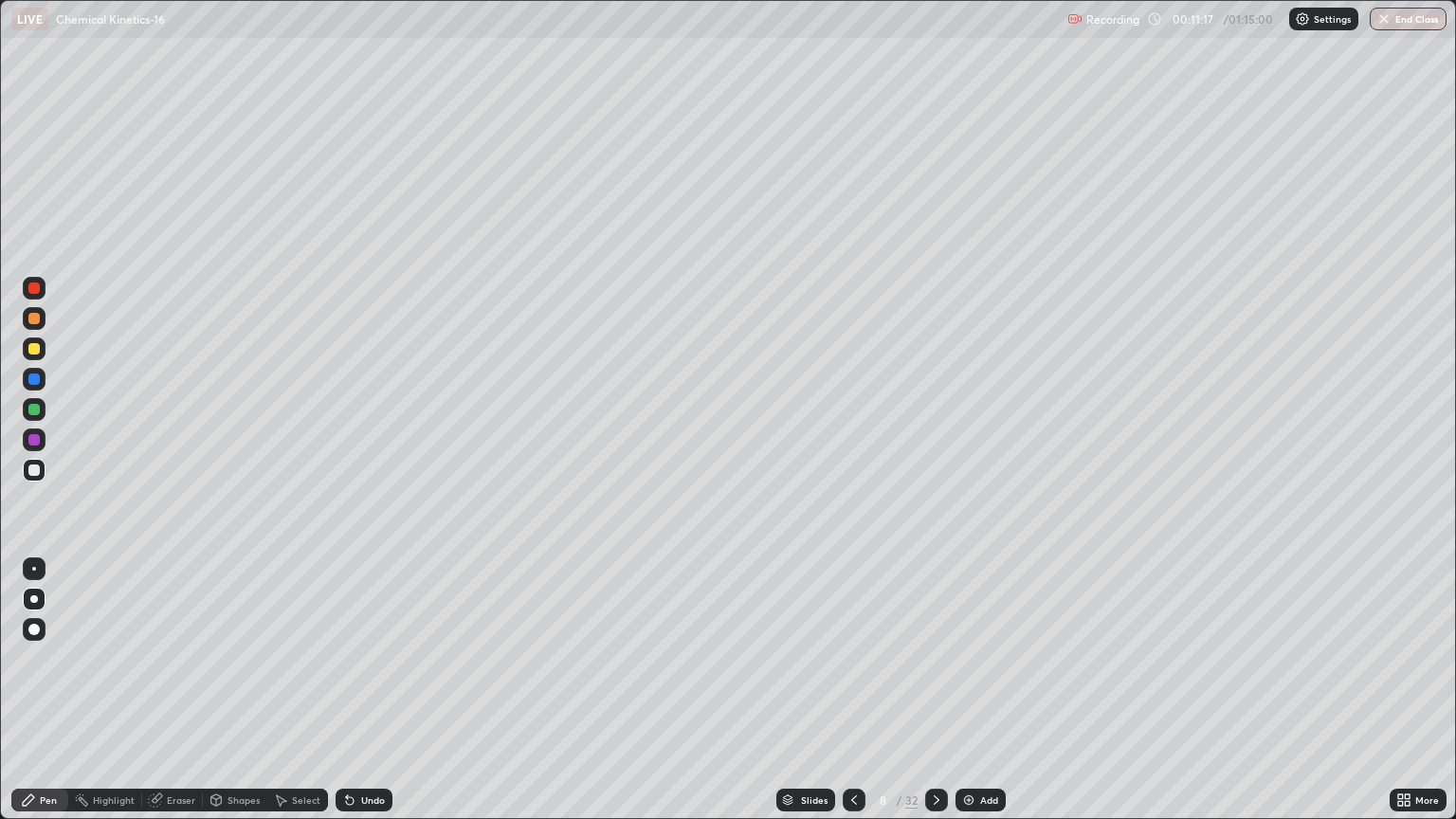 click on "Eraser" at bounding box center (181, 800) 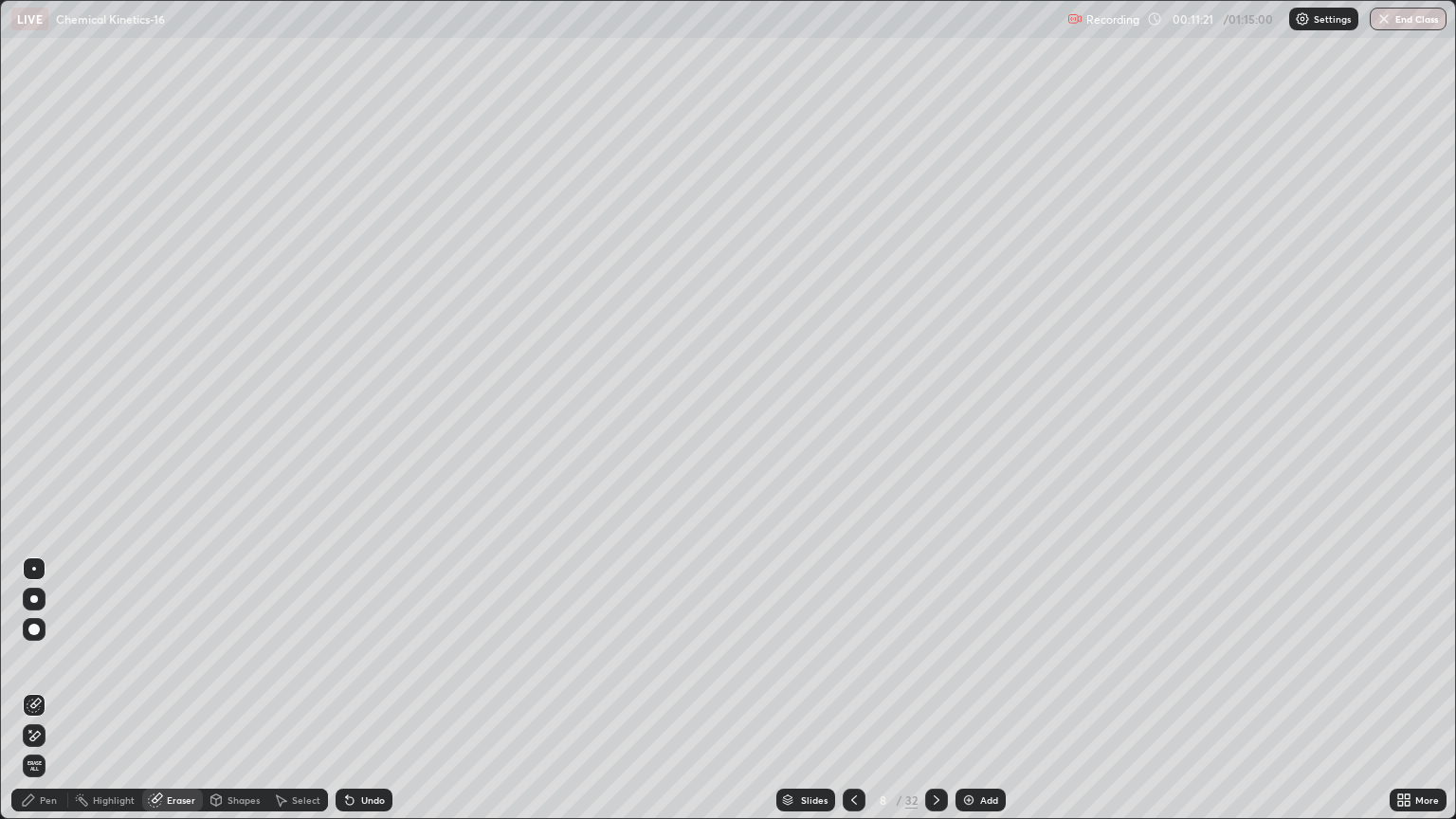 click on "Pen" at bounding box center (48, 800) 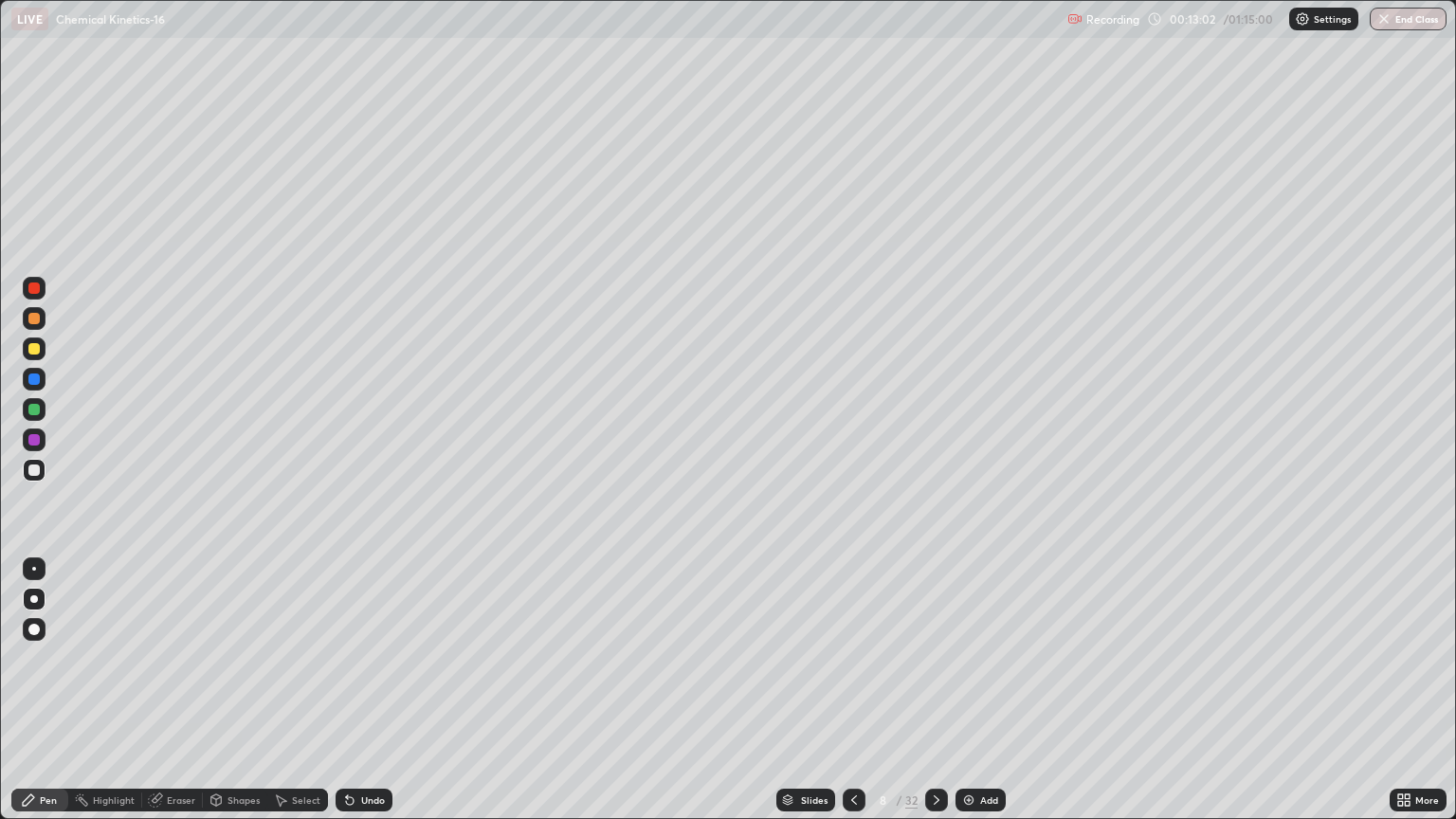 click on "Eraser" at bounding box center [181, 800] 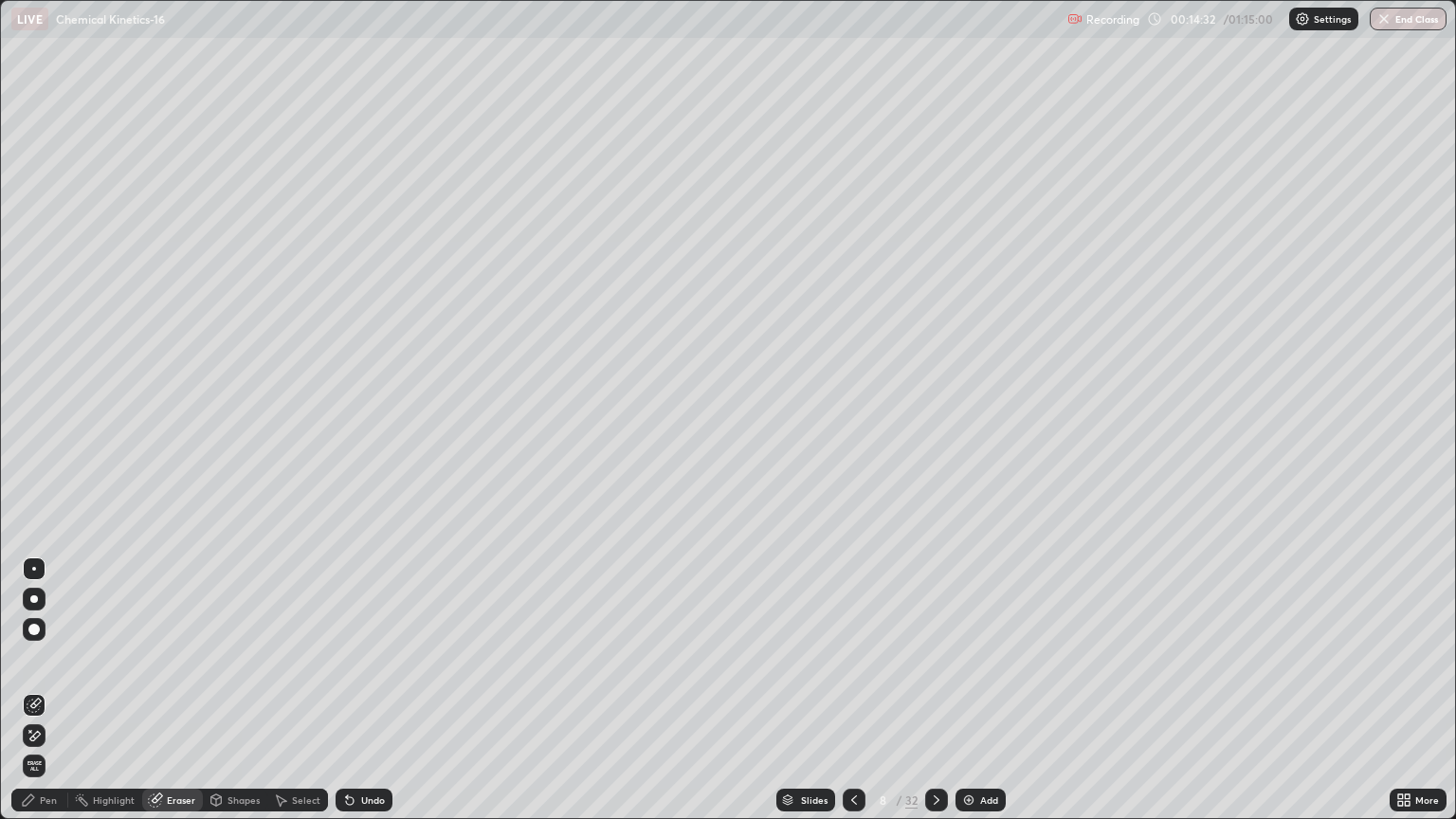 click 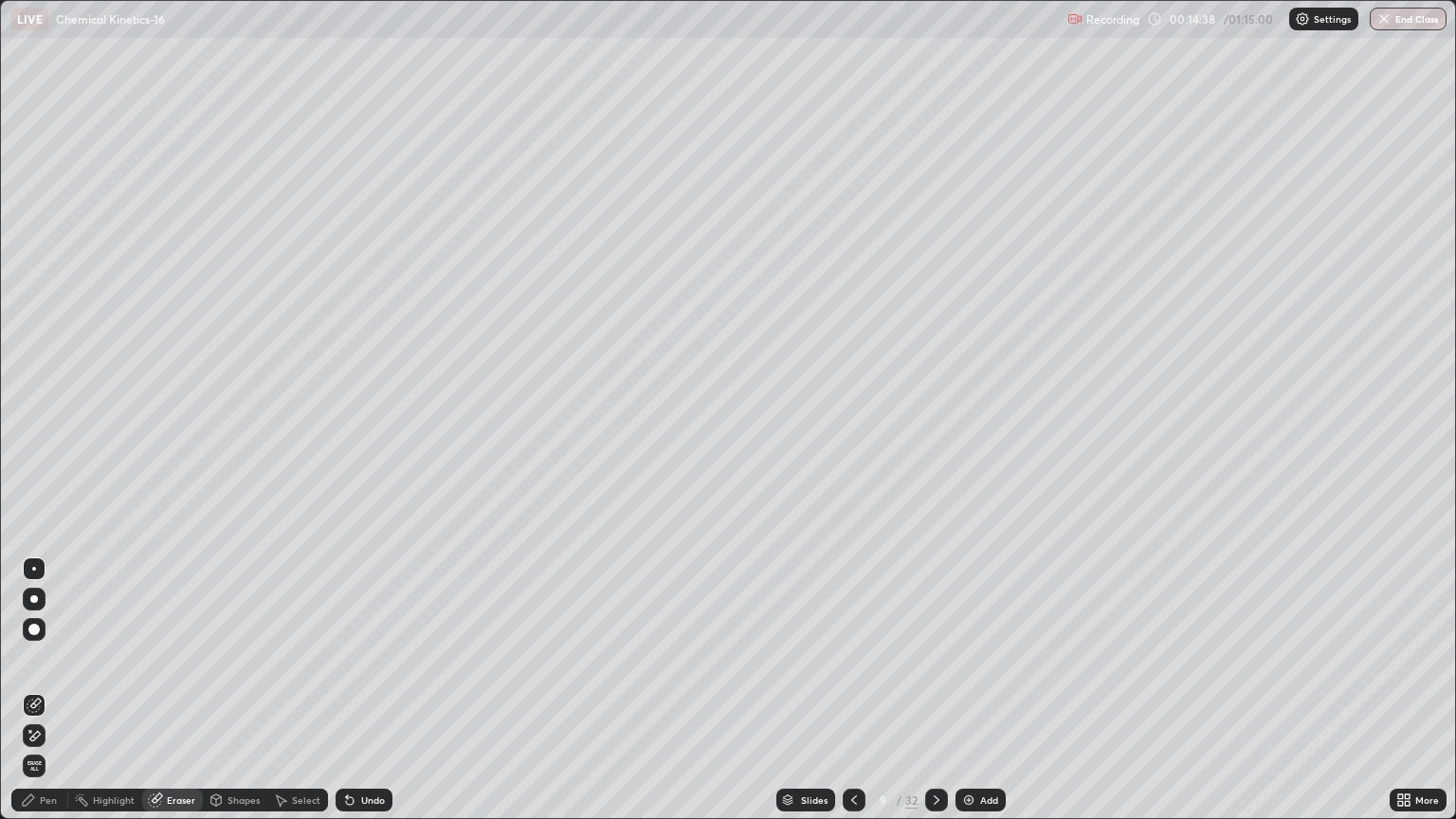 click on "Pen" at bounding box center [40, 800] 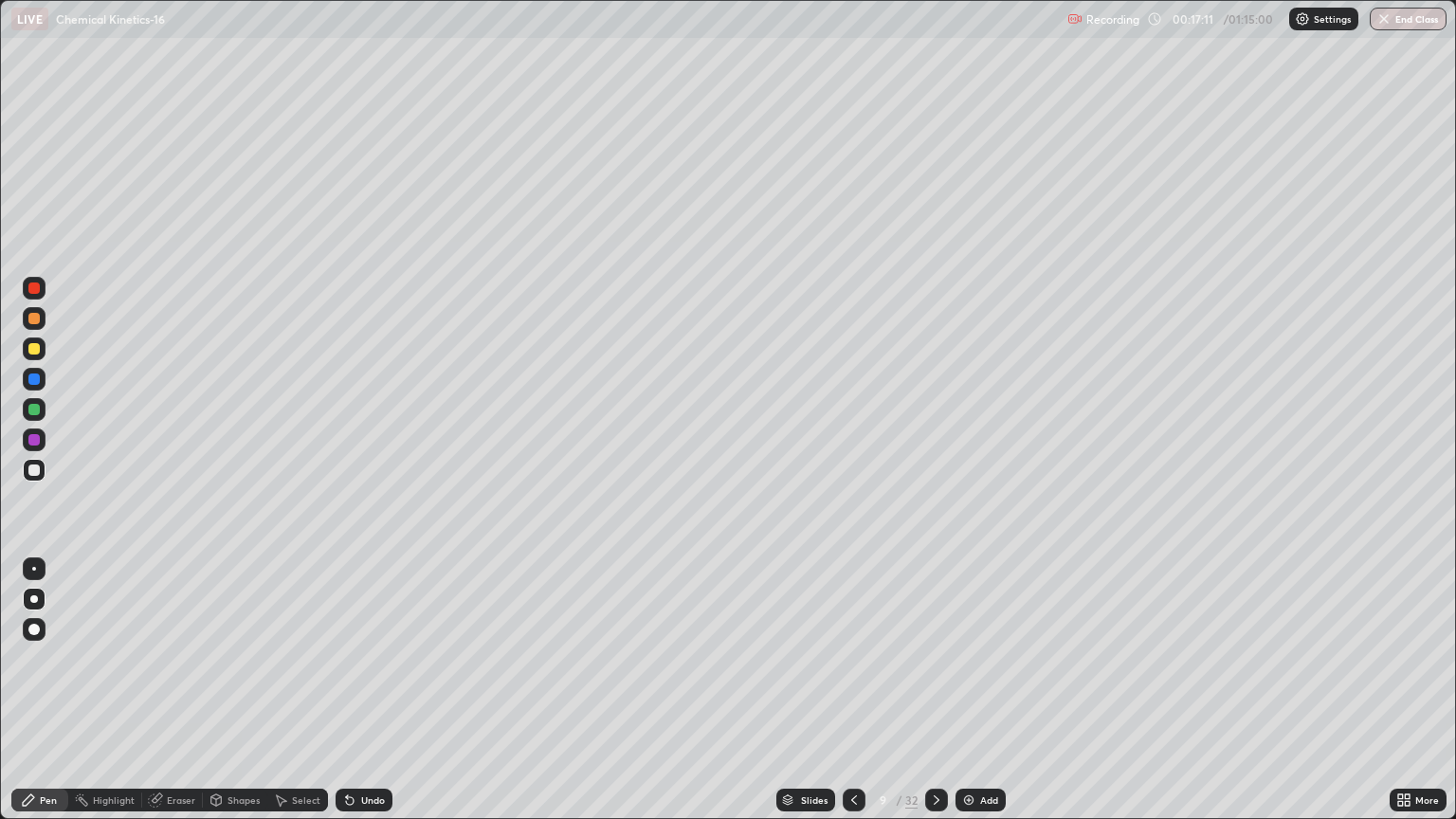 click 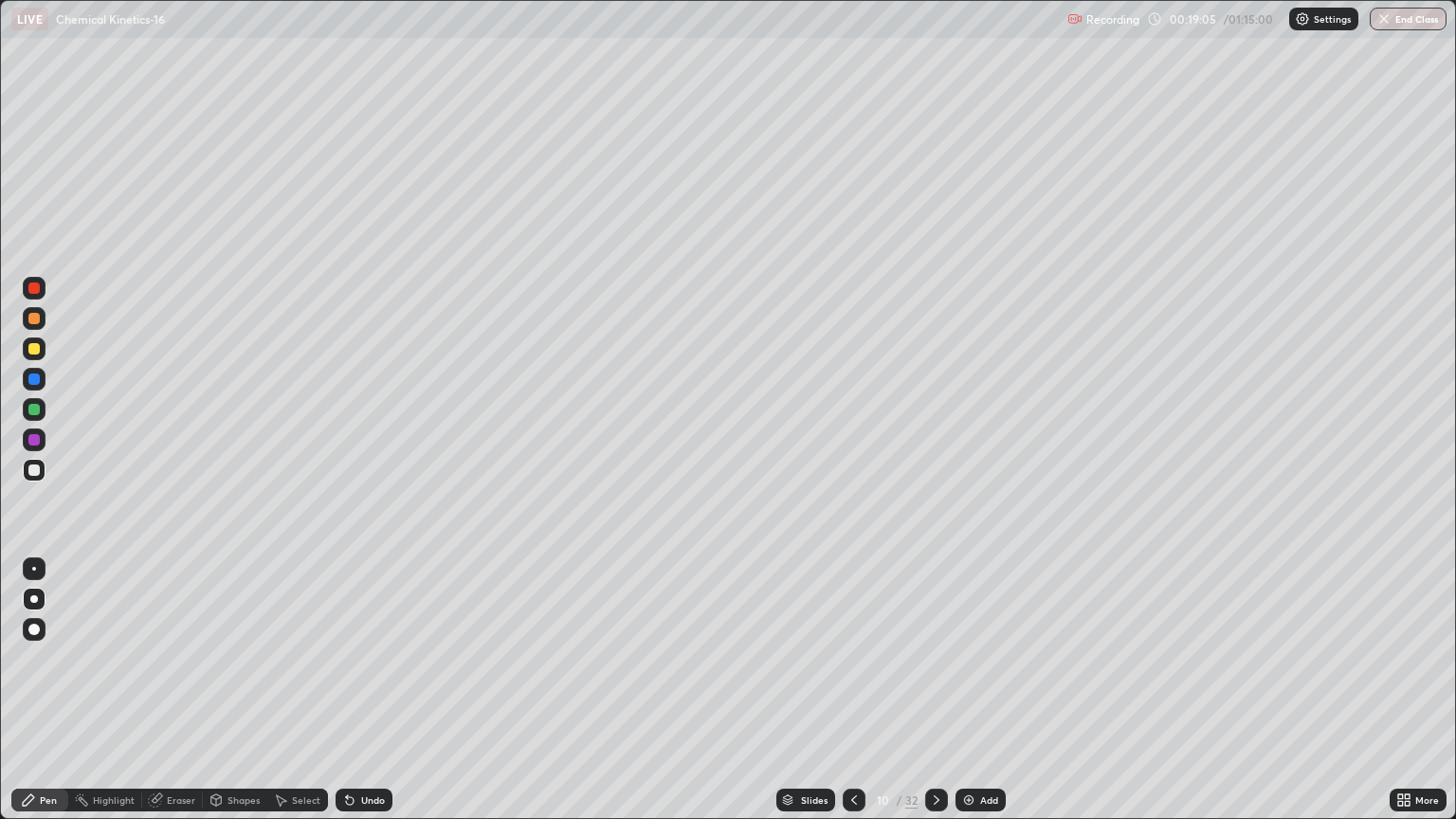 click 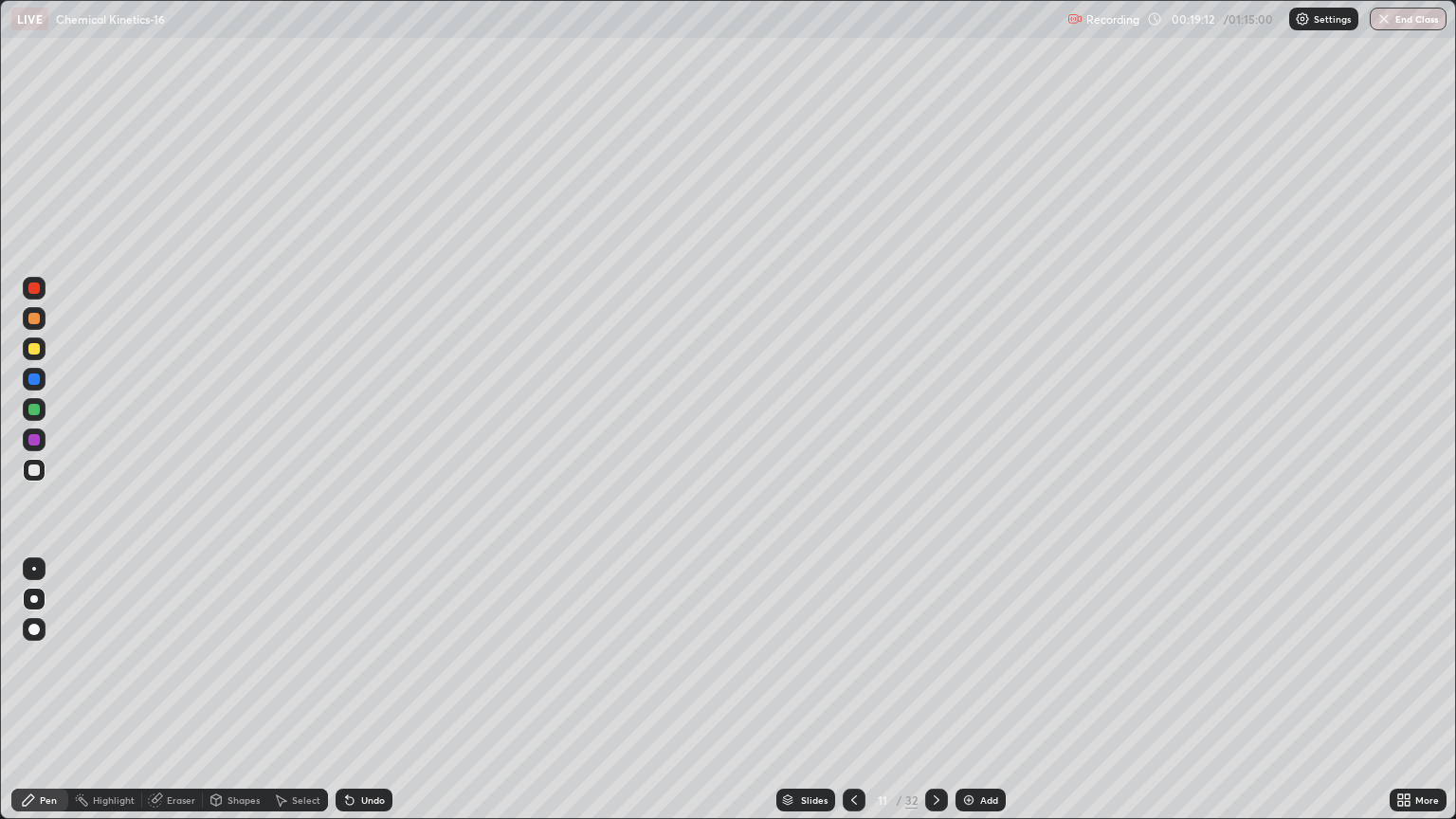 click 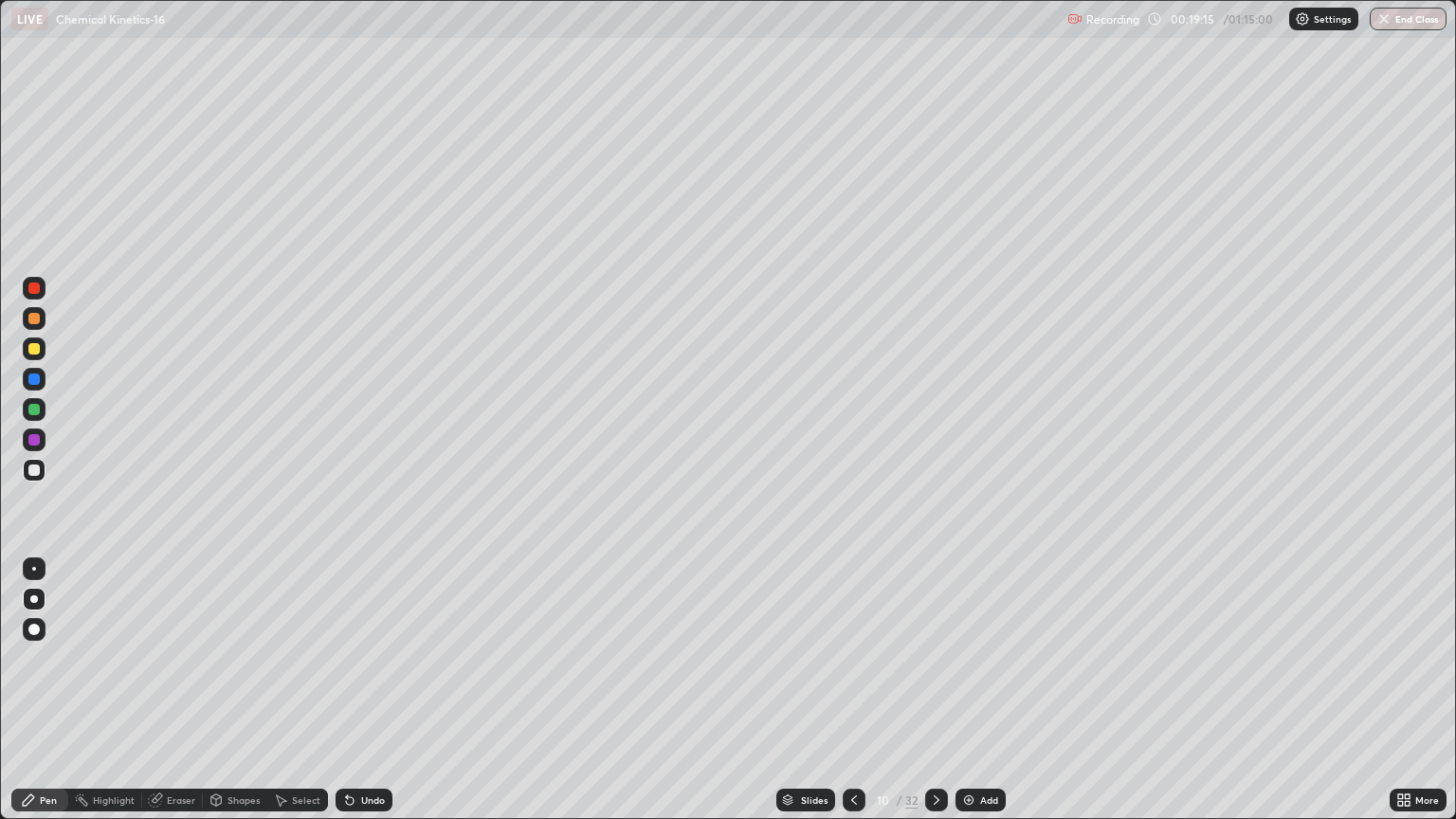 click 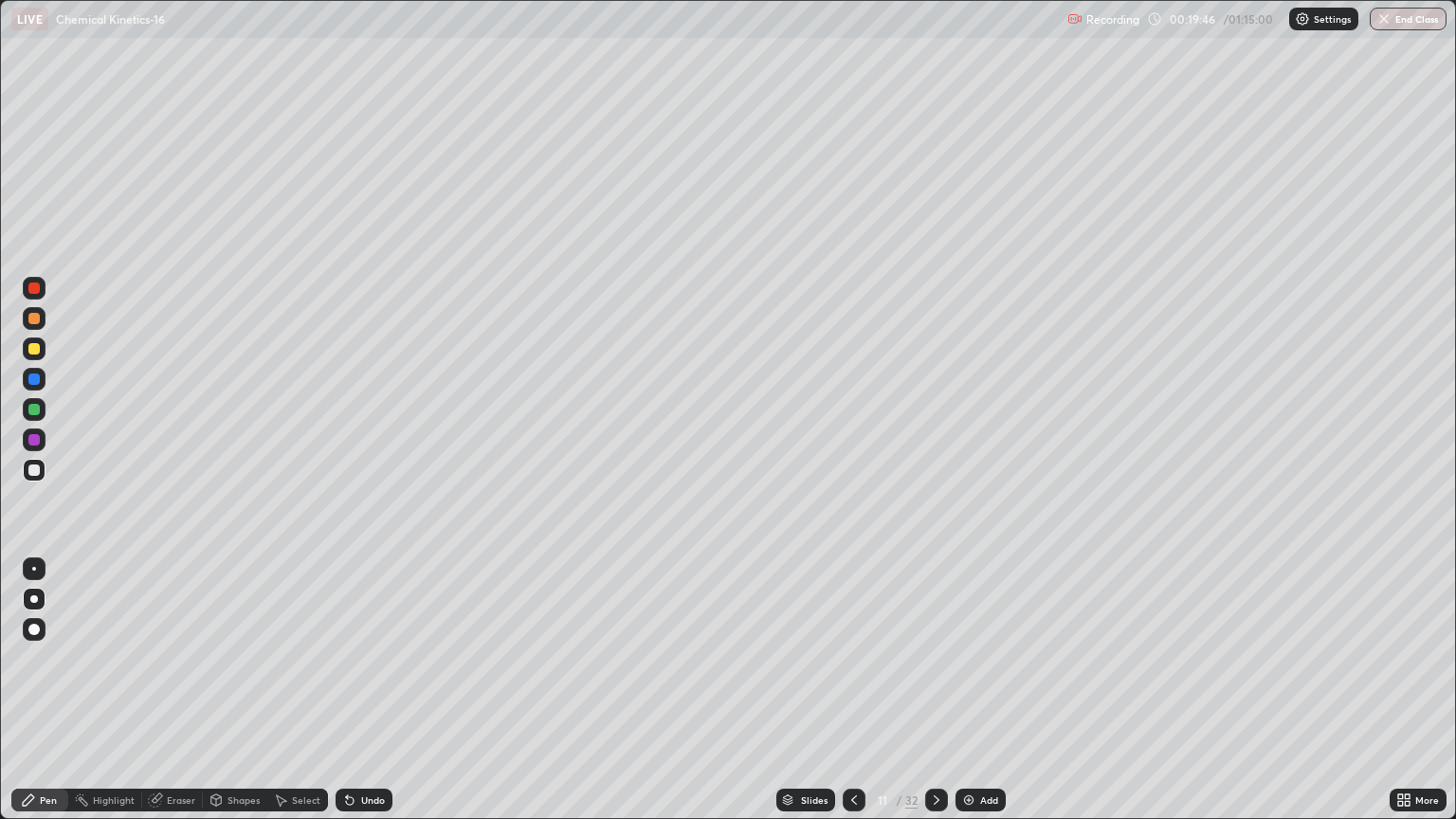 click 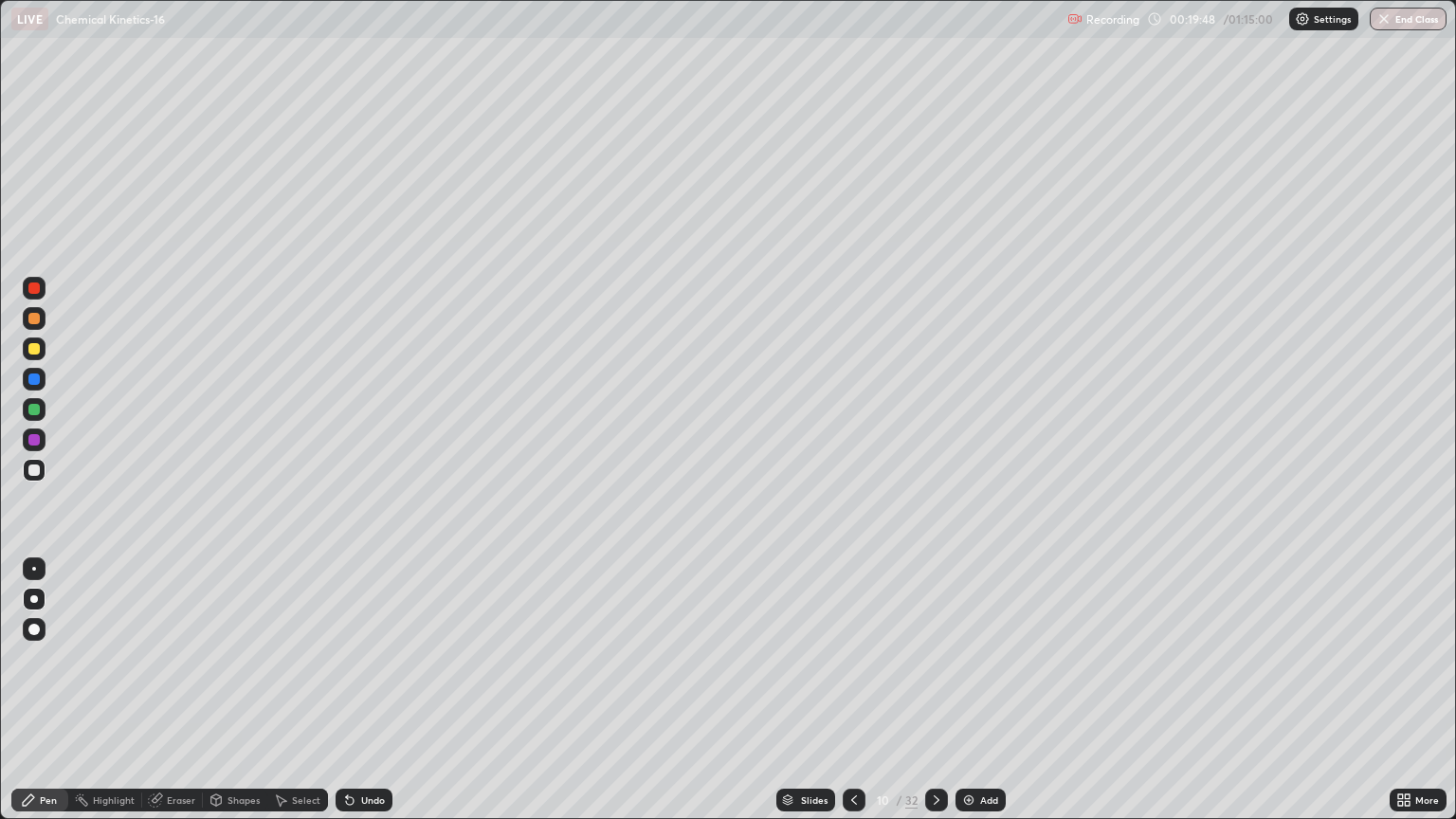 click at bounding box center (937, 800) 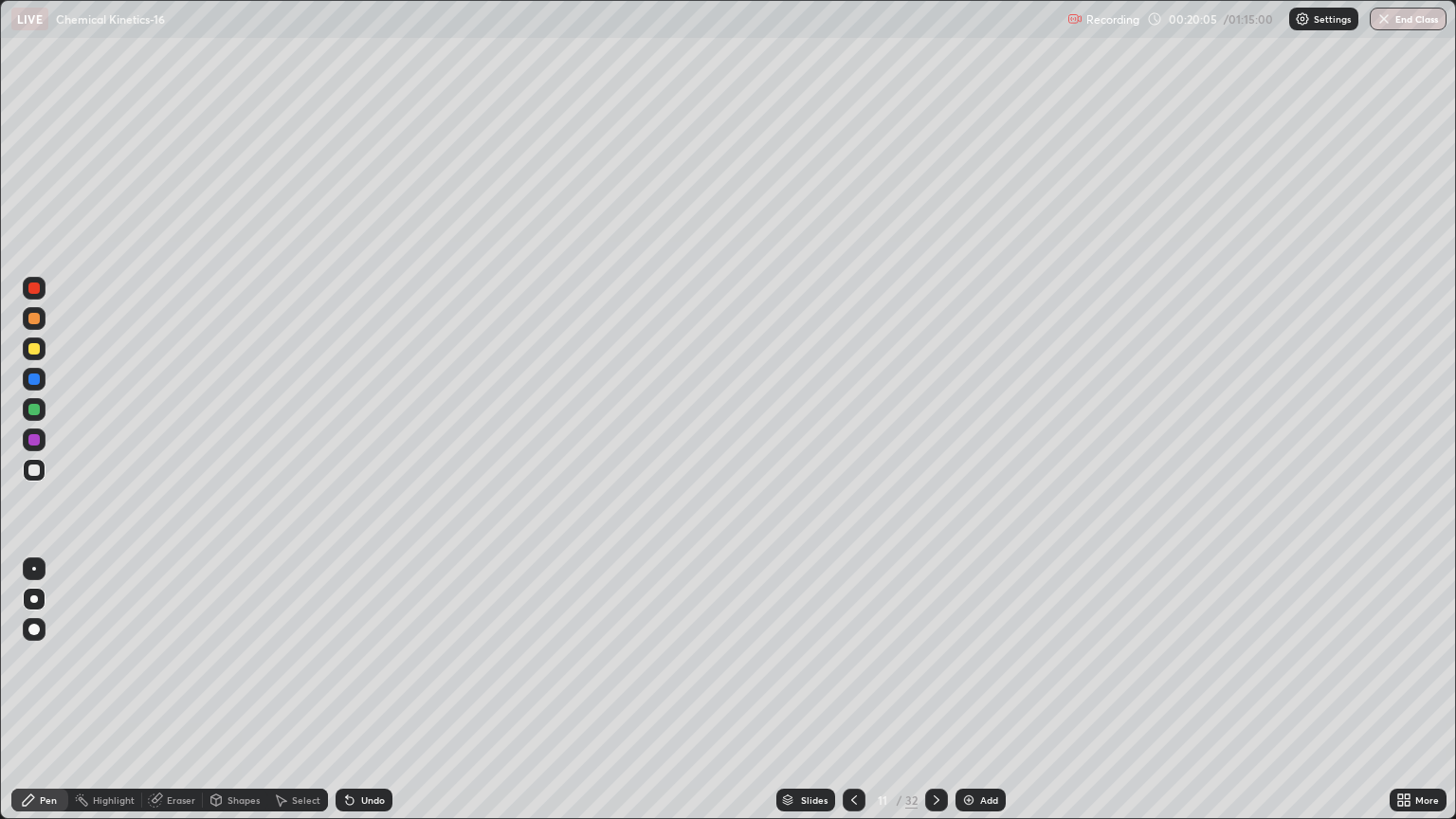click 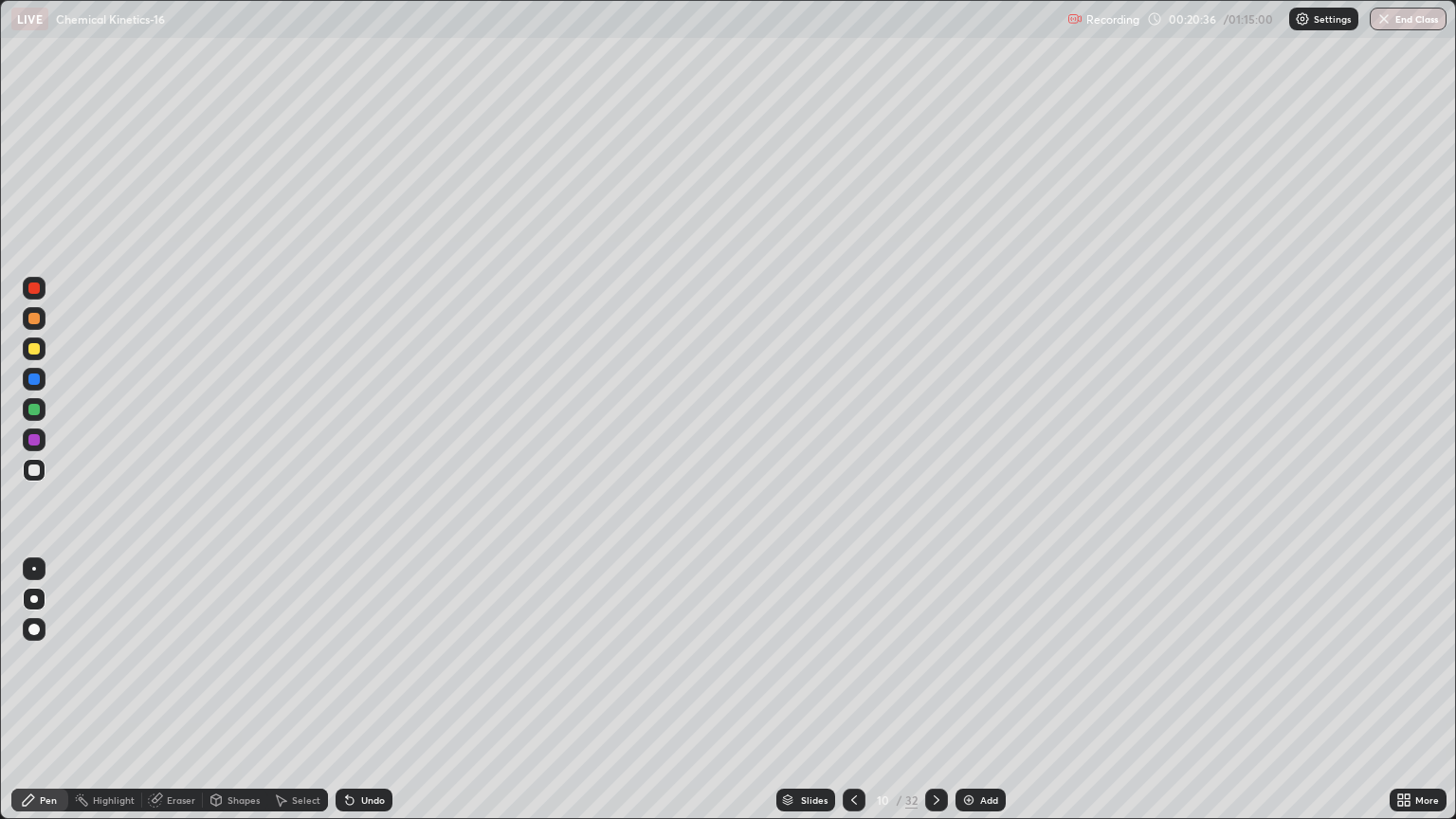 click 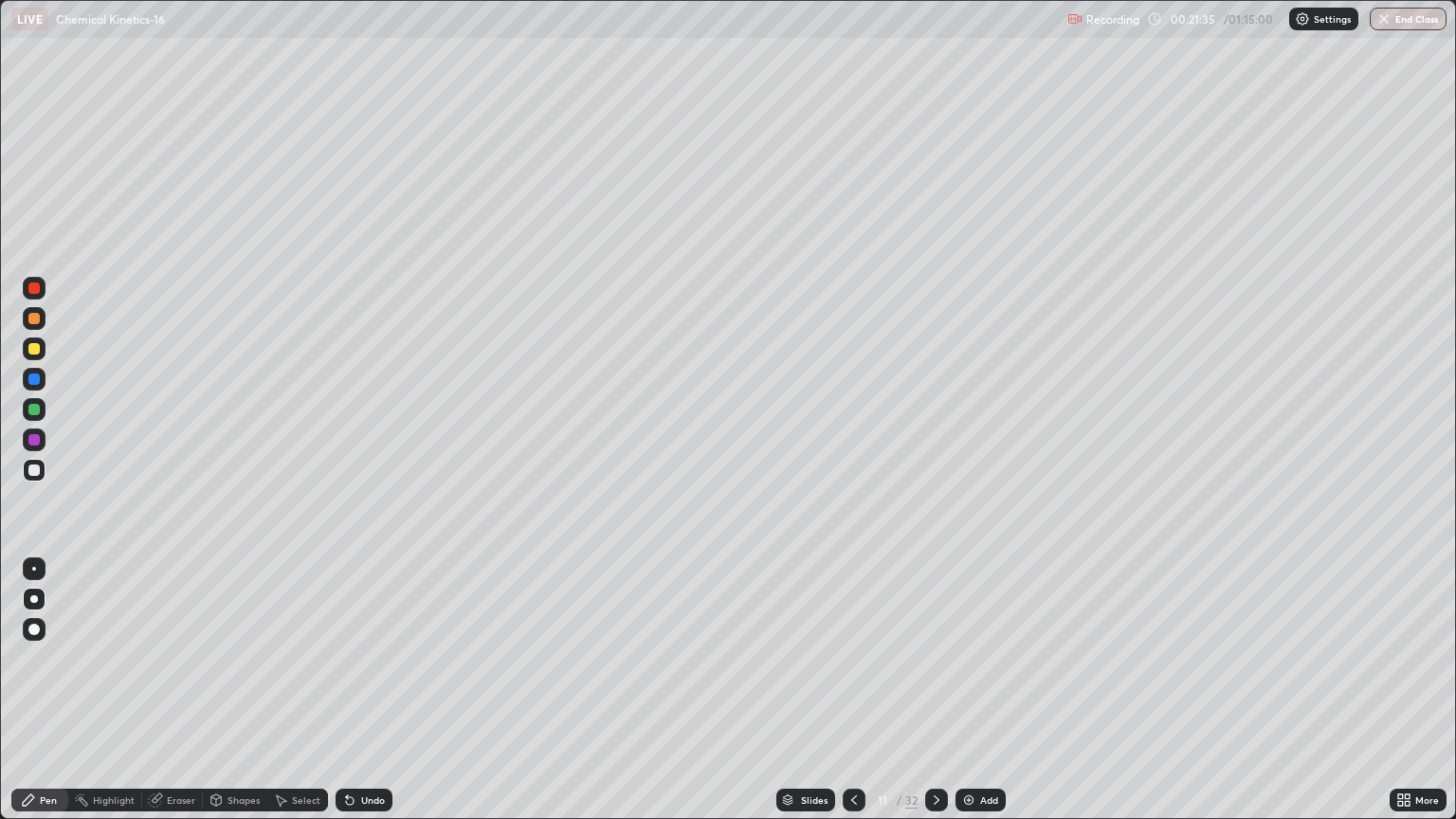 click 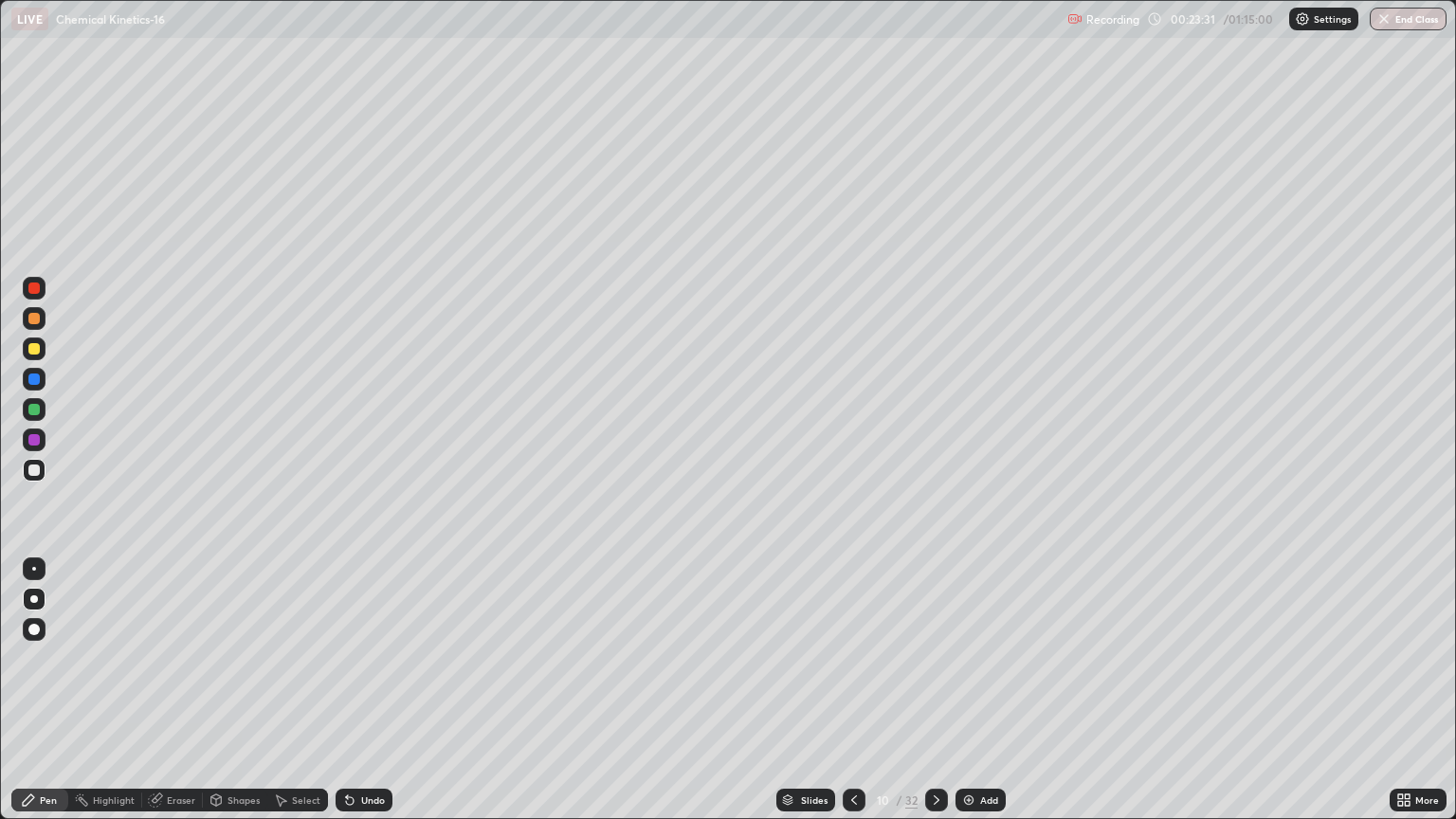 click 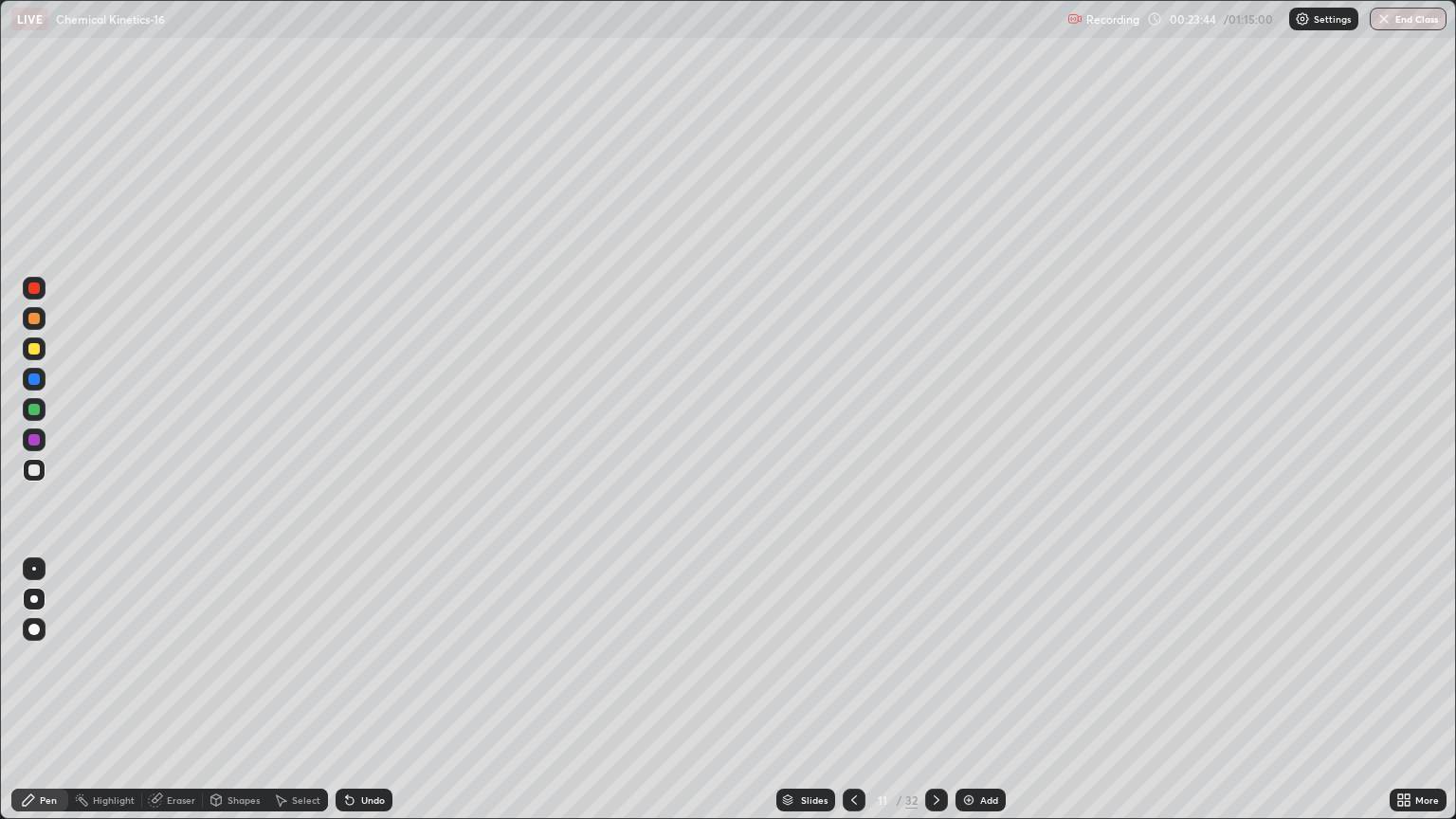 click 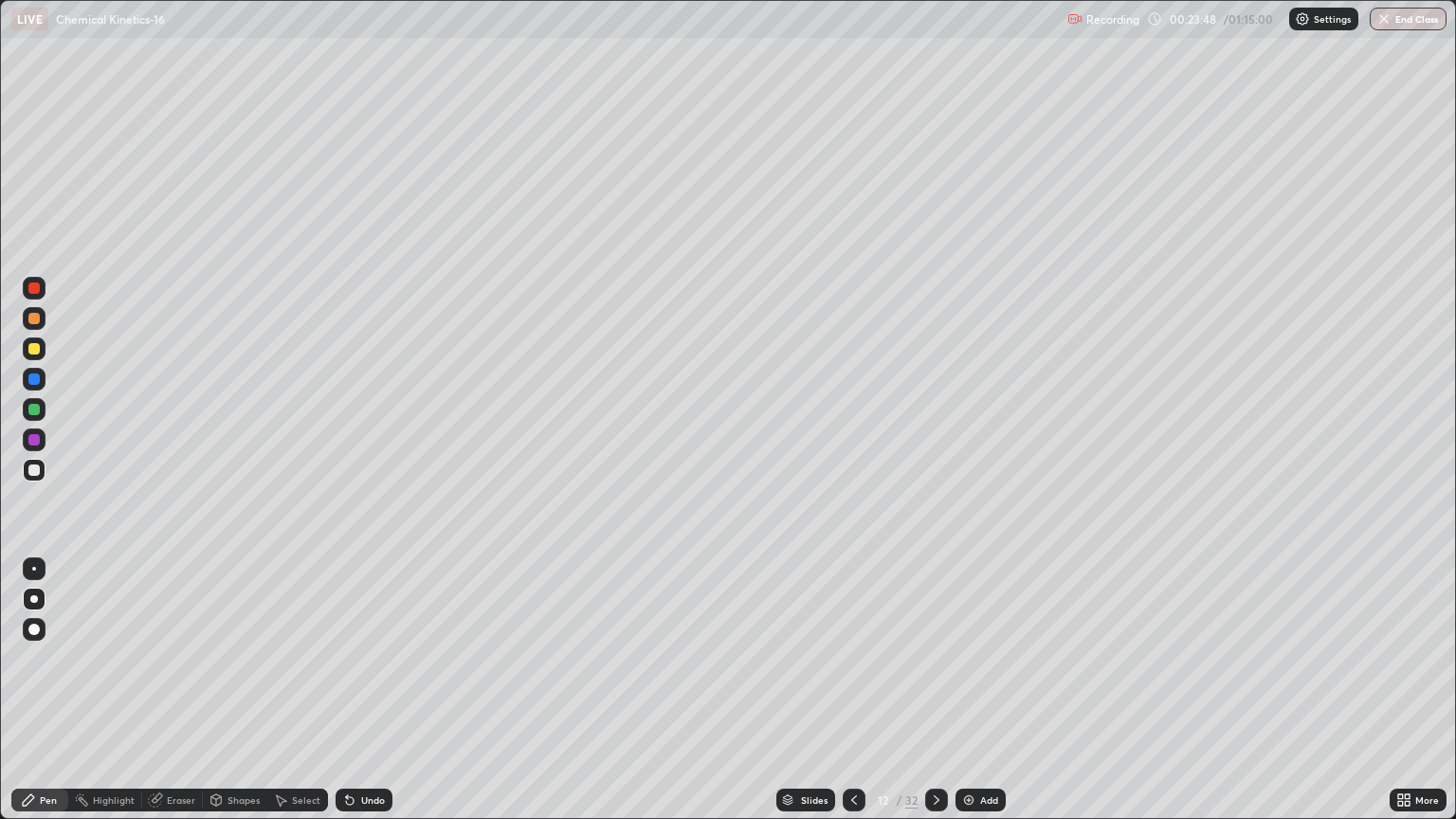 click 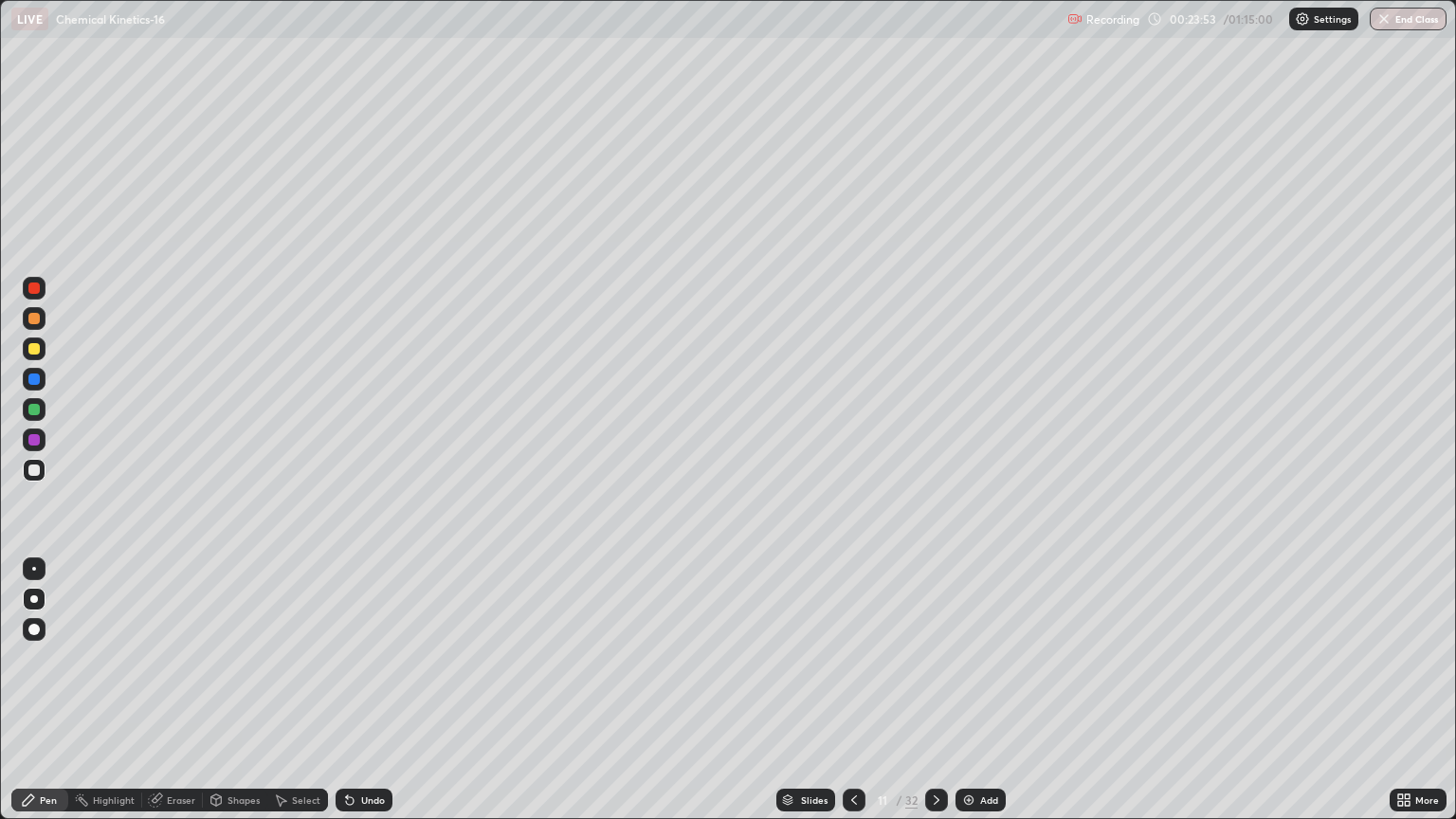 click 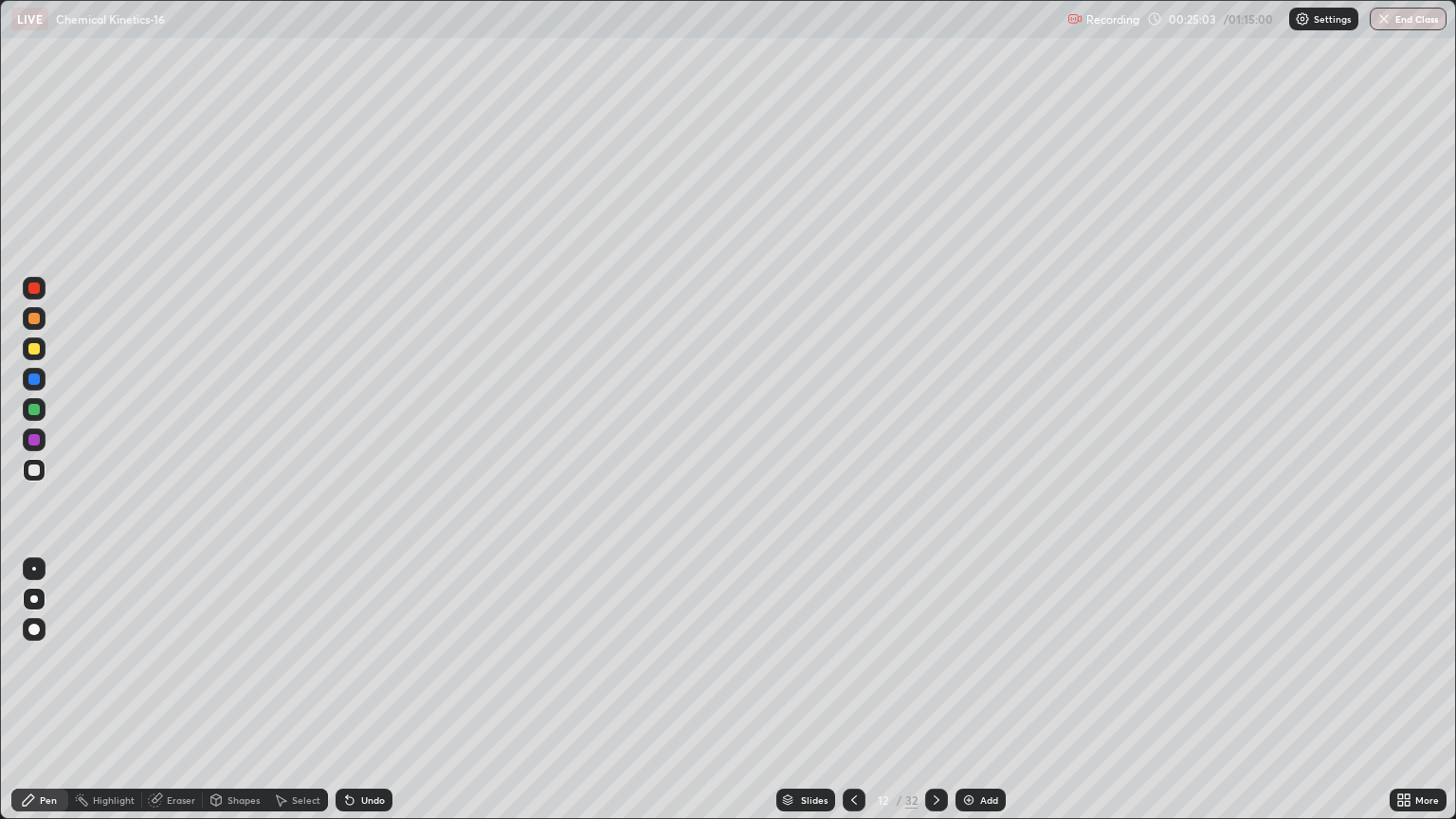 click 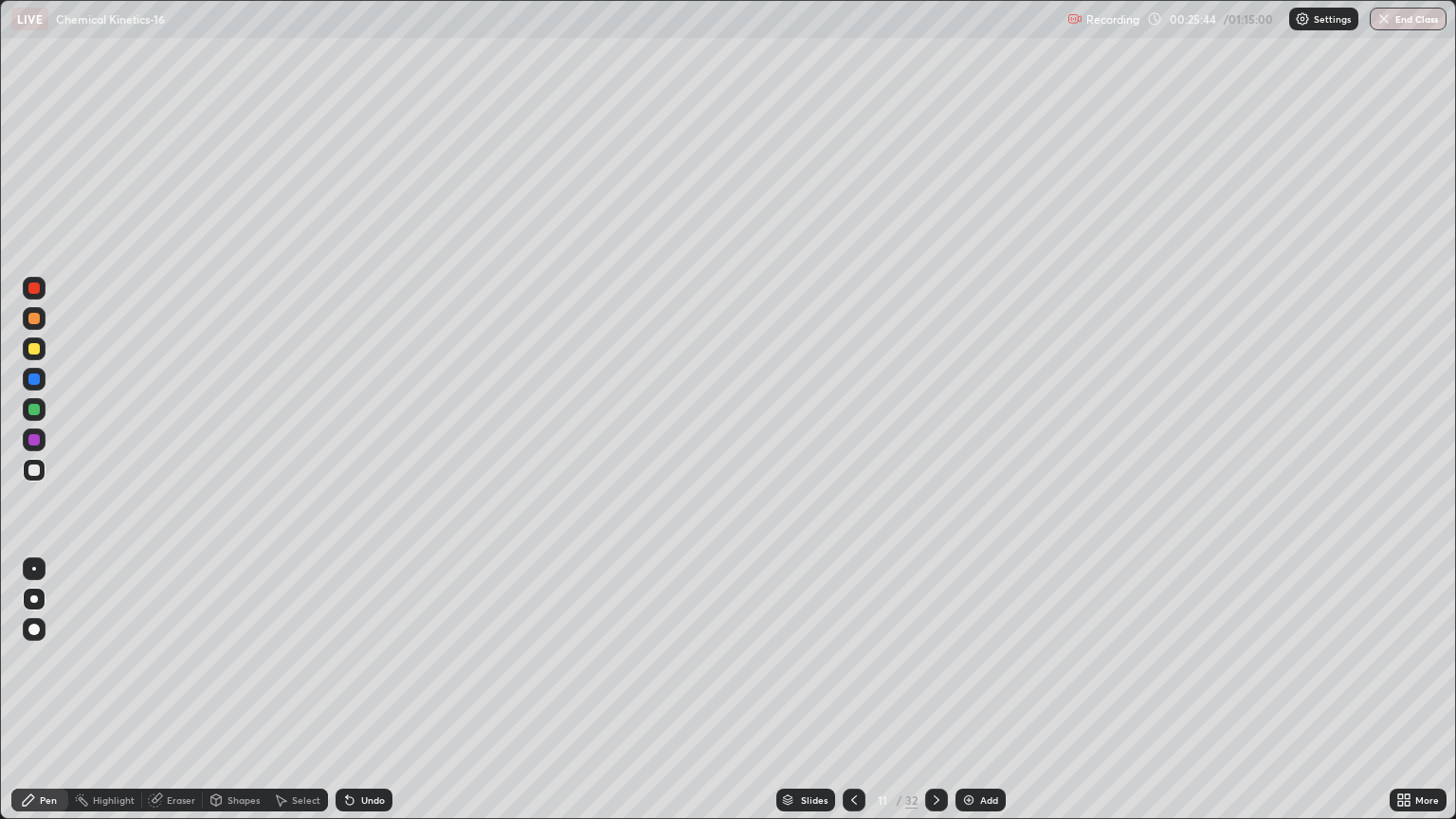 click 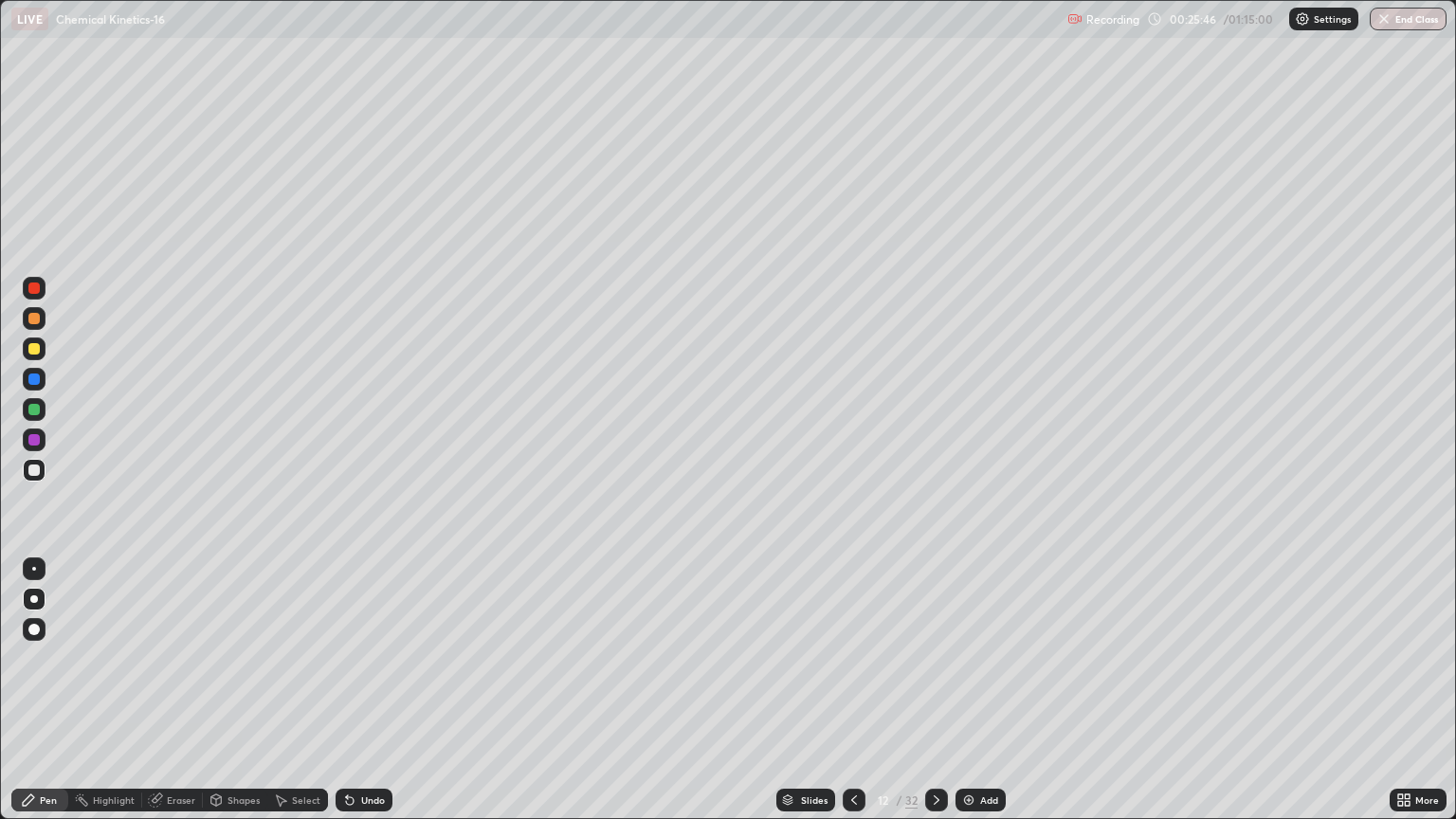 click at bounding box center (937, 800) 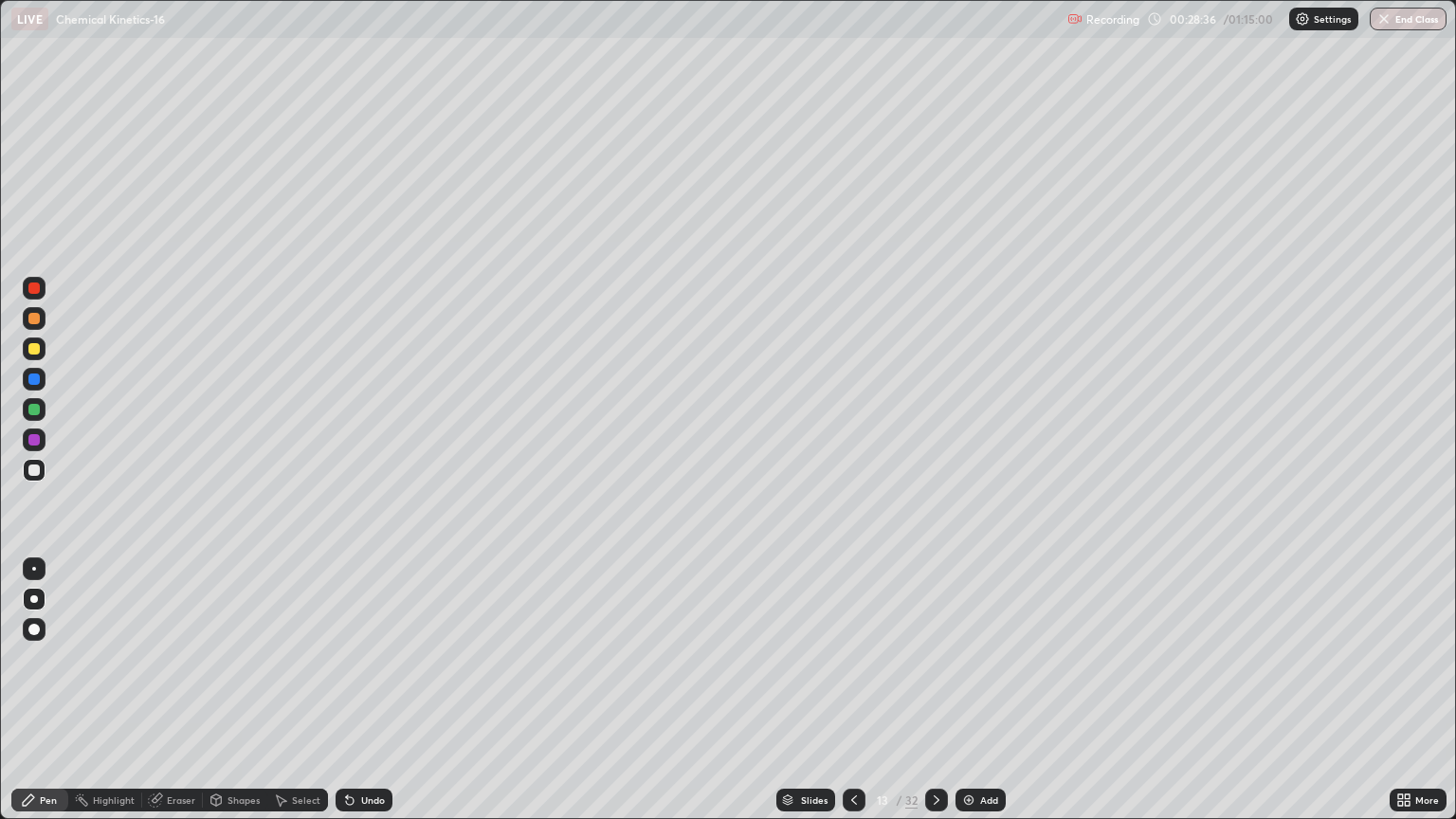 click on "Eraser" at bounding box center [181, 800] 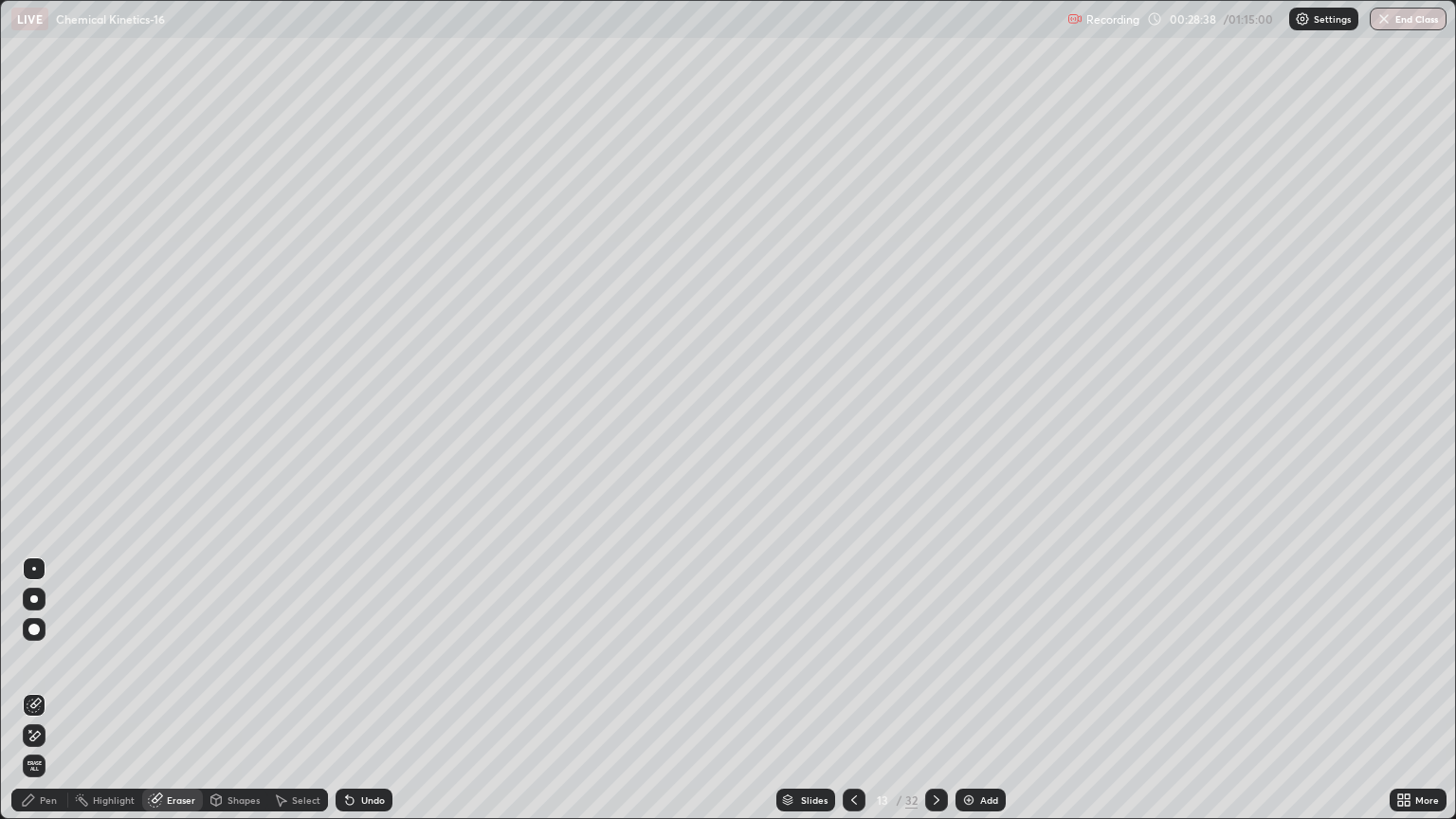 click on "Pen" at bounding box center [48, 800] 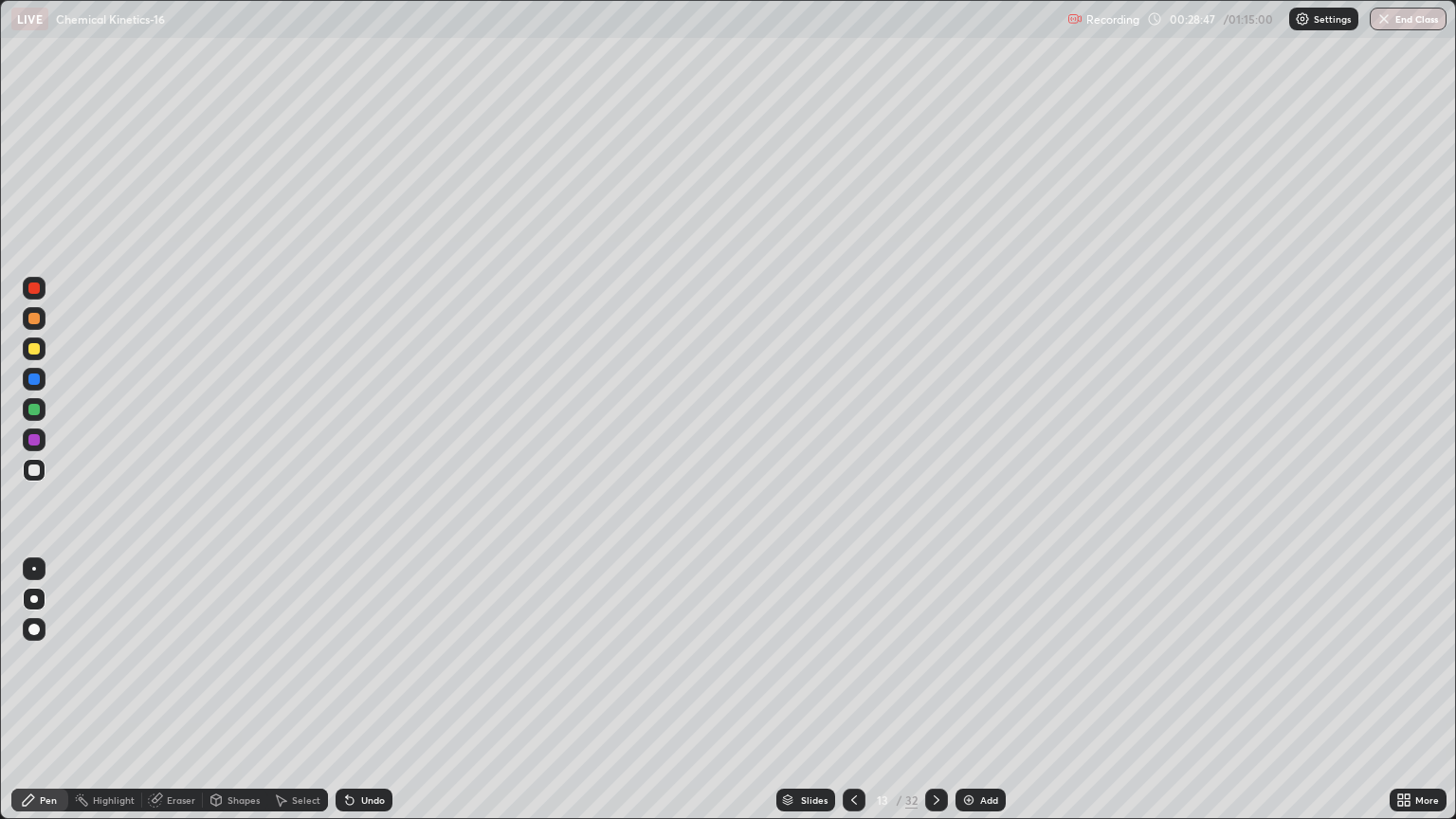 click on "Eraser" at bounding box center [173, 800] 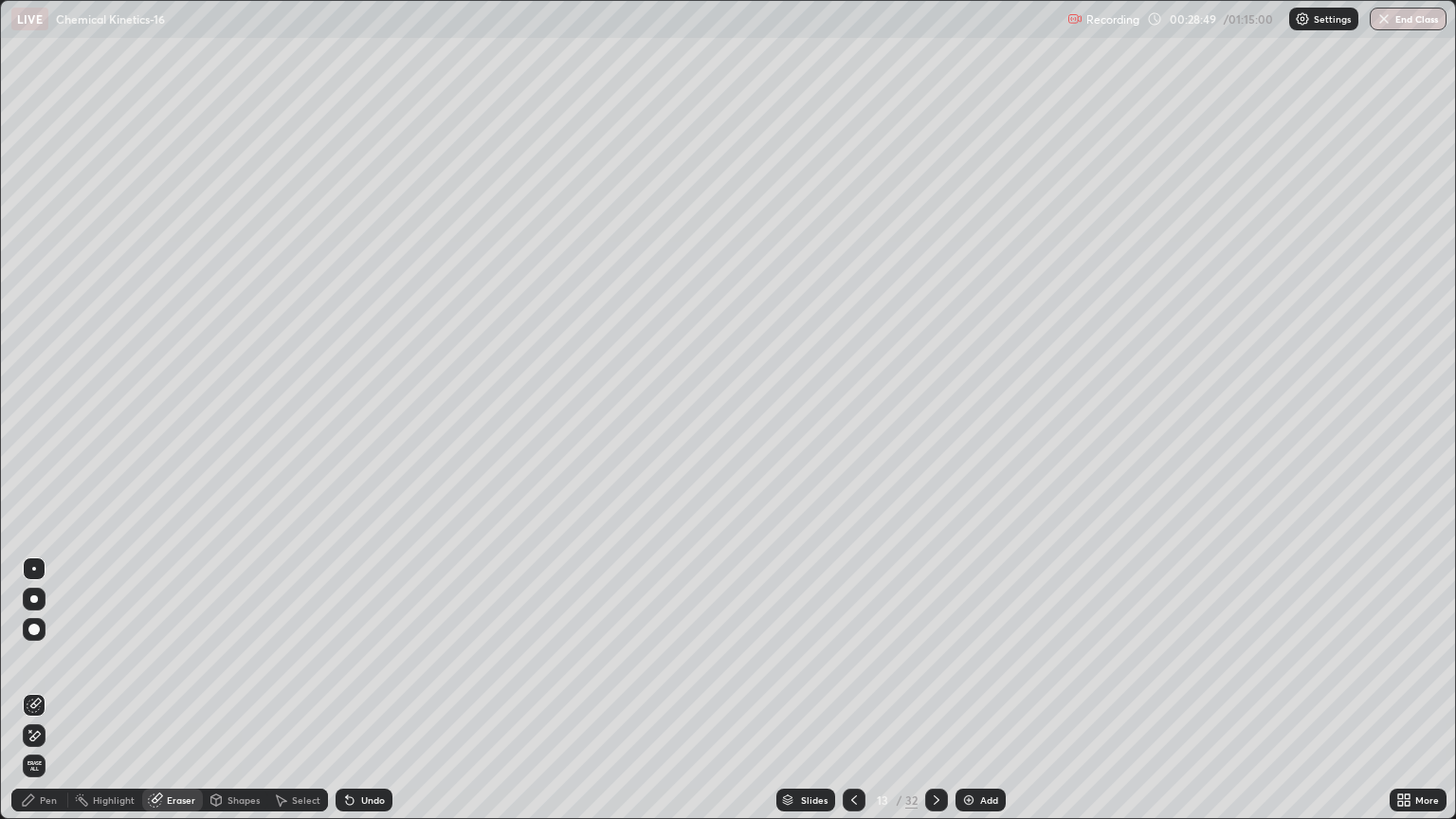 click on "Pen" at bounding box center (48, 800) 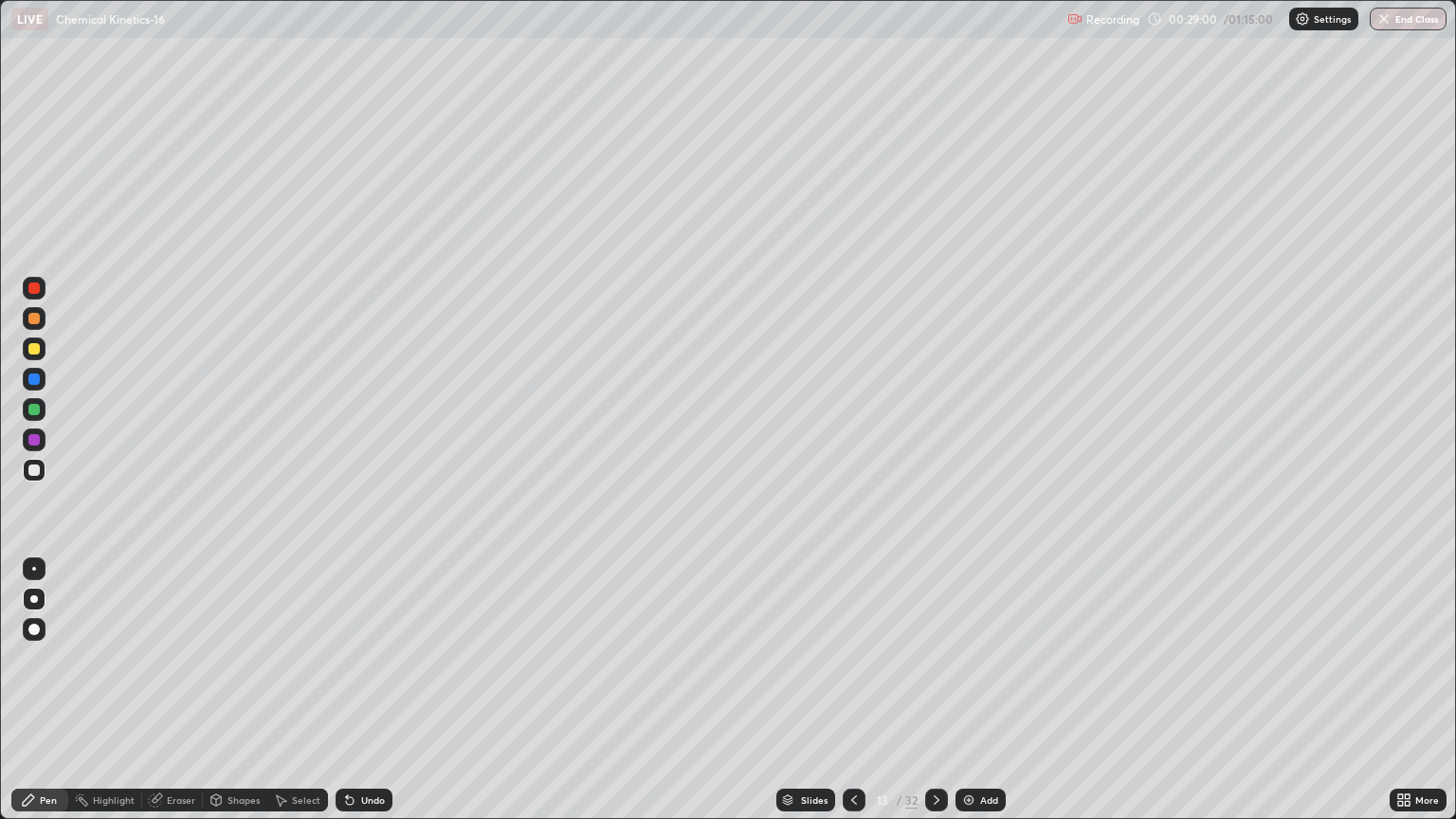click on "Eraser" at bounding box center (181, 800) 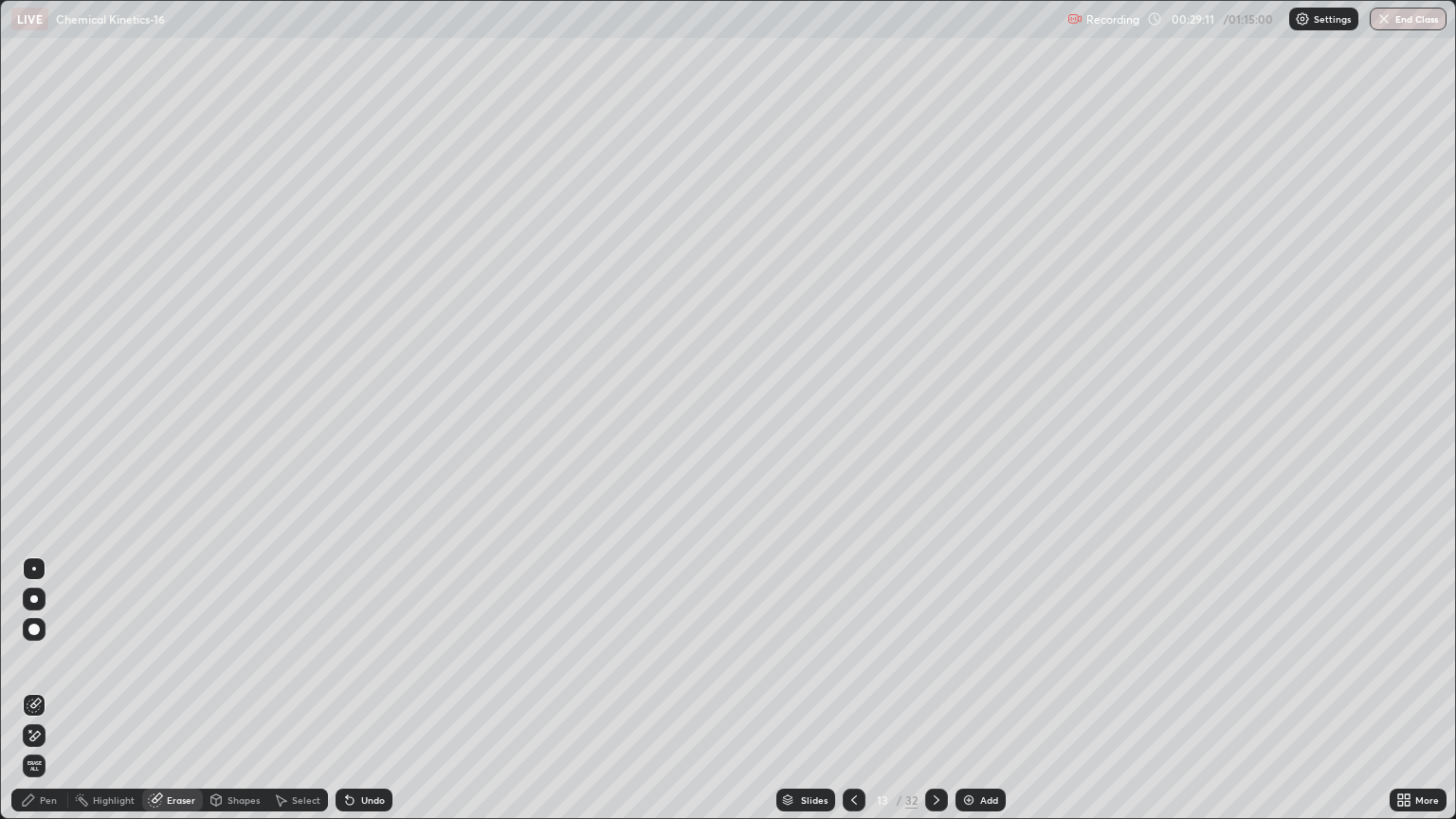 click on "Pen" at bounding box center [48, 800] 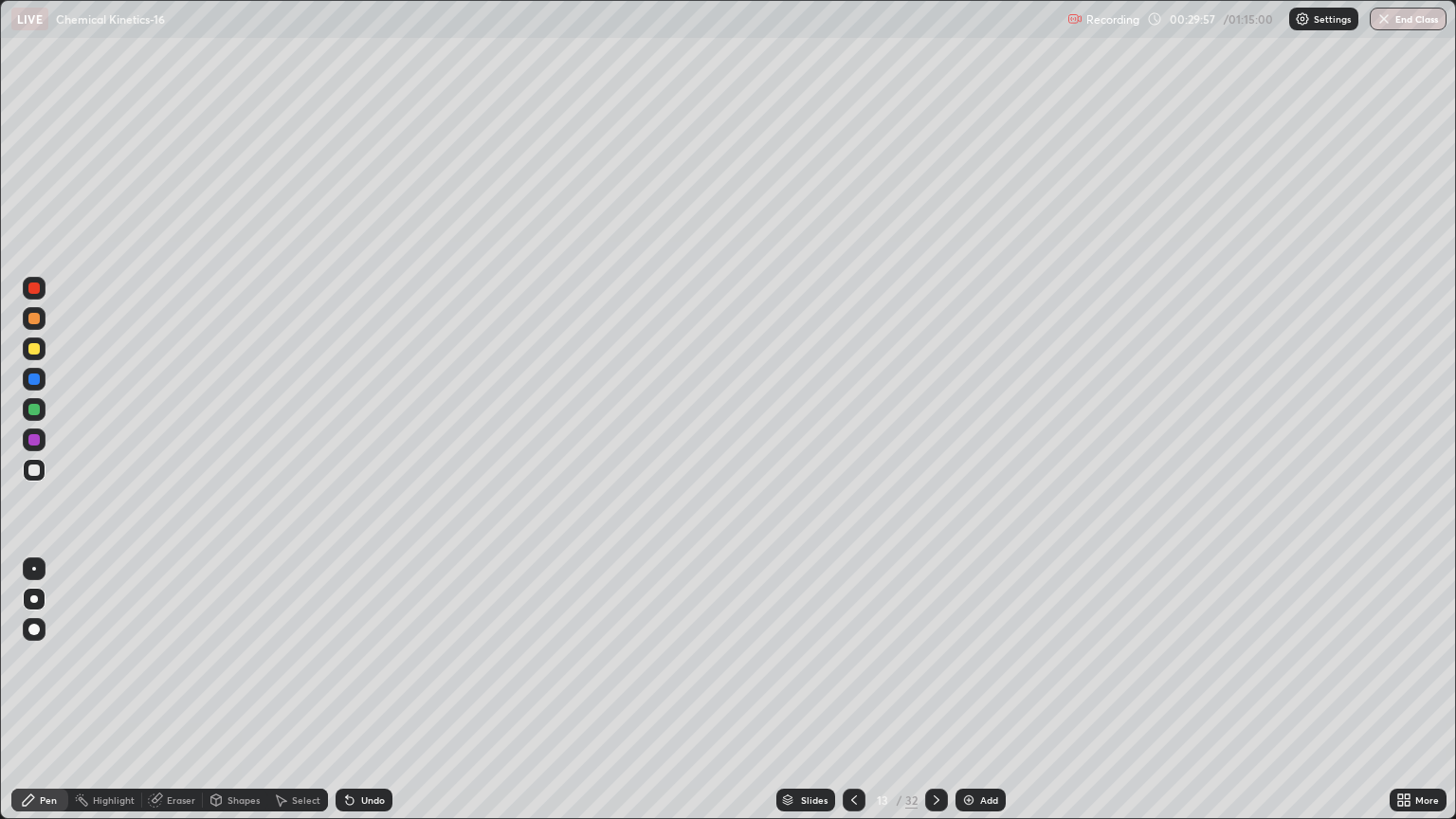 click at bounding box center (937, 800) 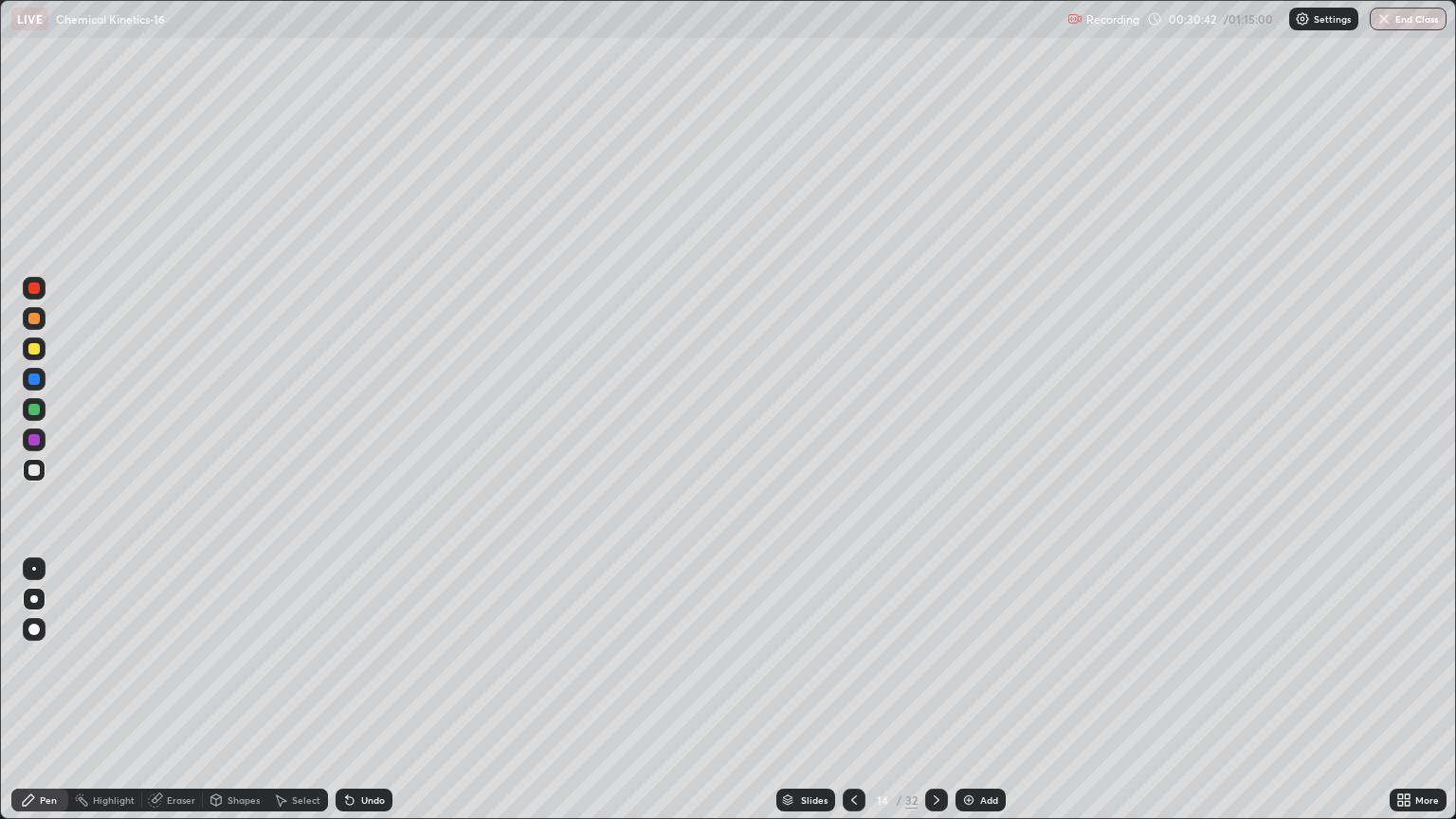 click on "Eraser" at bounding box center [181, 800] 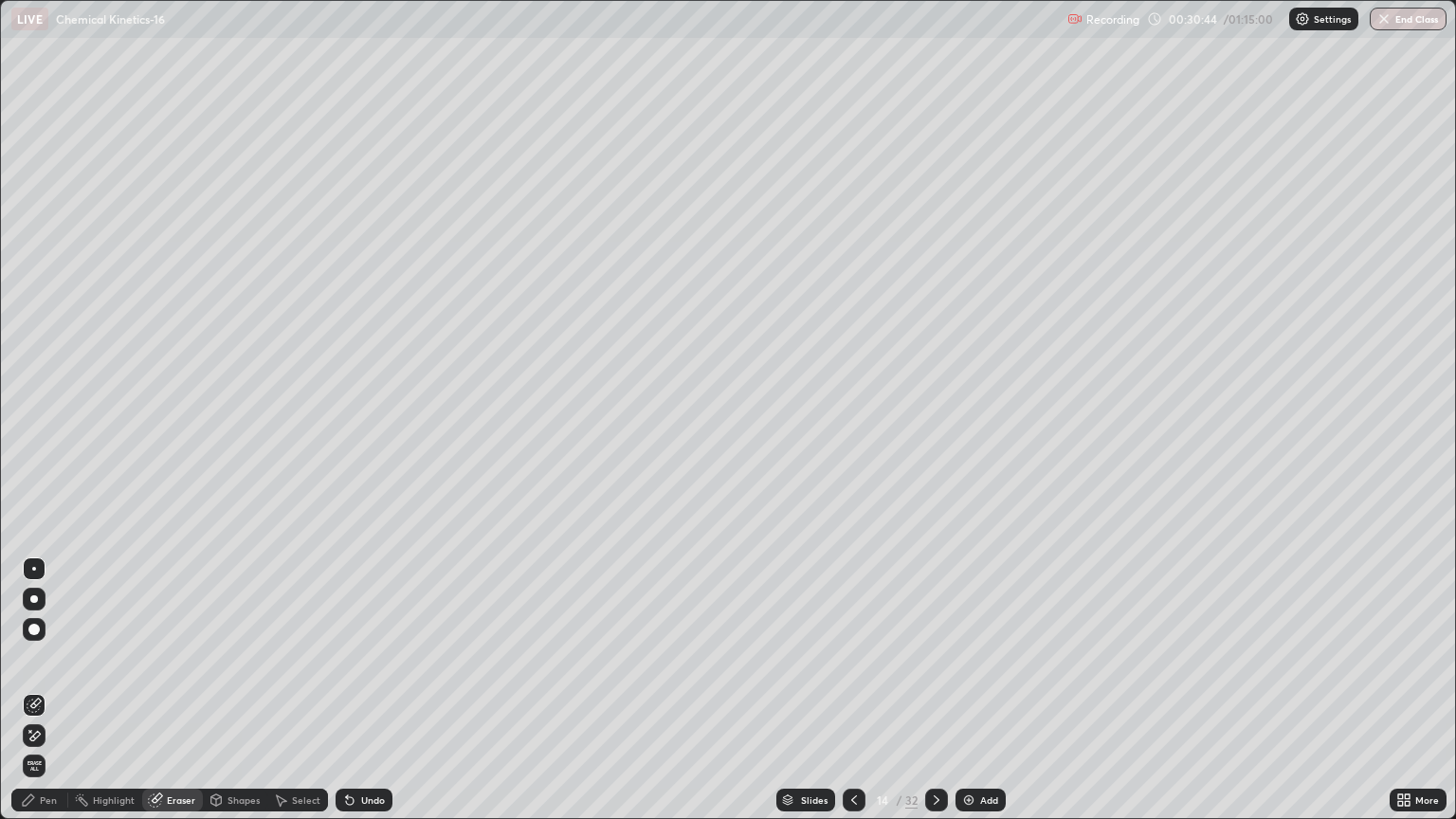 click on "Pen" at bounding box center (40, 800) 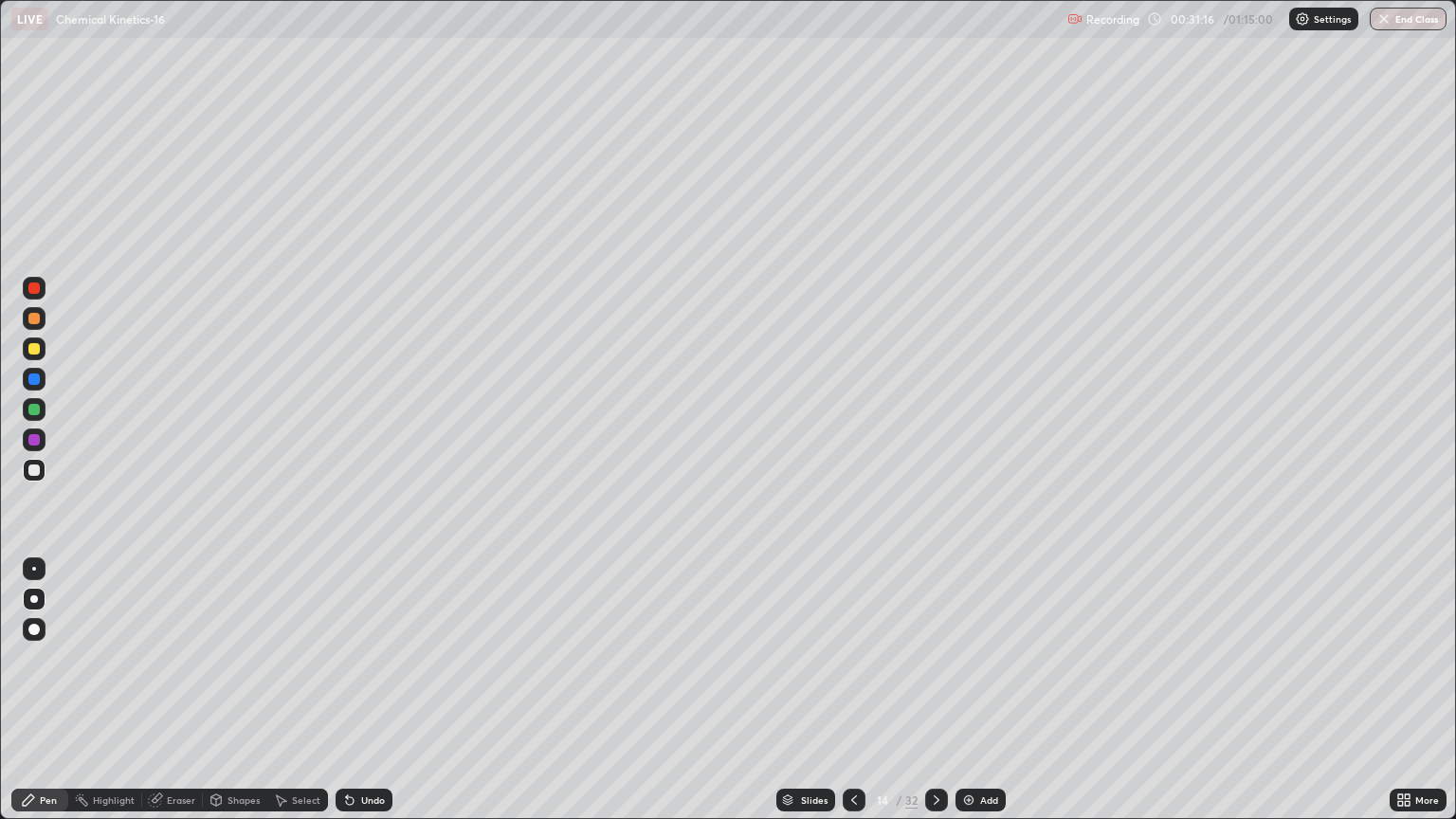 click 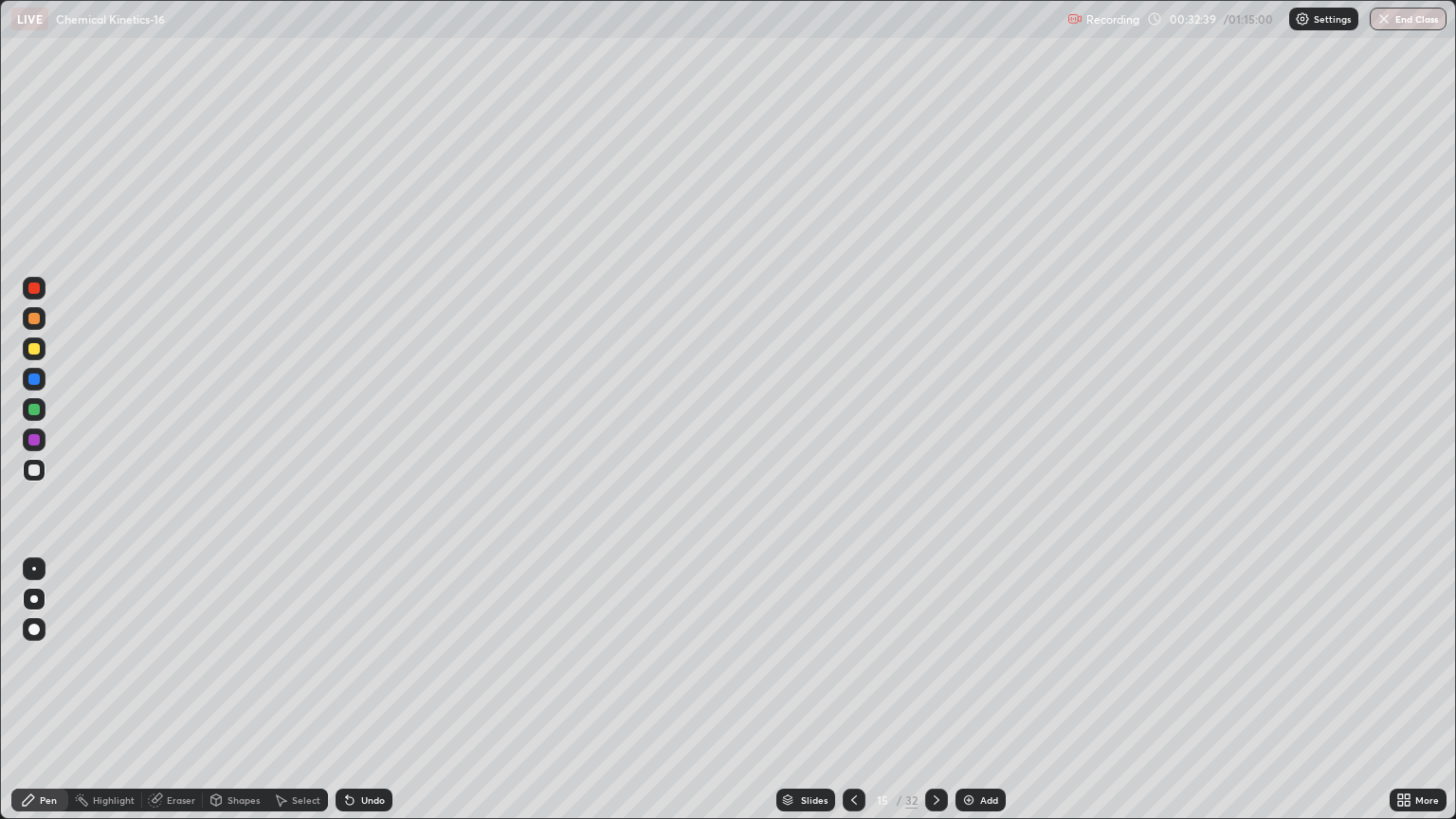 click at bounding box center (34, 349) 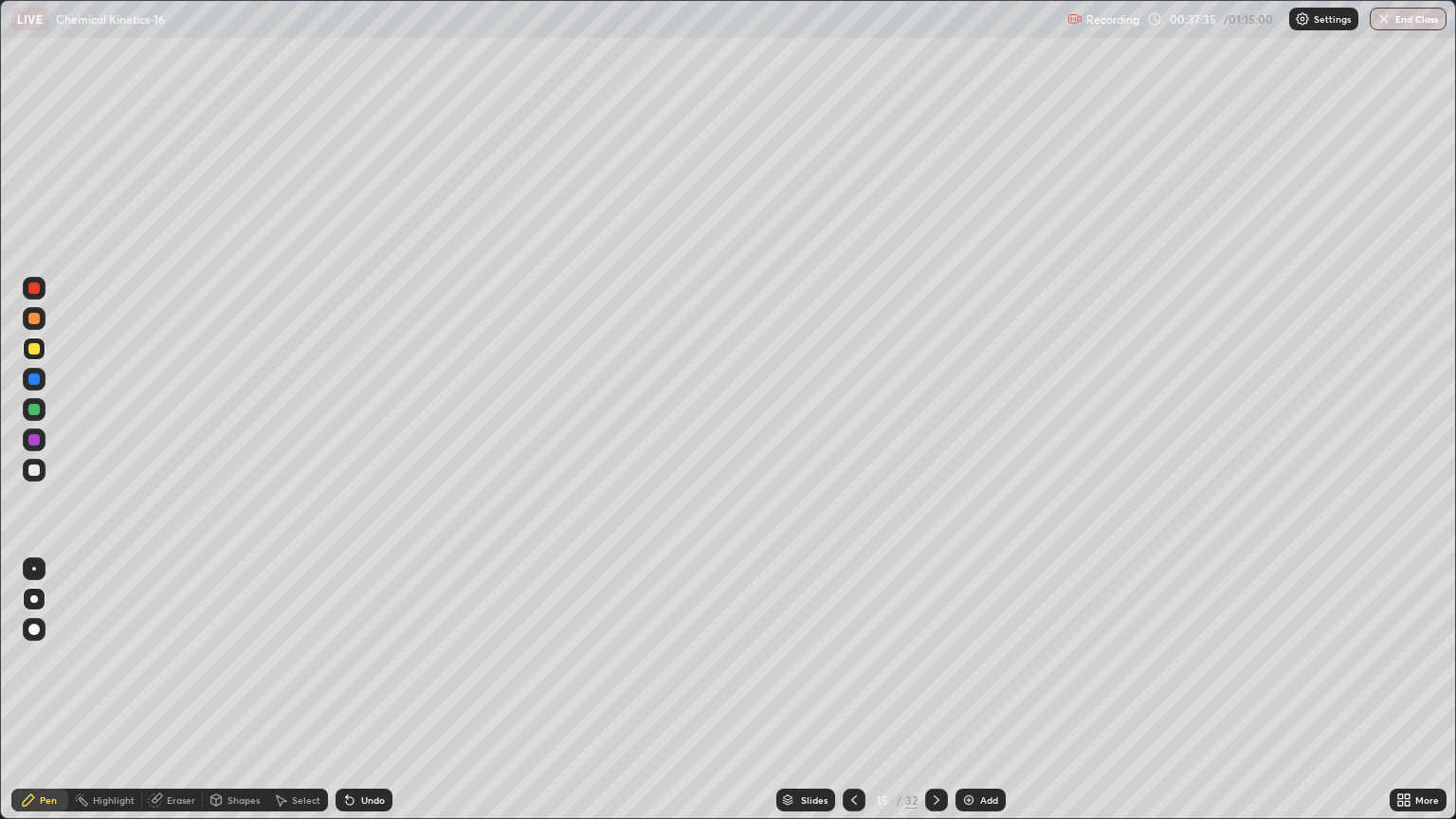 click 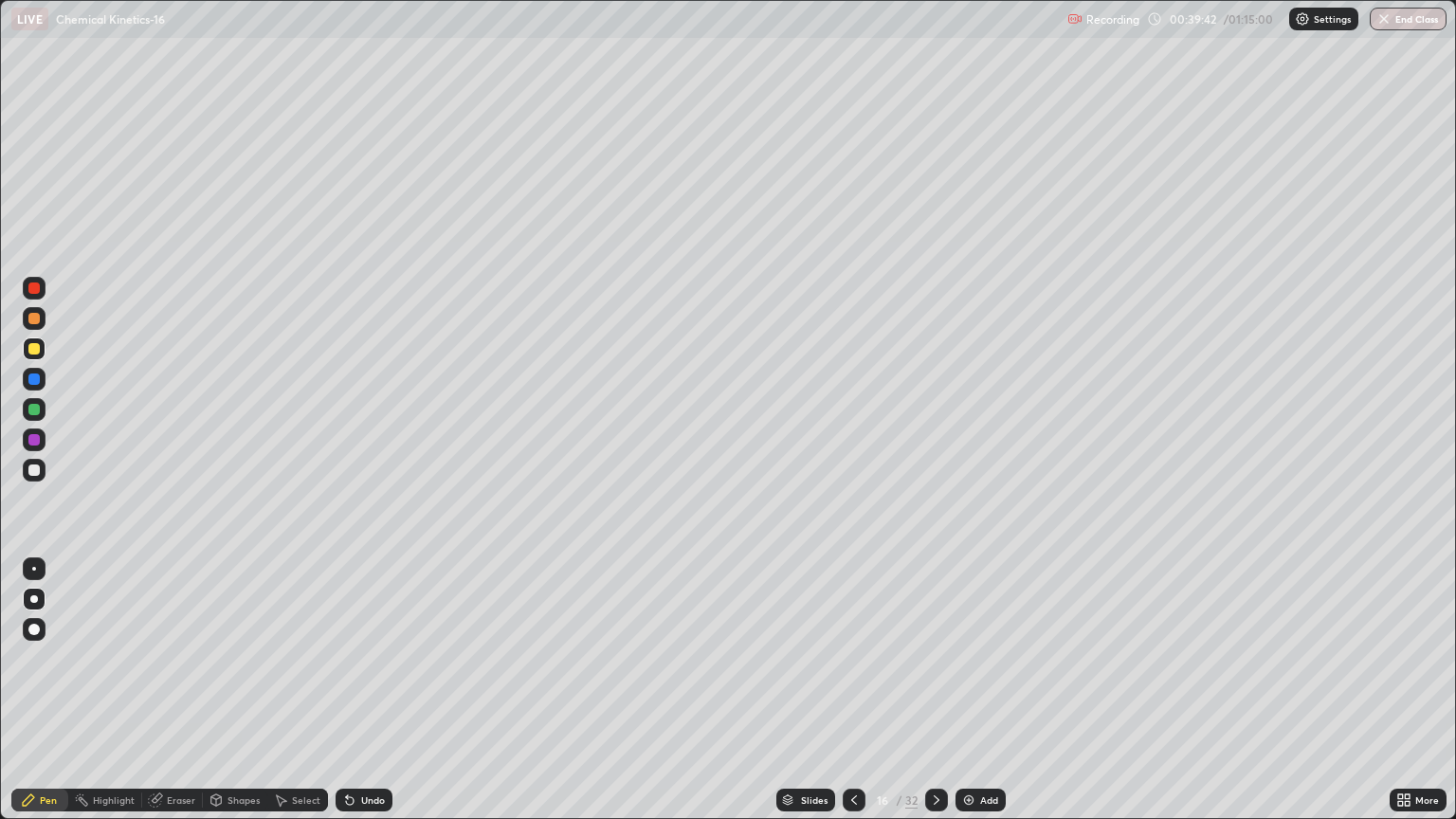 click 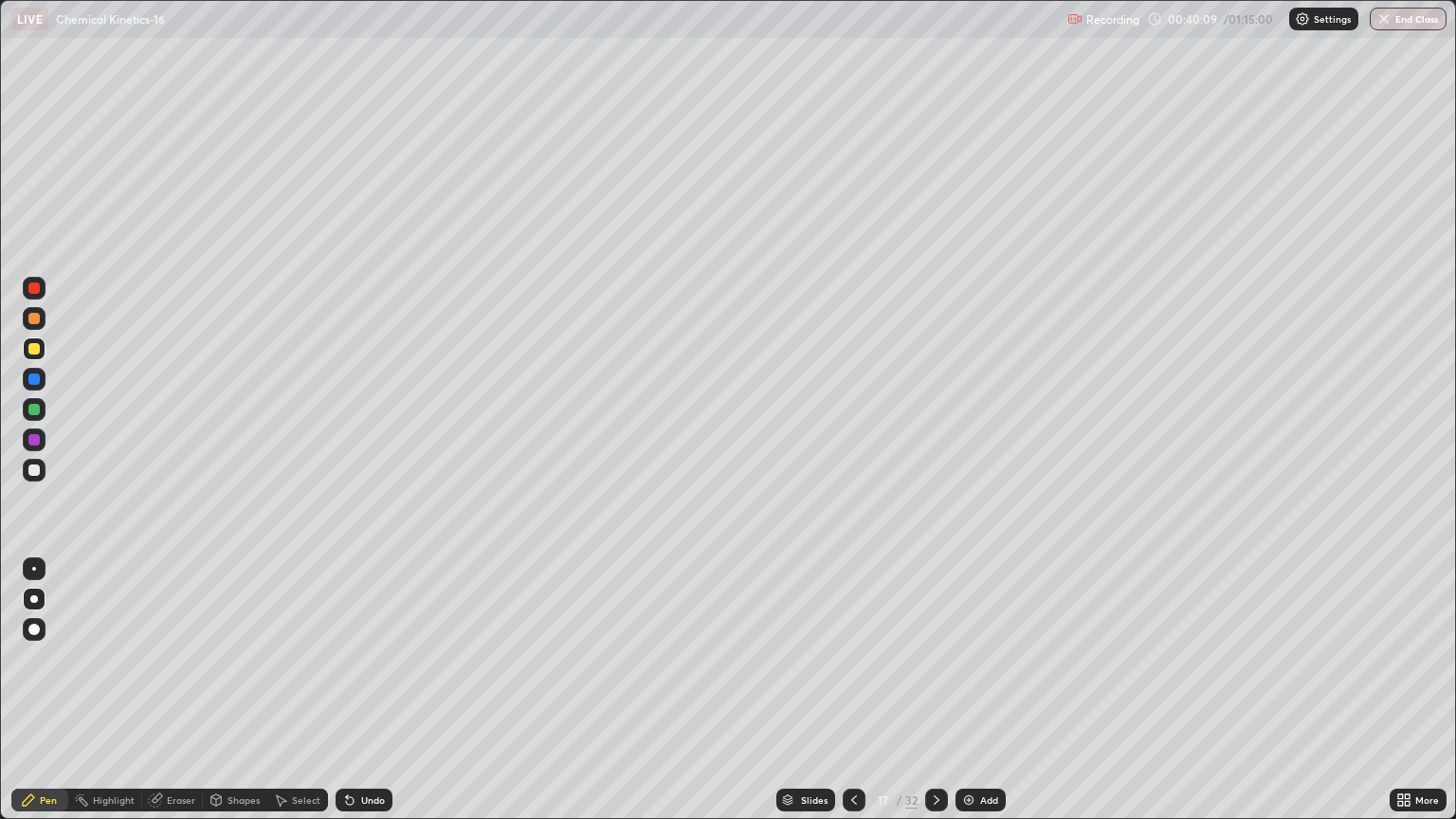click on "Eraser" at bounding box center (181, 800) 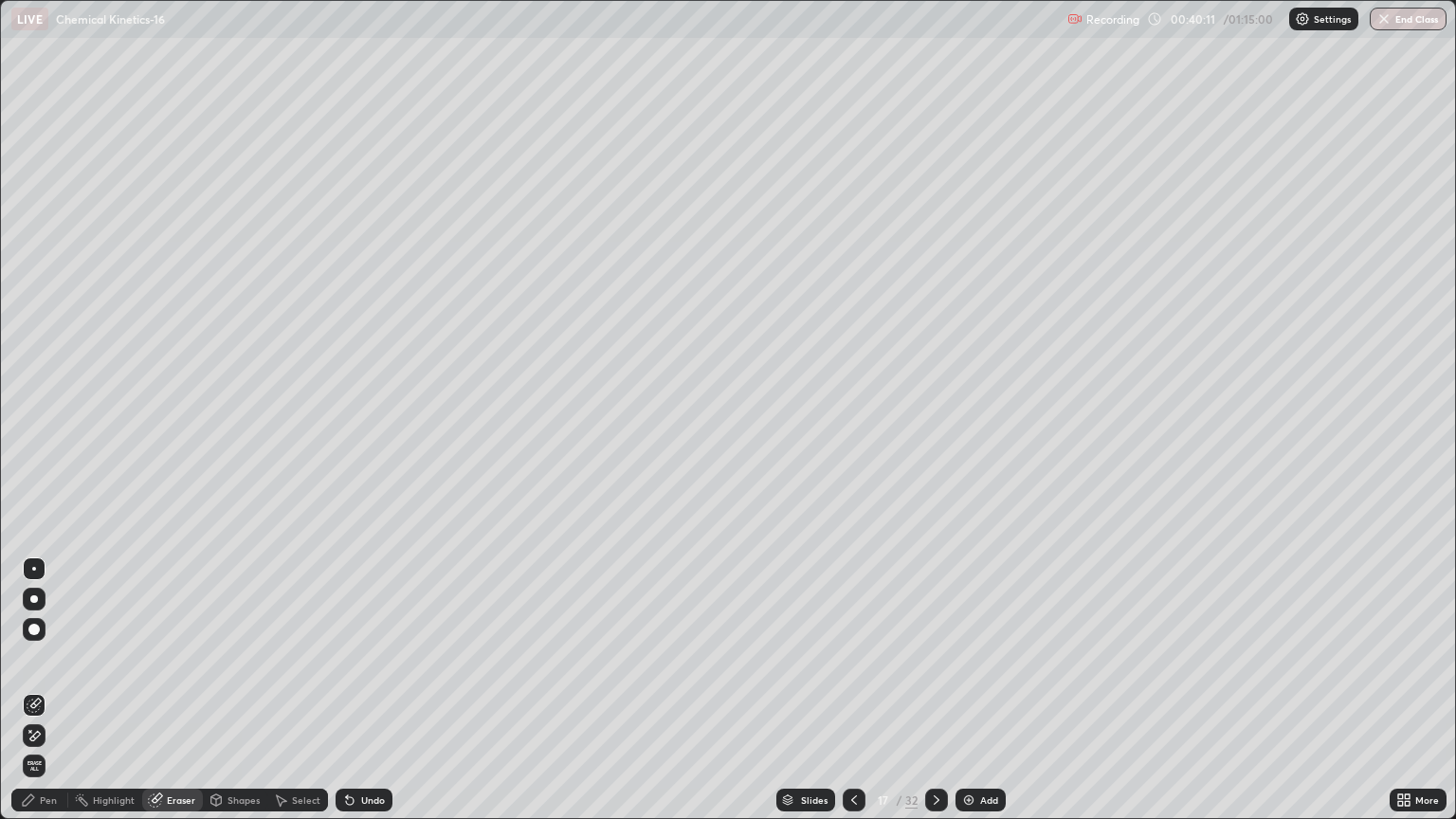 click on "Pen" at bounding box center (48, 800) 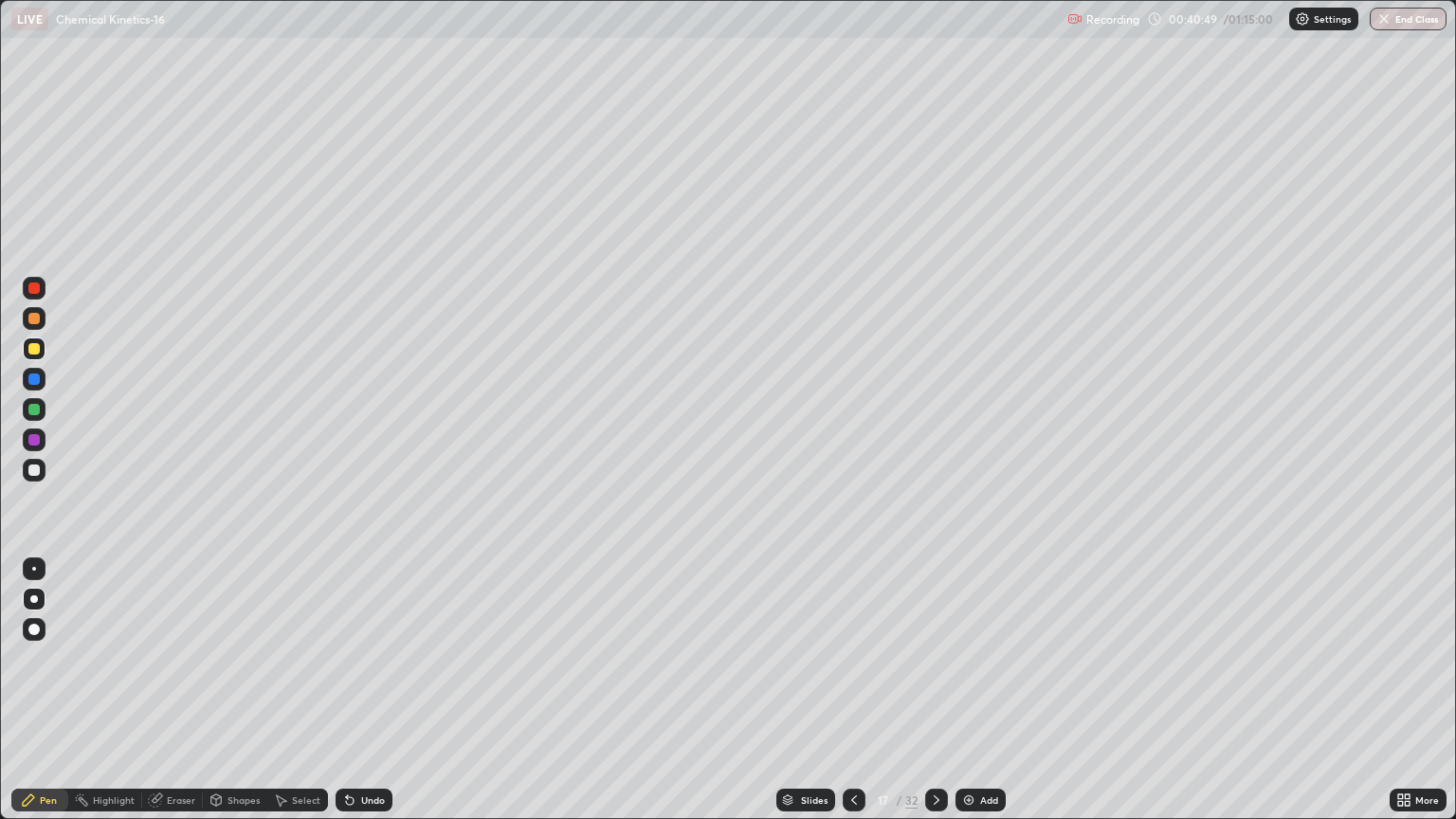 click on "Eraser" at bounding box center [181, 800] 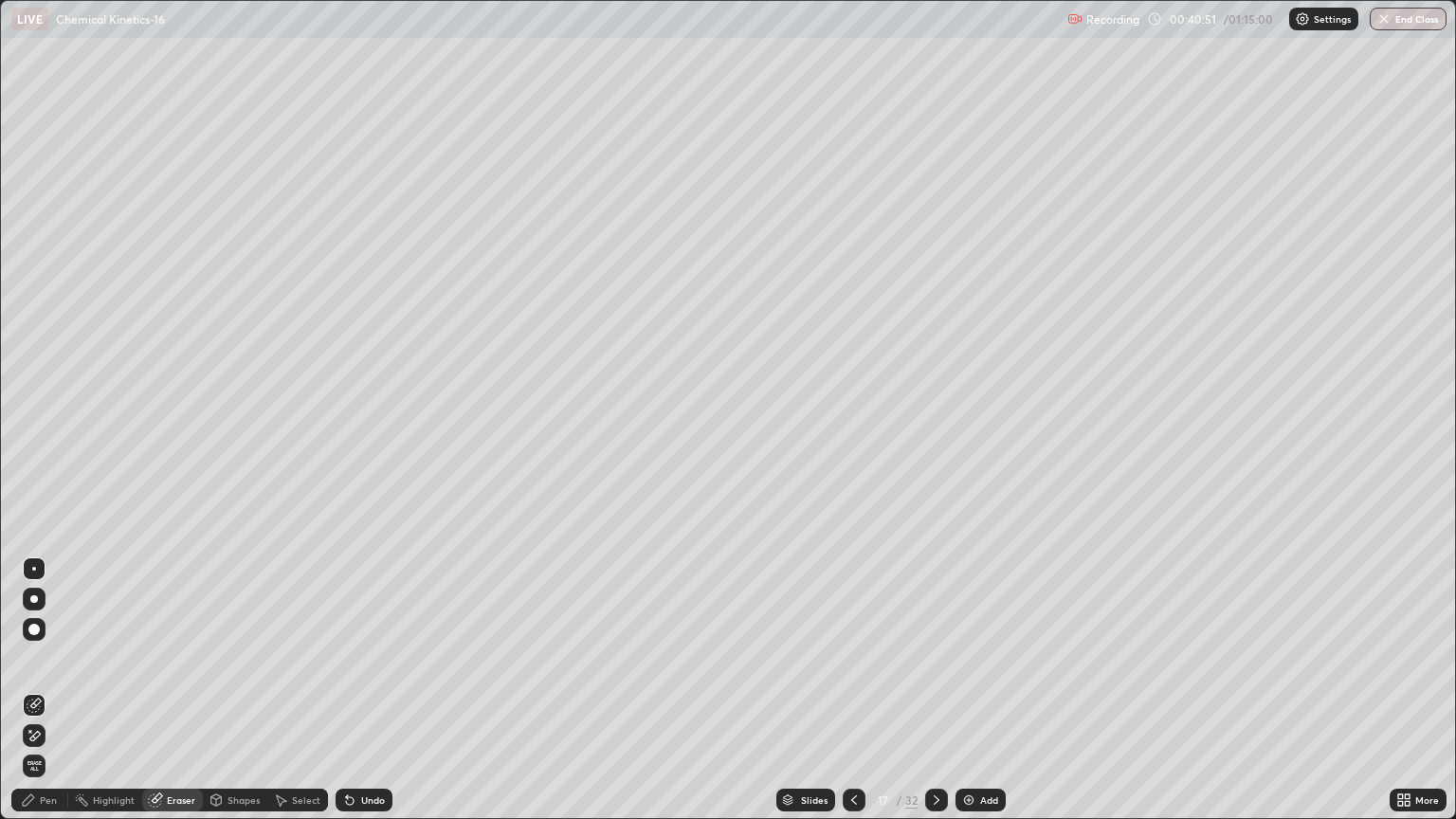 click on "Pen" at bounding box center [48, 800] 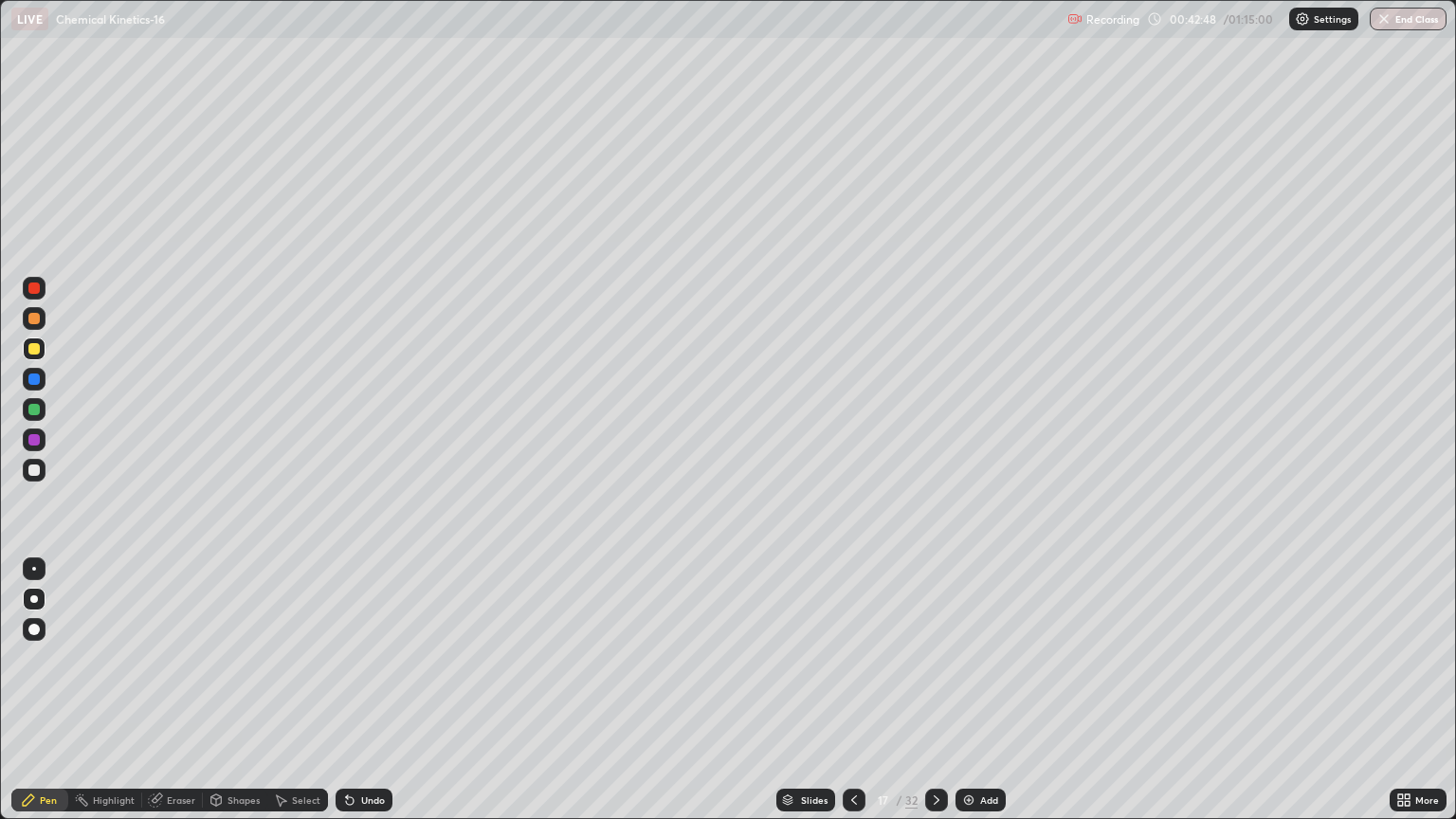 click at bounding box center [937, 800] 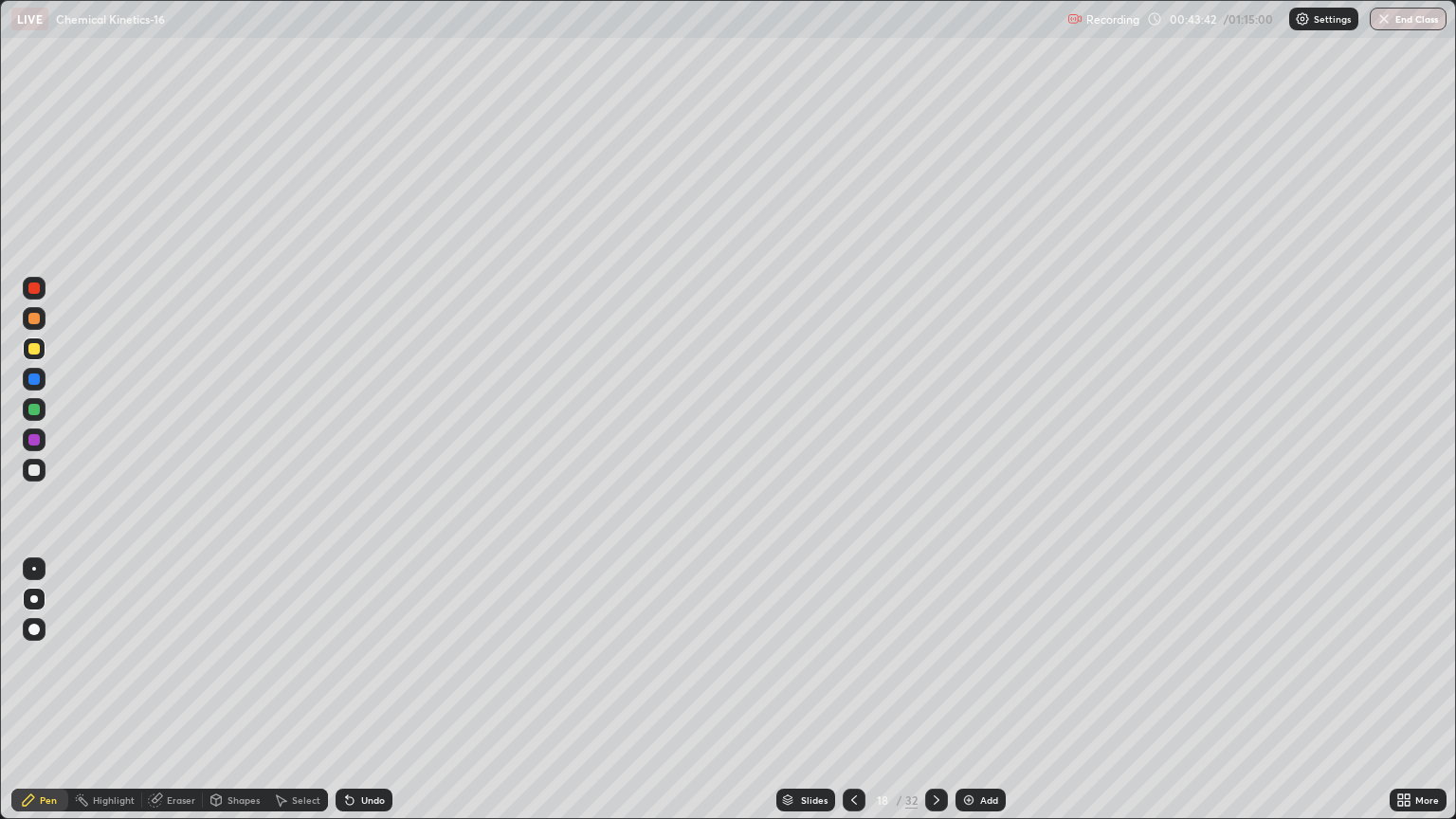 click at bounding box center (854, 800) 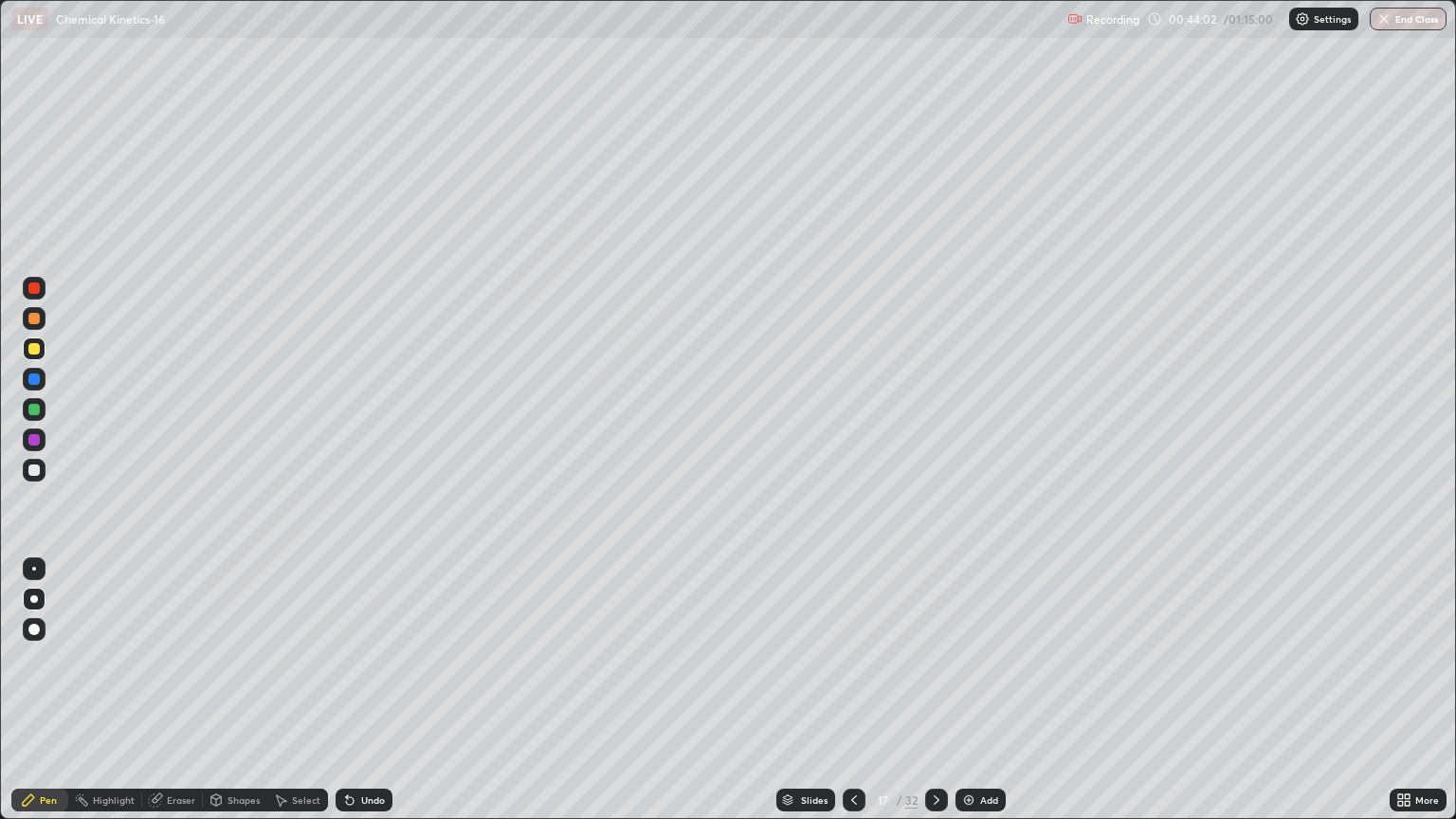 click on "Eraser" at bounding box center [181, 800] 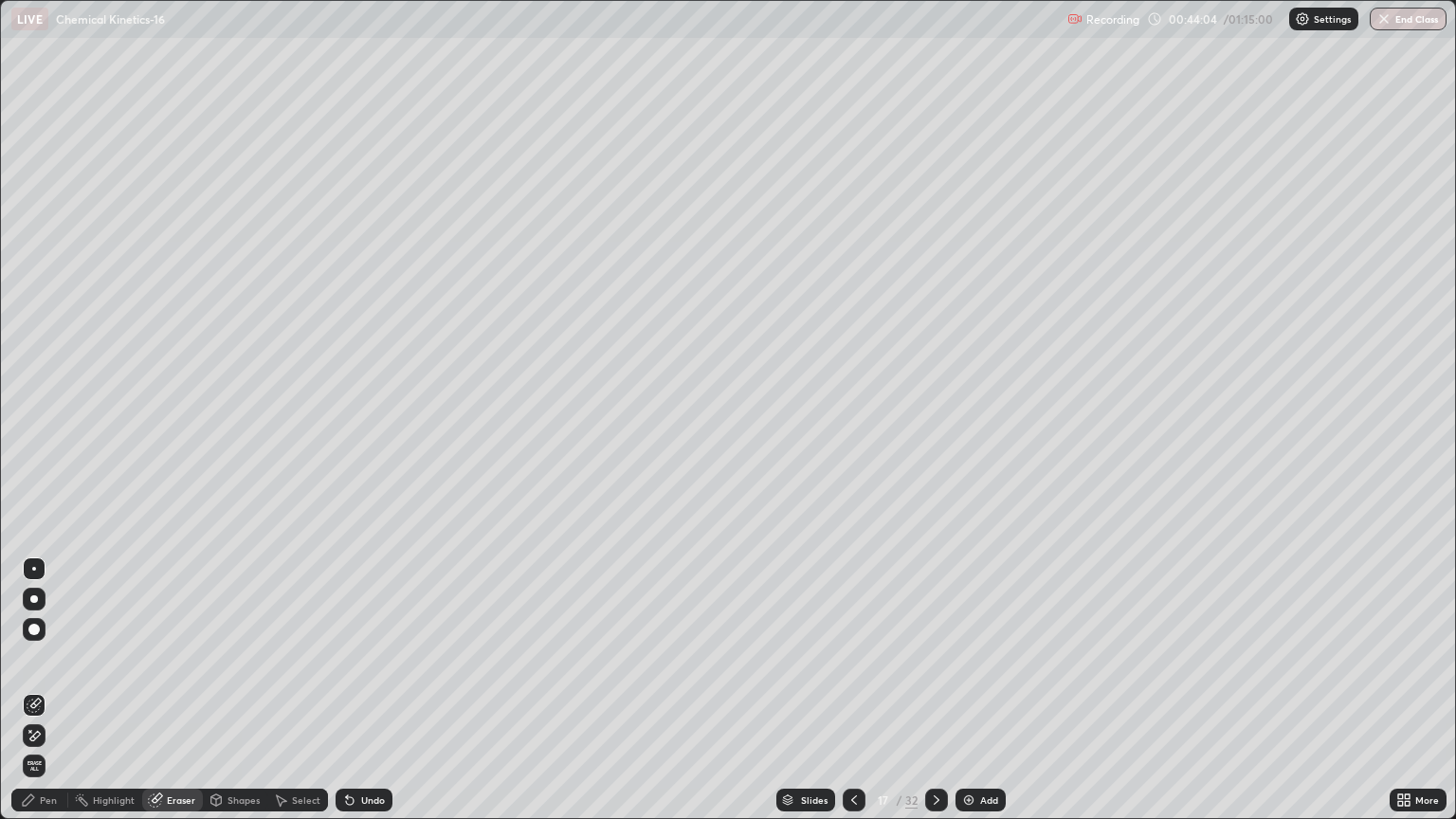 click on "Pen" at bounding box center [48, 800] 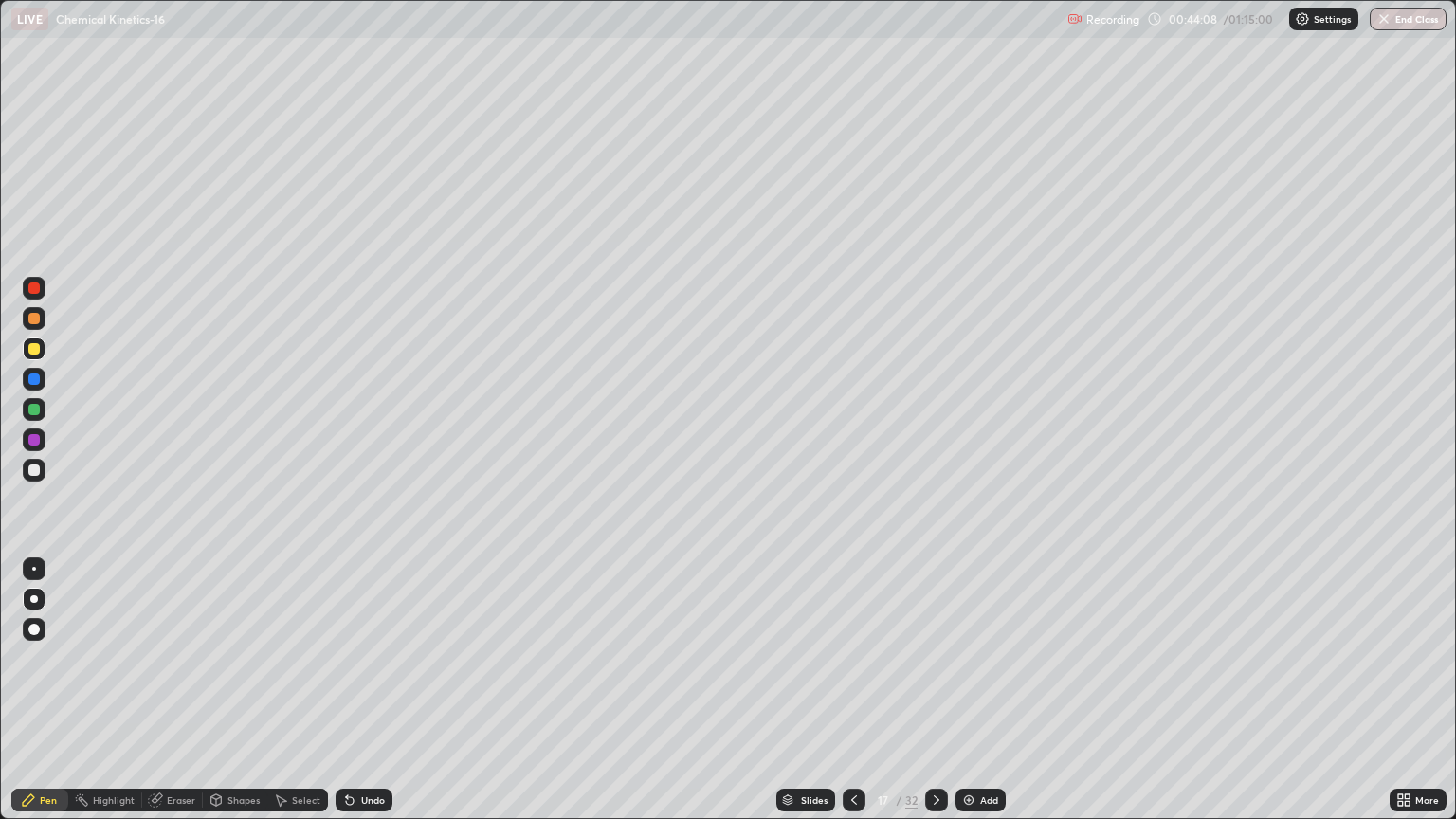 click on "Eraser" at bounding box center (181, 800) 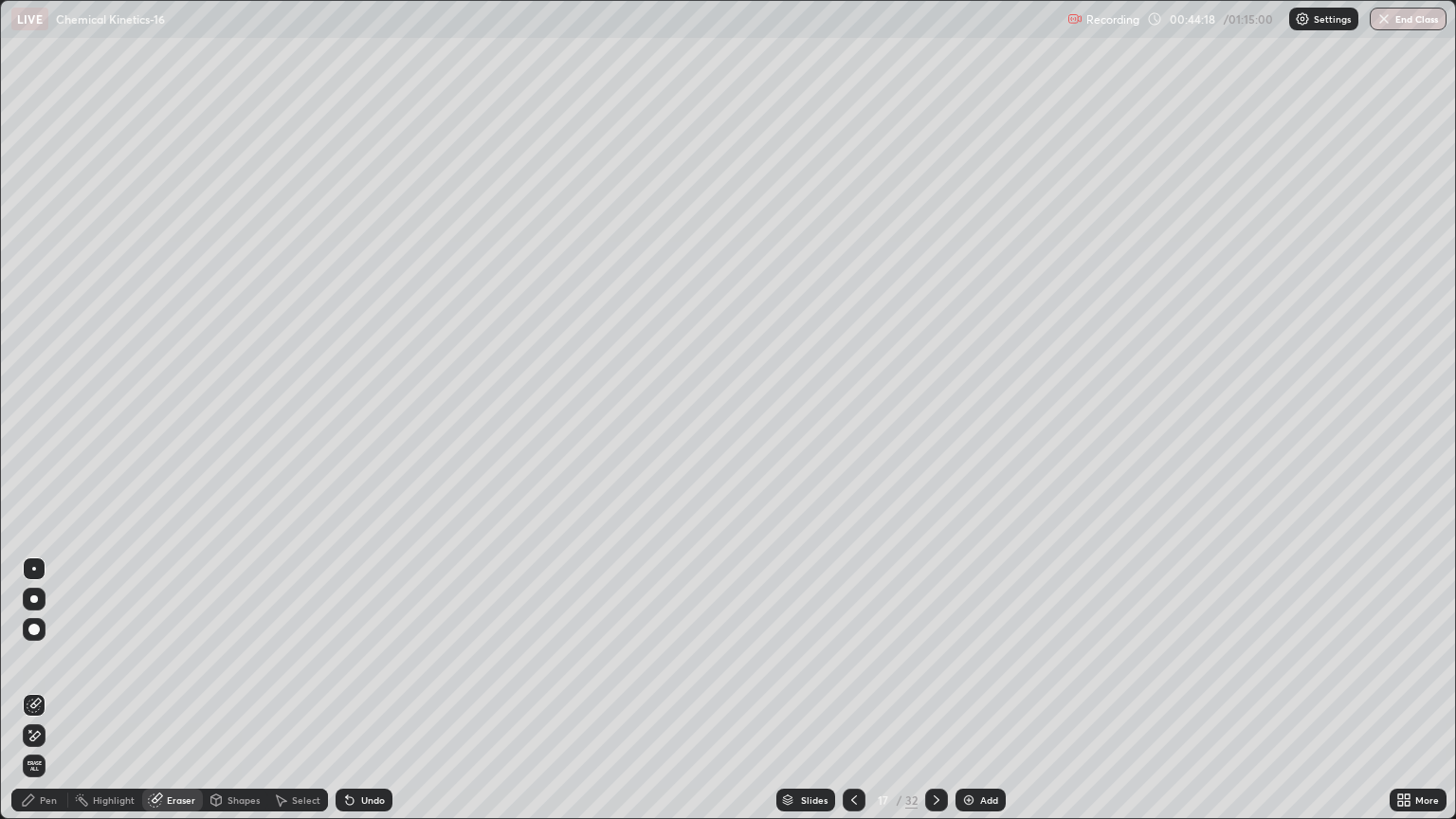 click on "Pen" at bounding box center [40, 800] 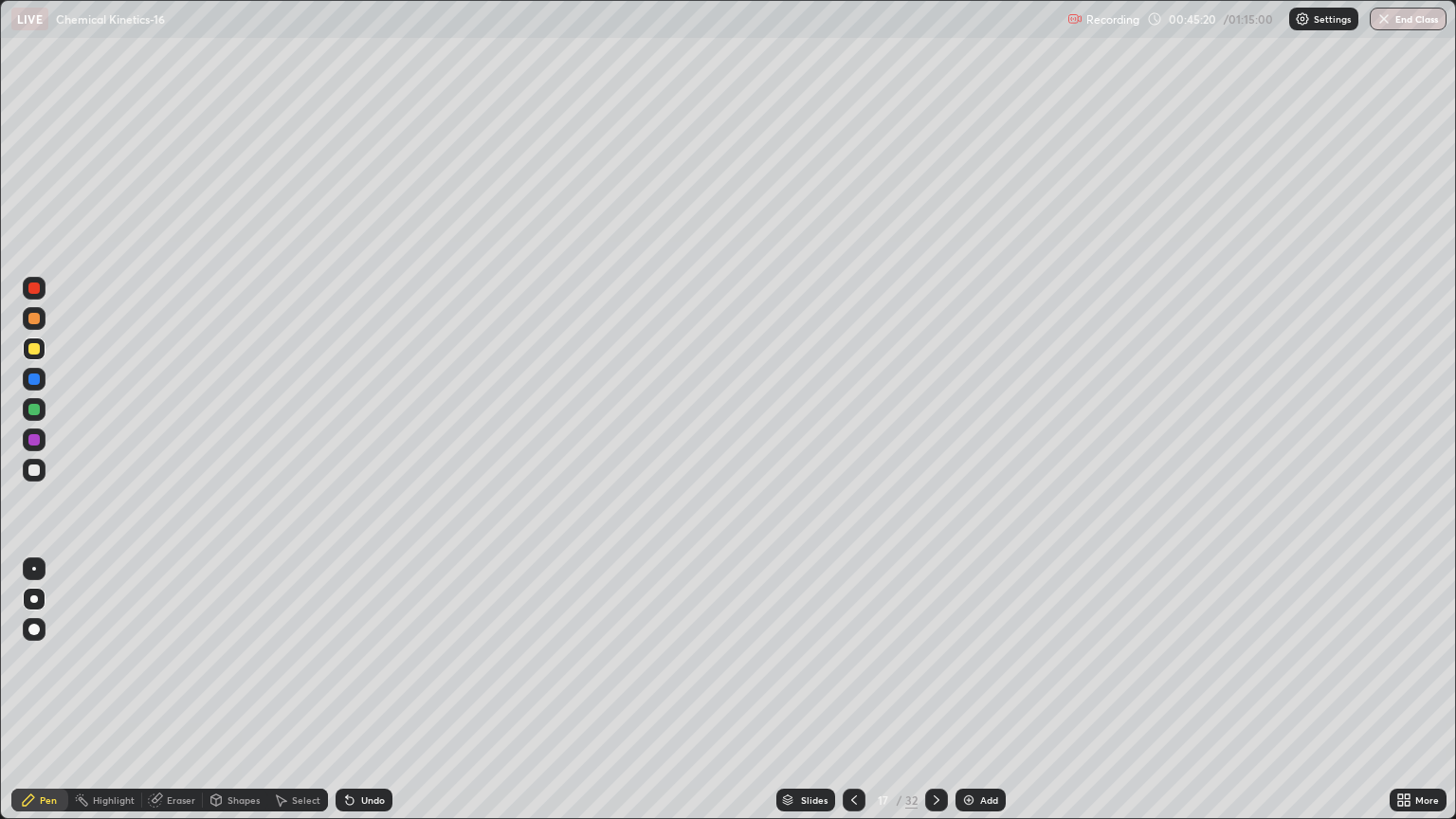 click 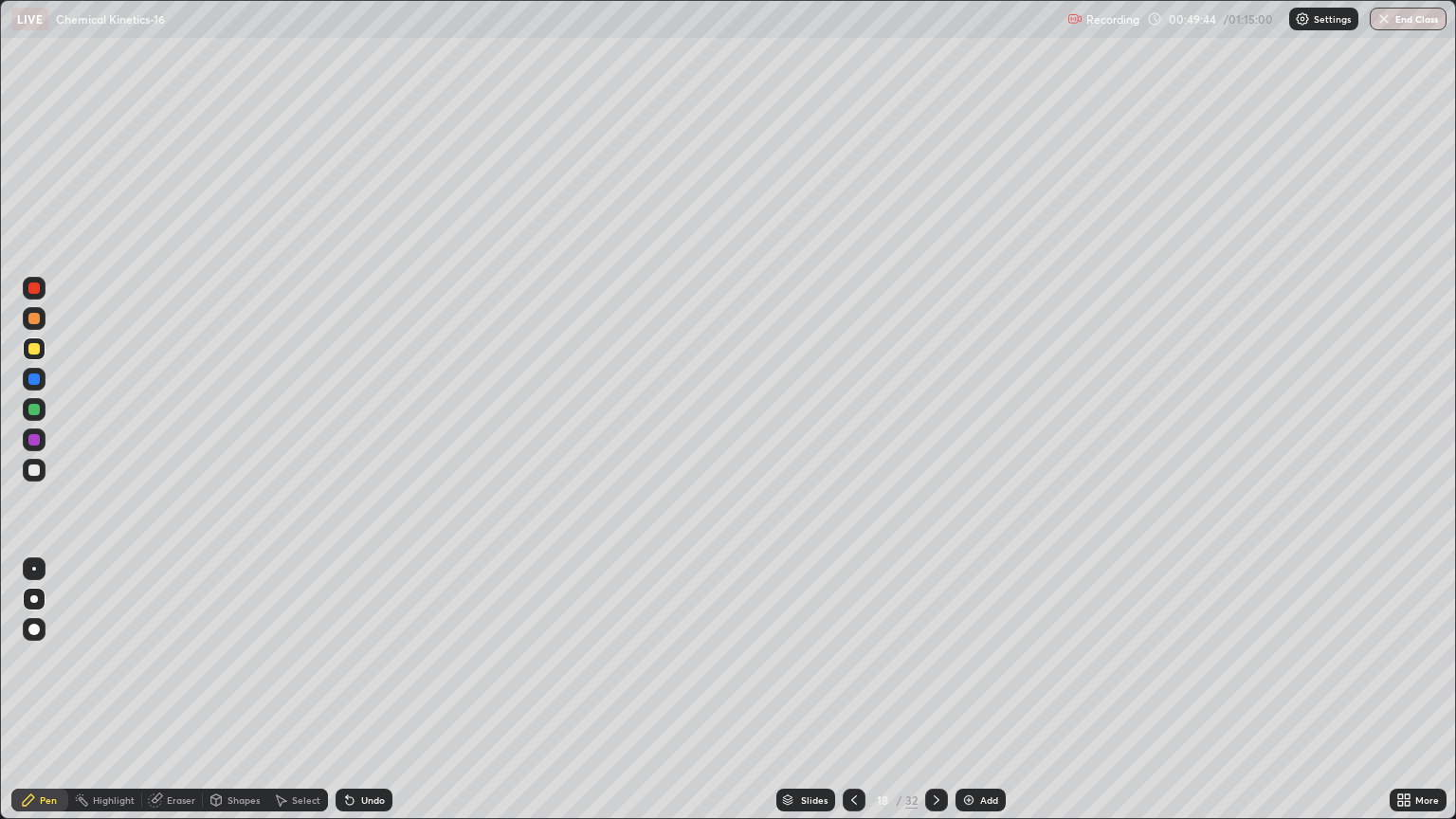 click on "Eraser" at bounding box center (181, 800) 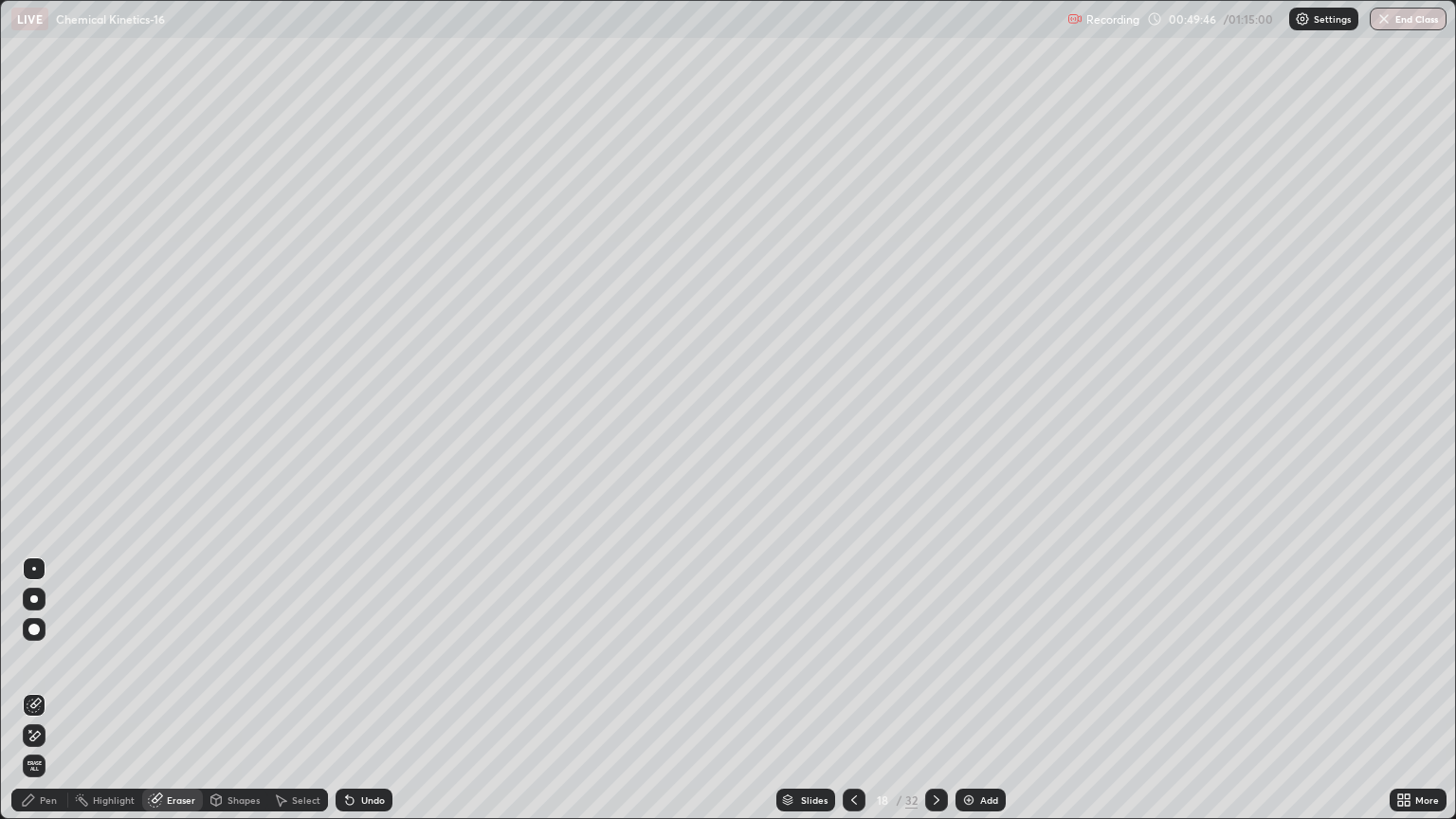 click on "Pen" at bounding box center (48, 800) 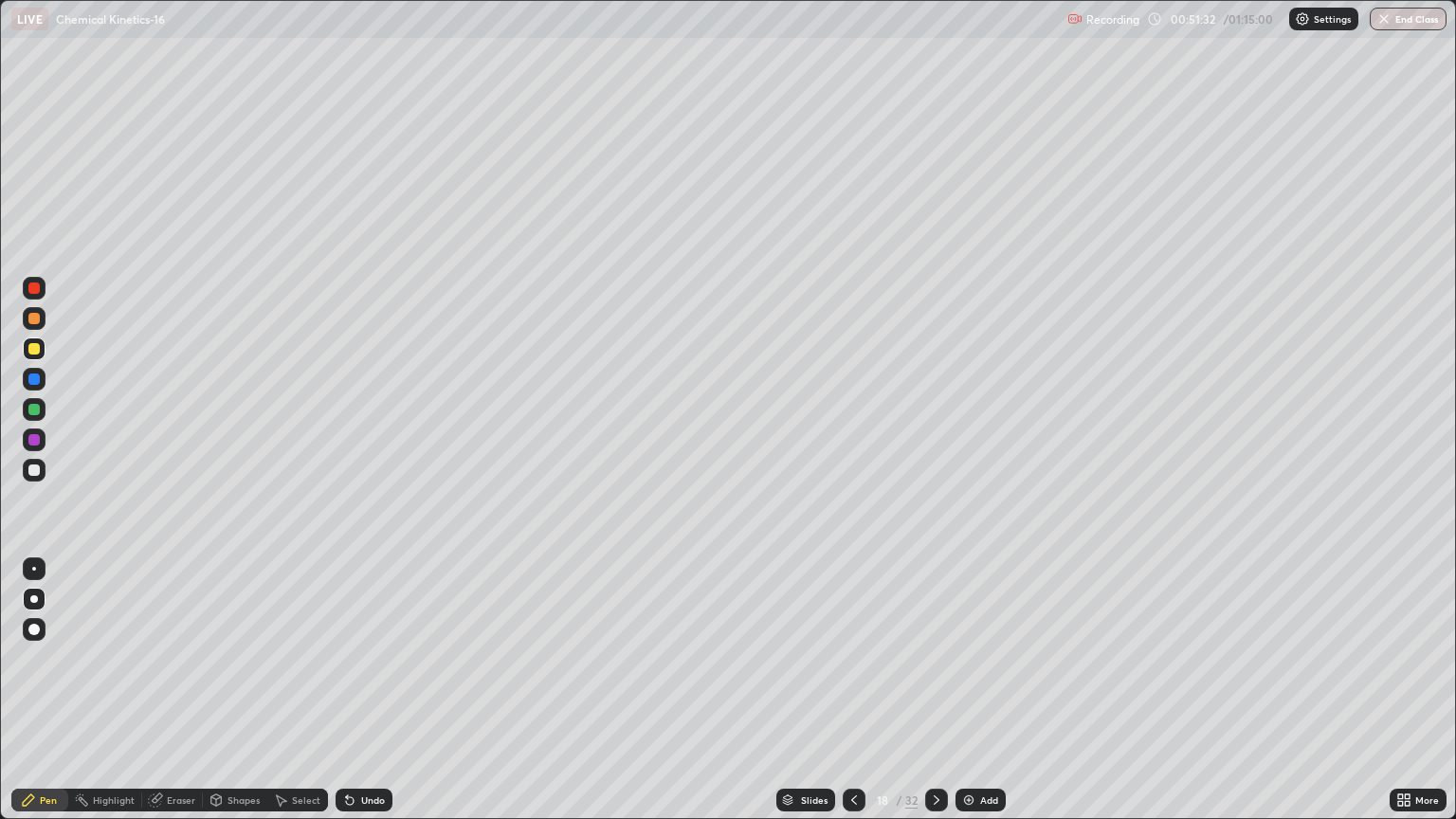 click at bounding box center [937, 800] 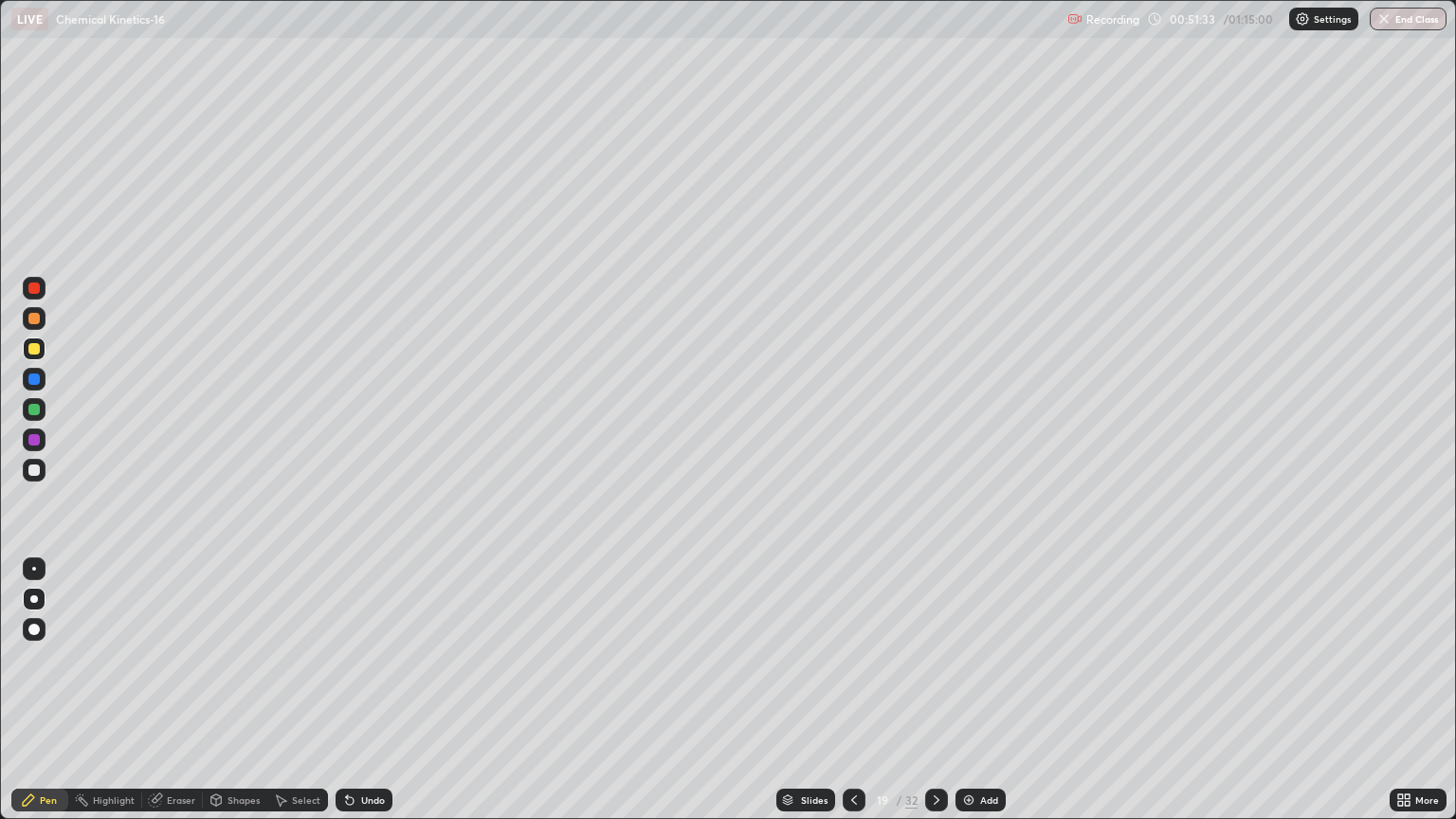 click 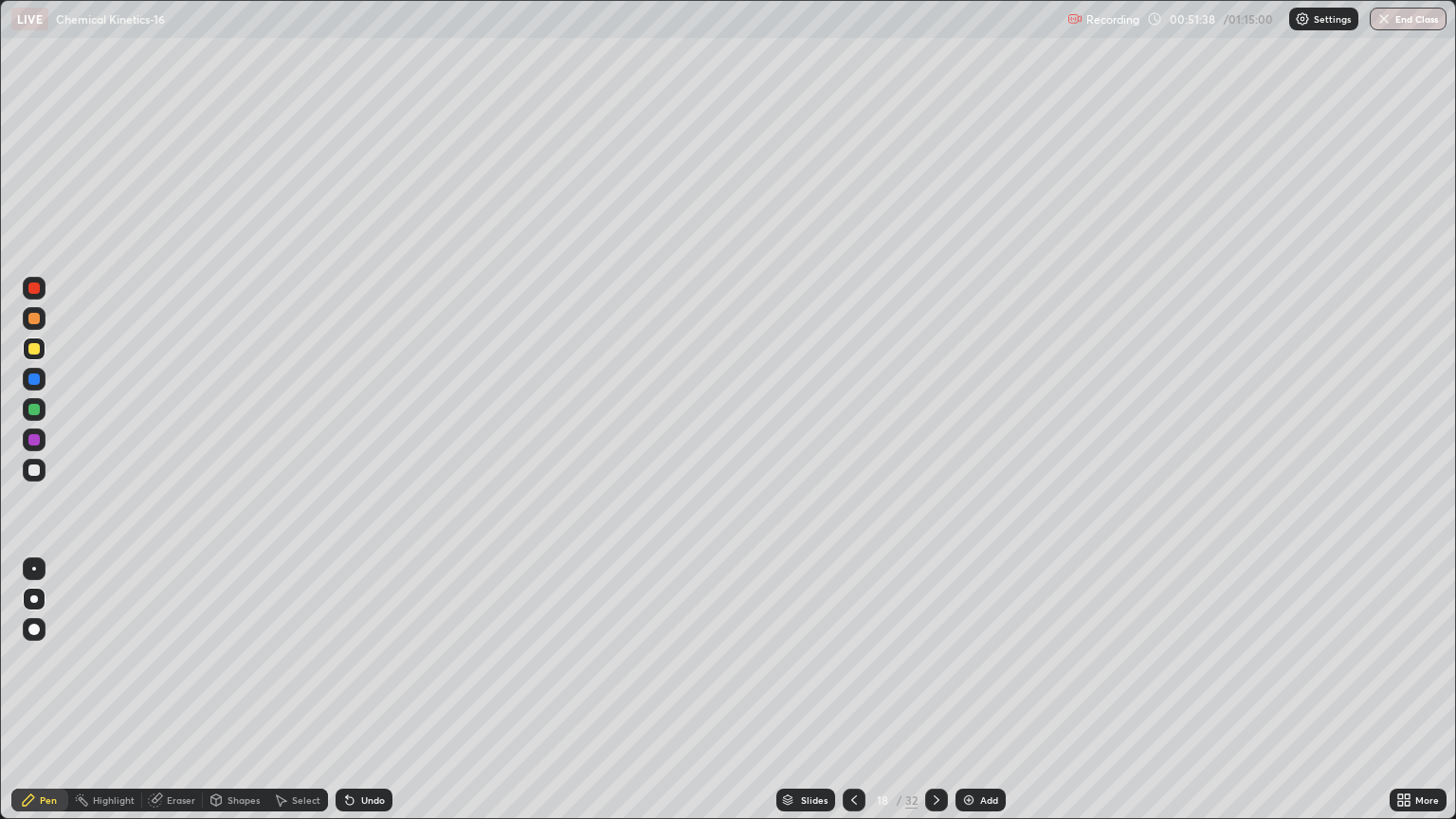 click 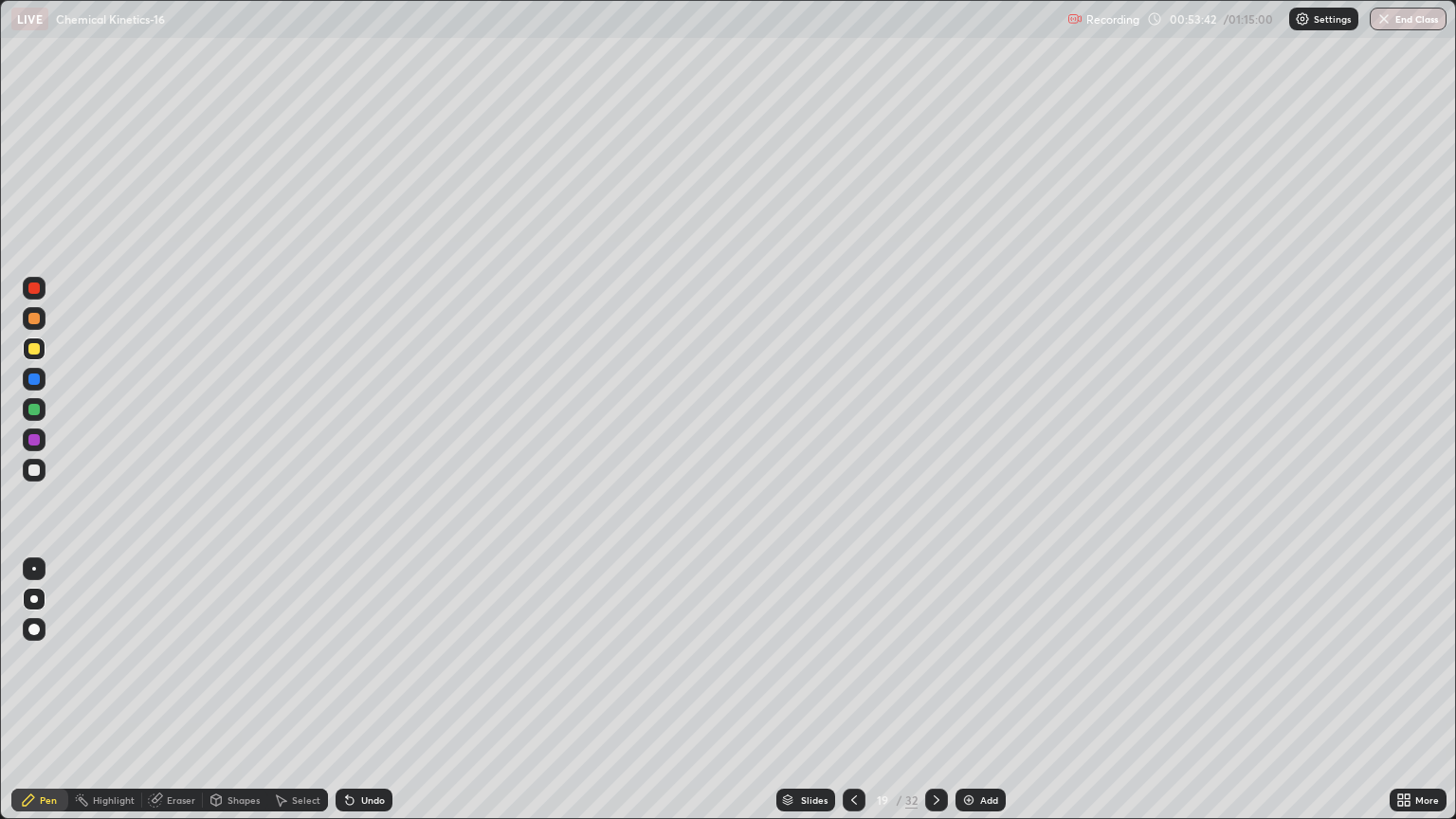 click on "Eraser" at bounding box center [181, 800] 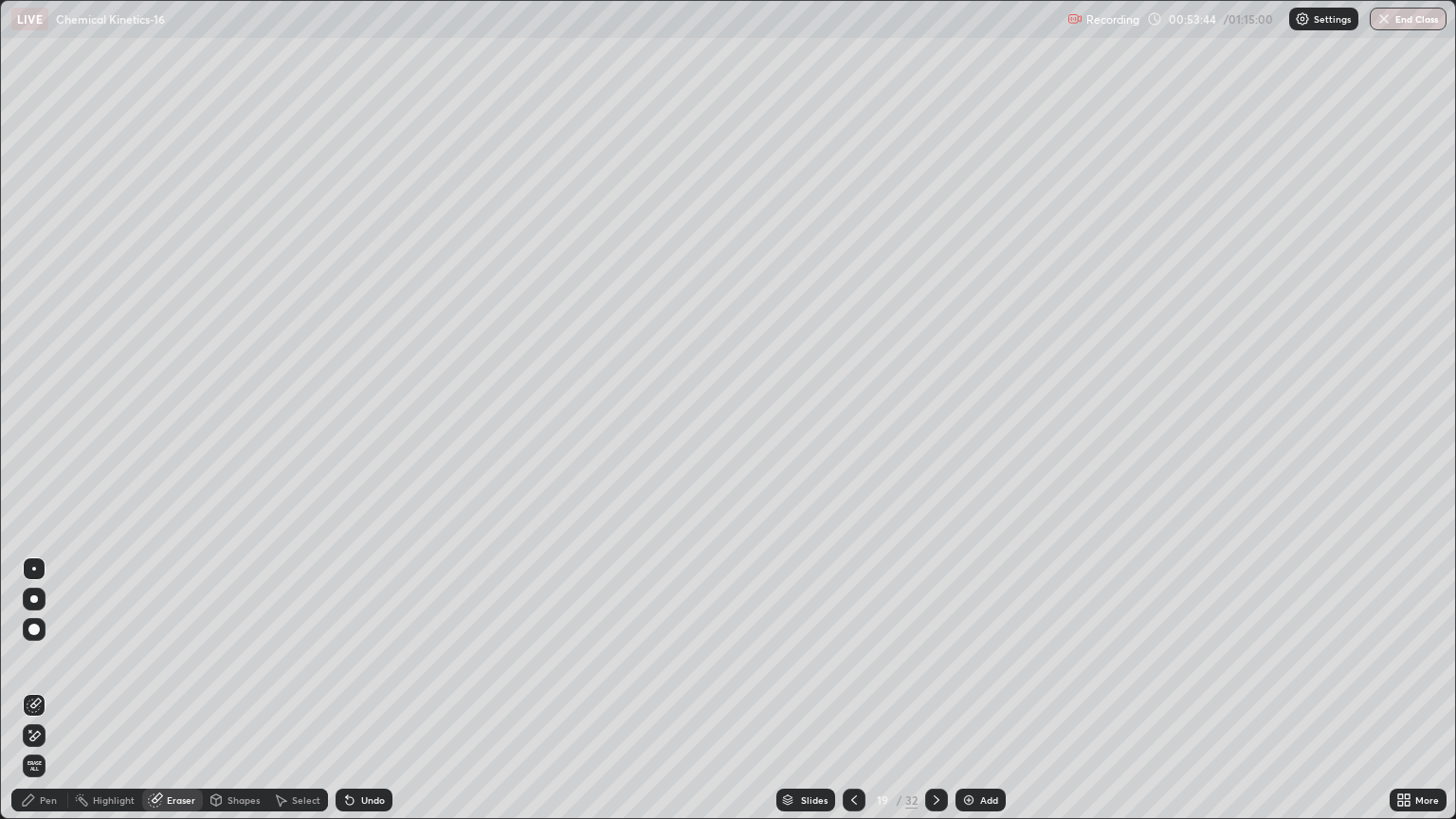 click on "Pen" at bounding box center [48, 800] 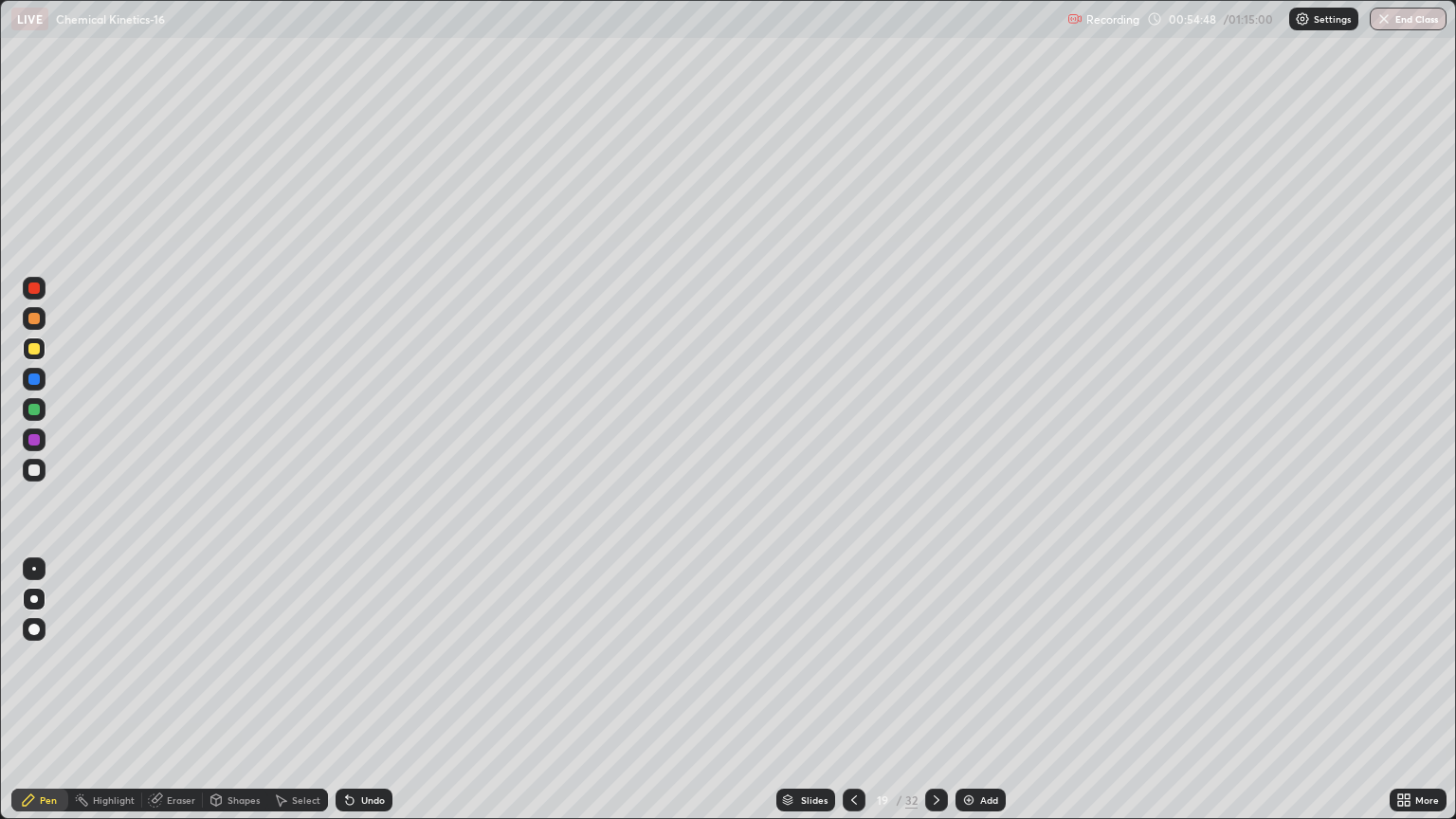 click on "Eraser" at bounding box center (181, 800) 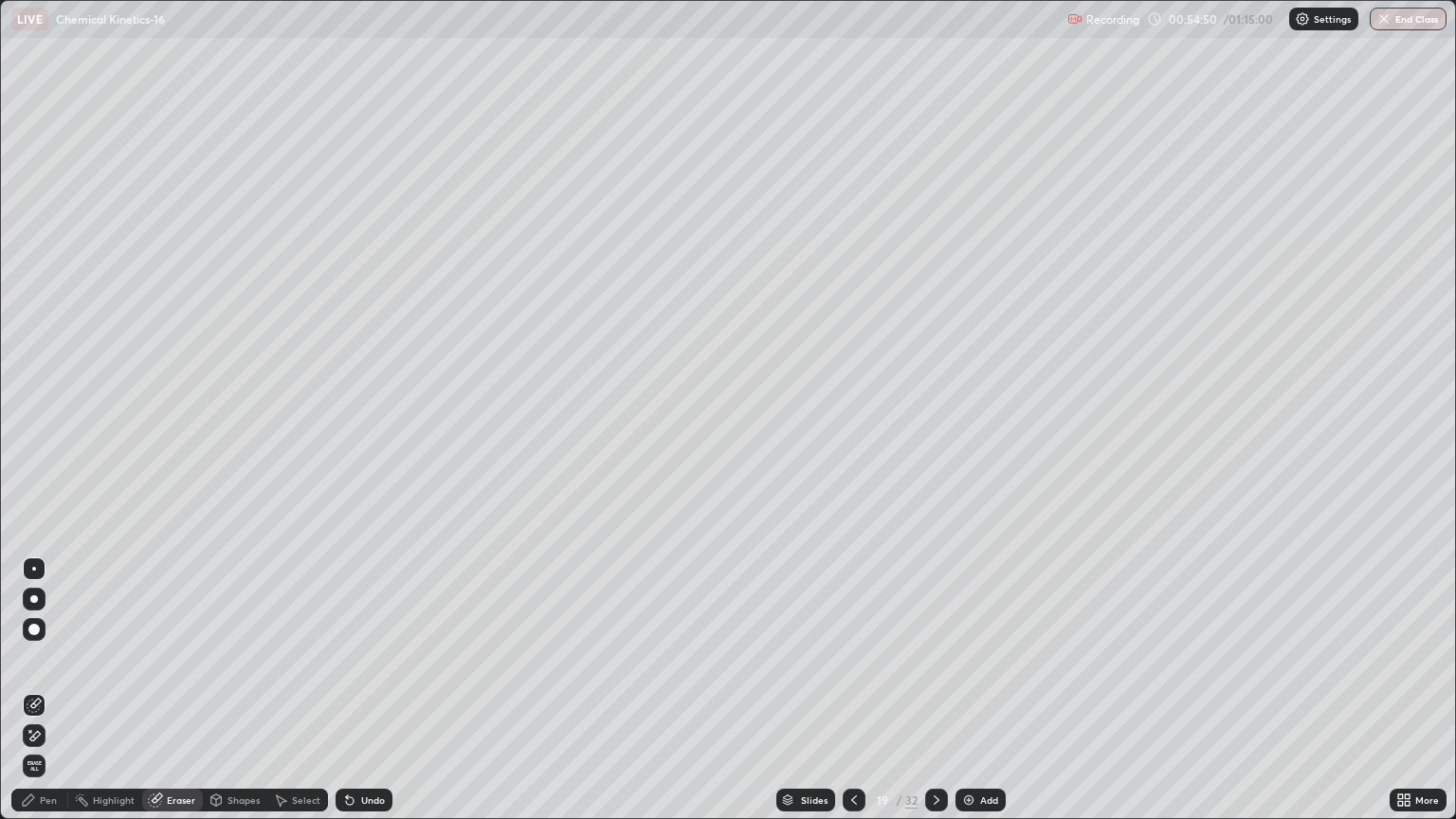 click on "Pen" at bounding box center [48, 800] 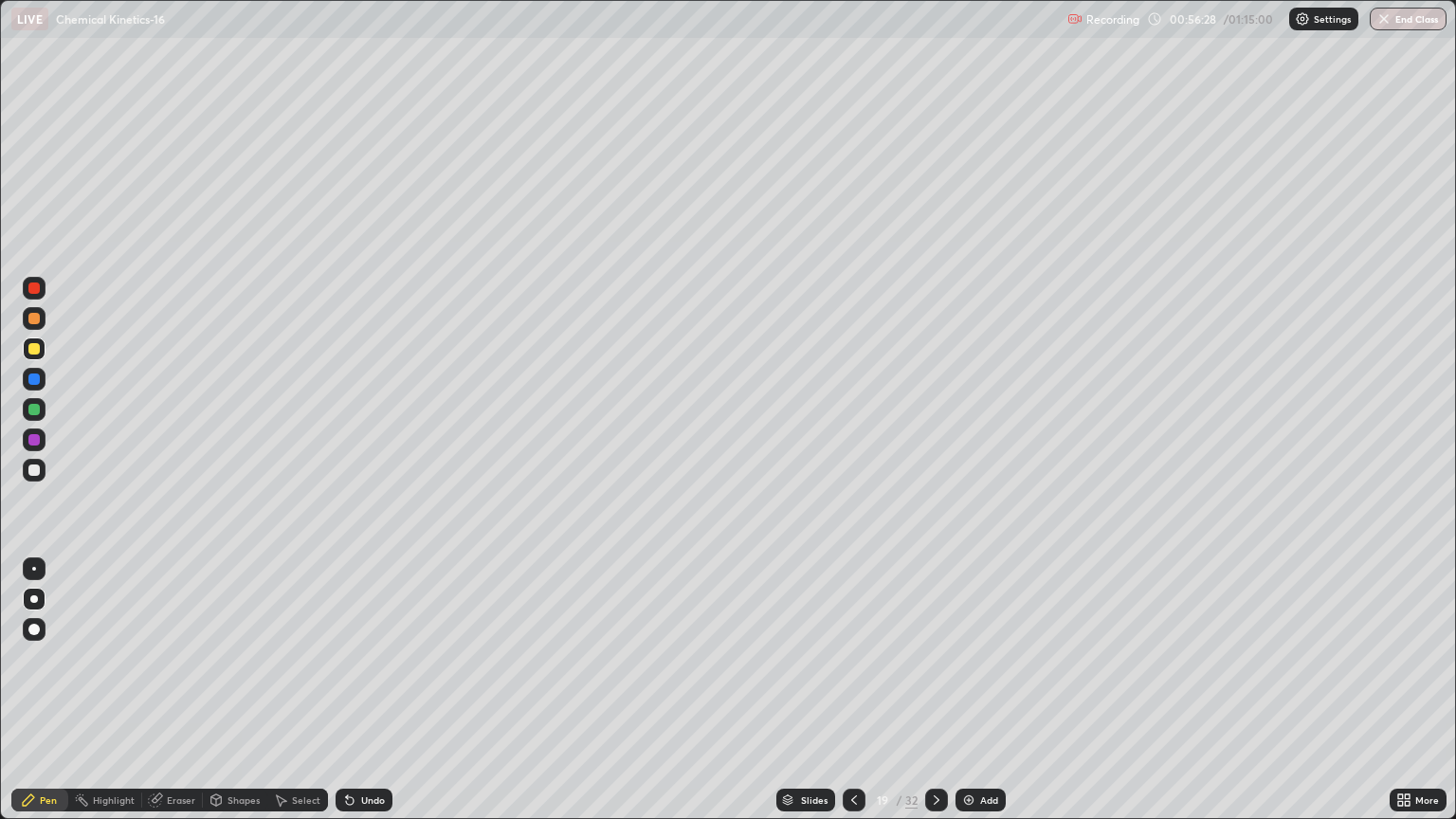 click 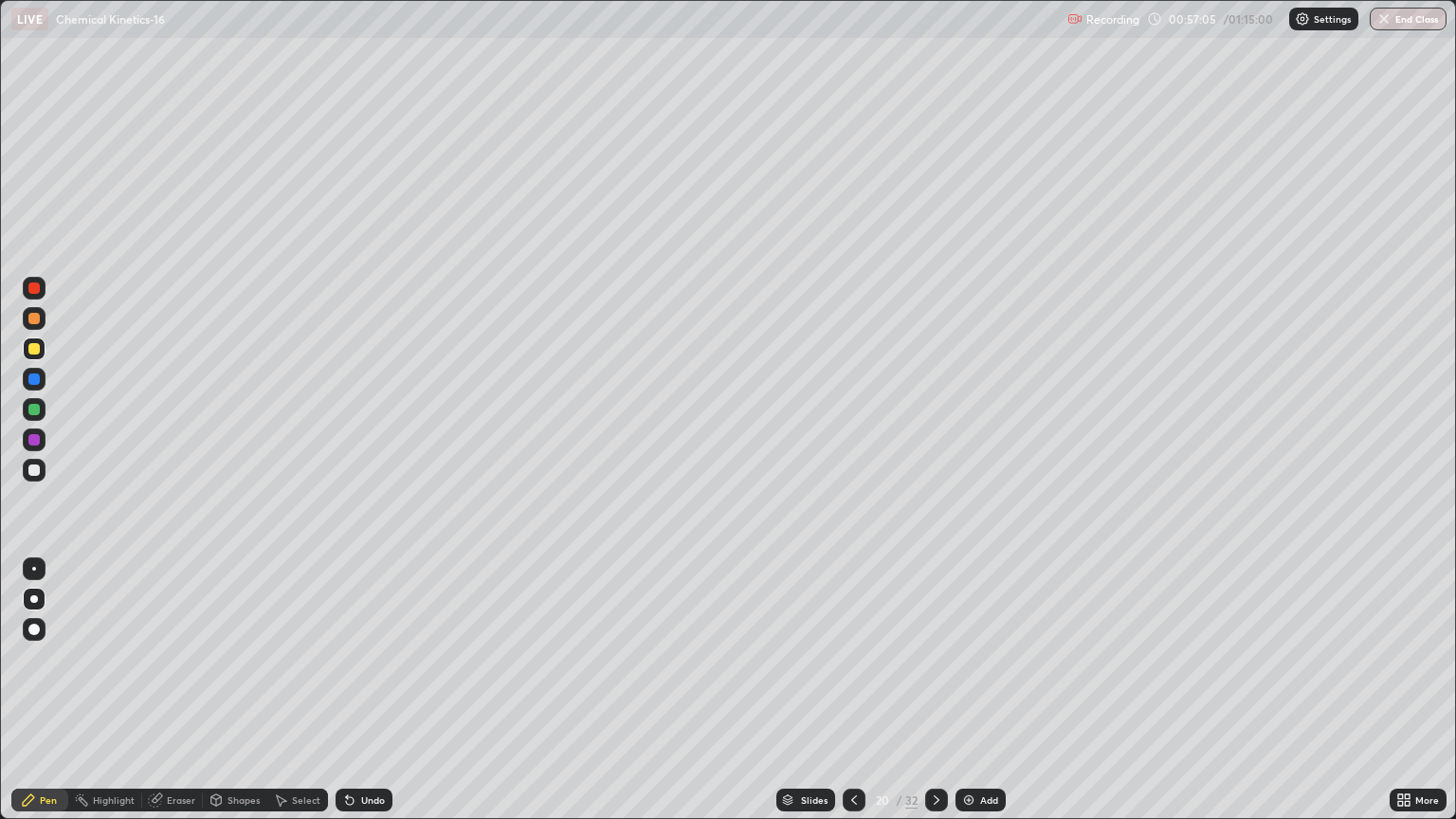 click at bounding box center [34, 470] 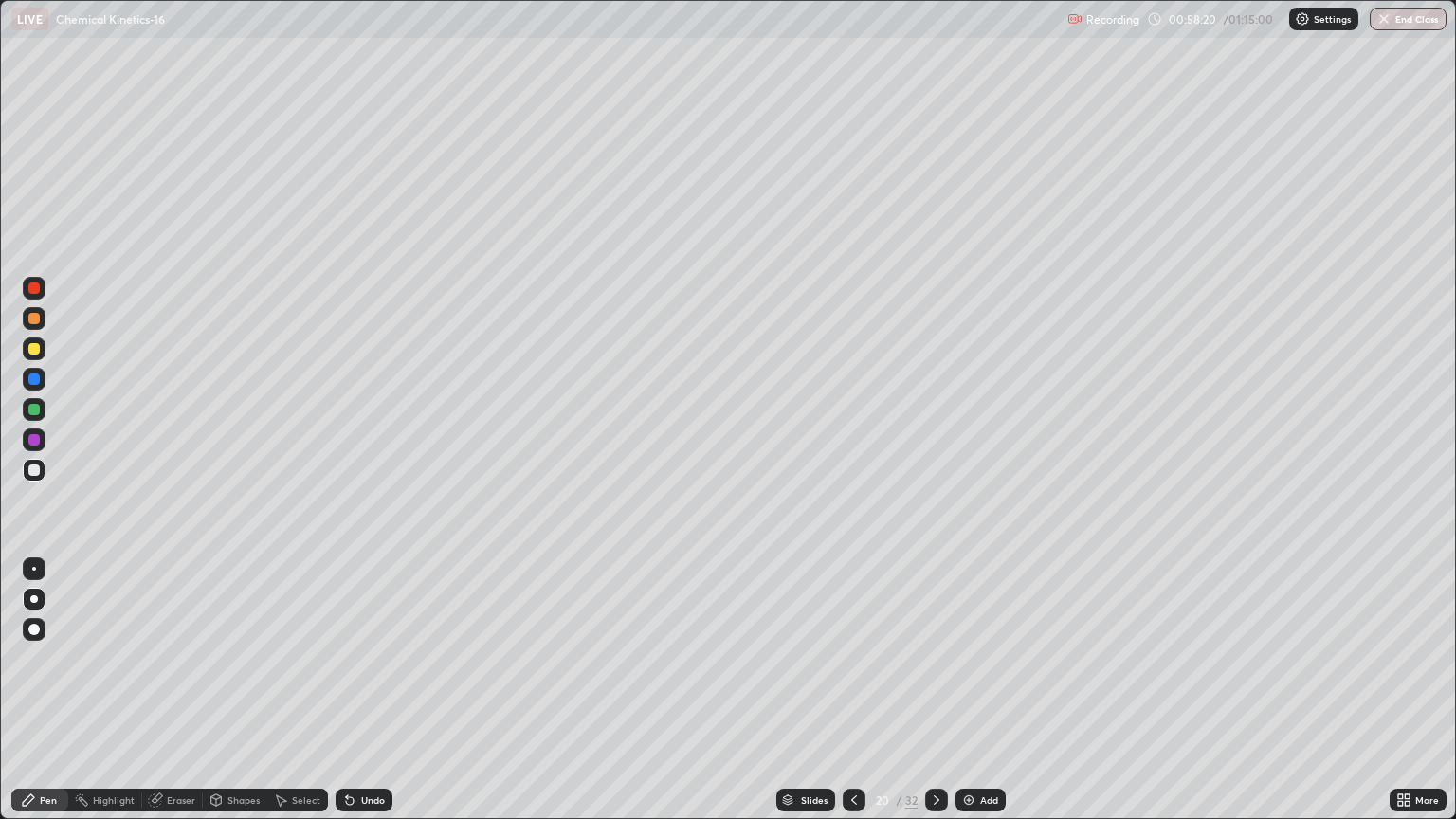 click on "Shapes" at bounding box center [244, 800] 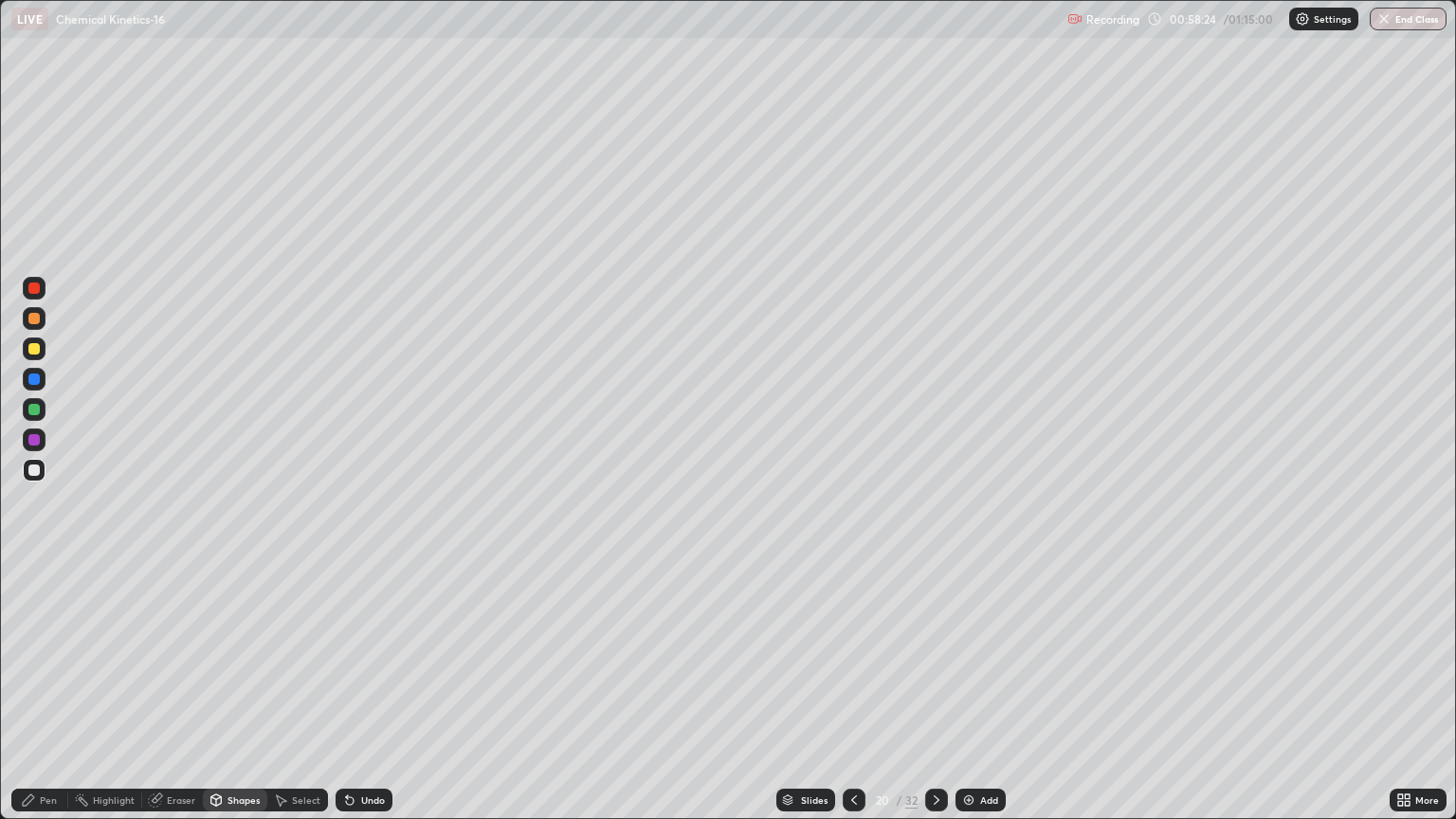 click on "Eraser" at bounding box center [181, 800] 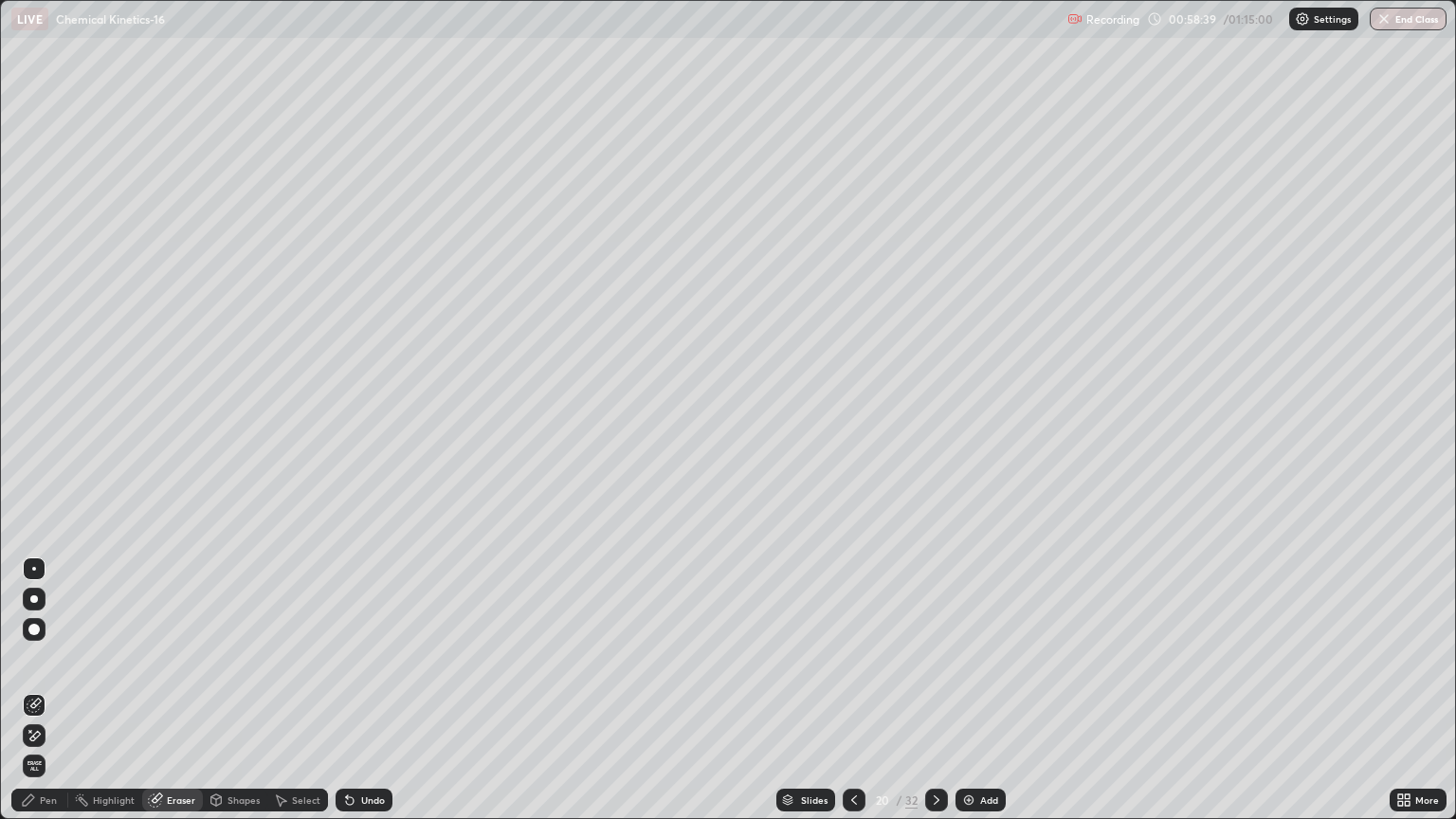 click on "Pen" at bounding box center [48, 800] 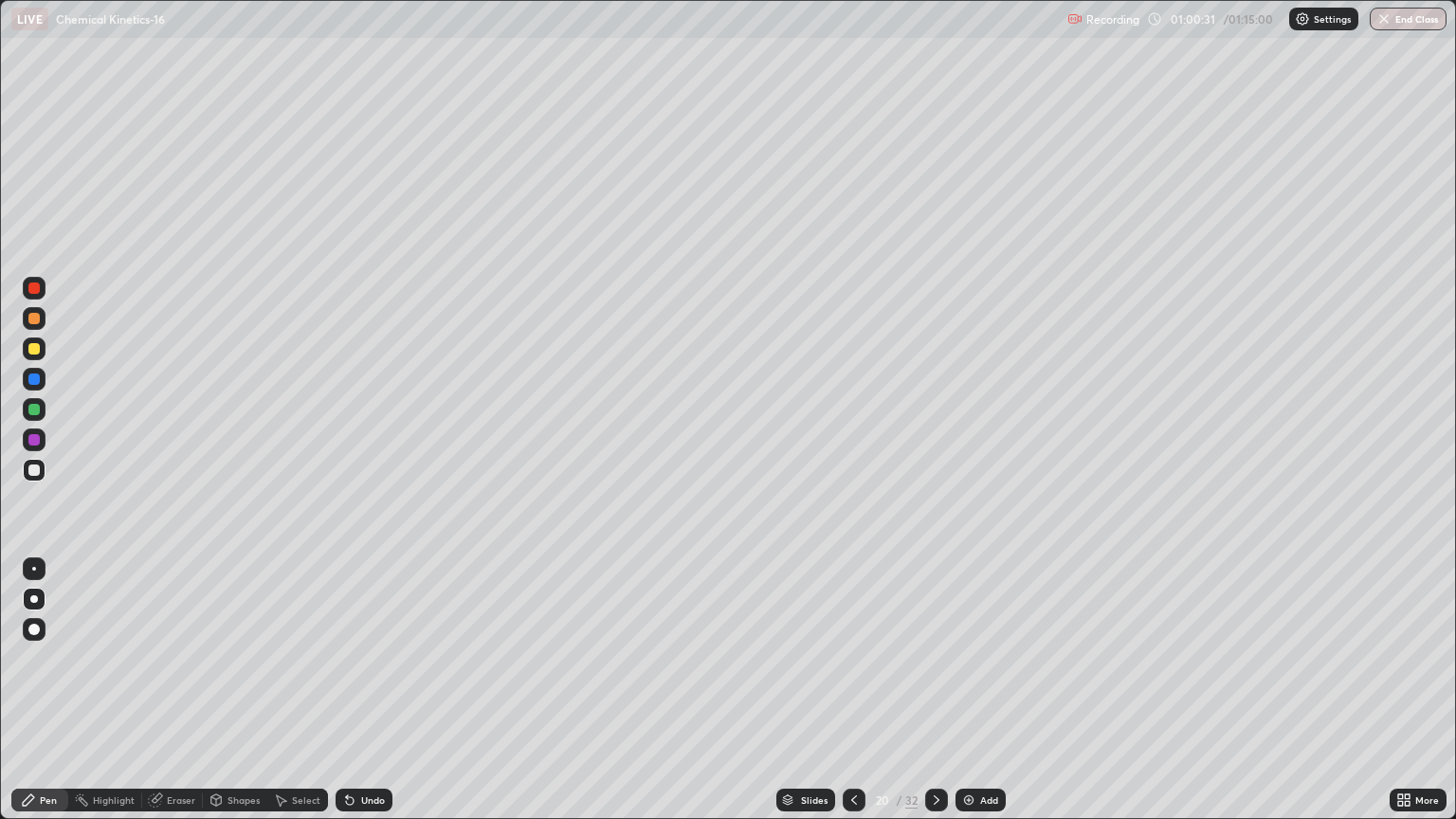 click at bounding box center (937, 800) 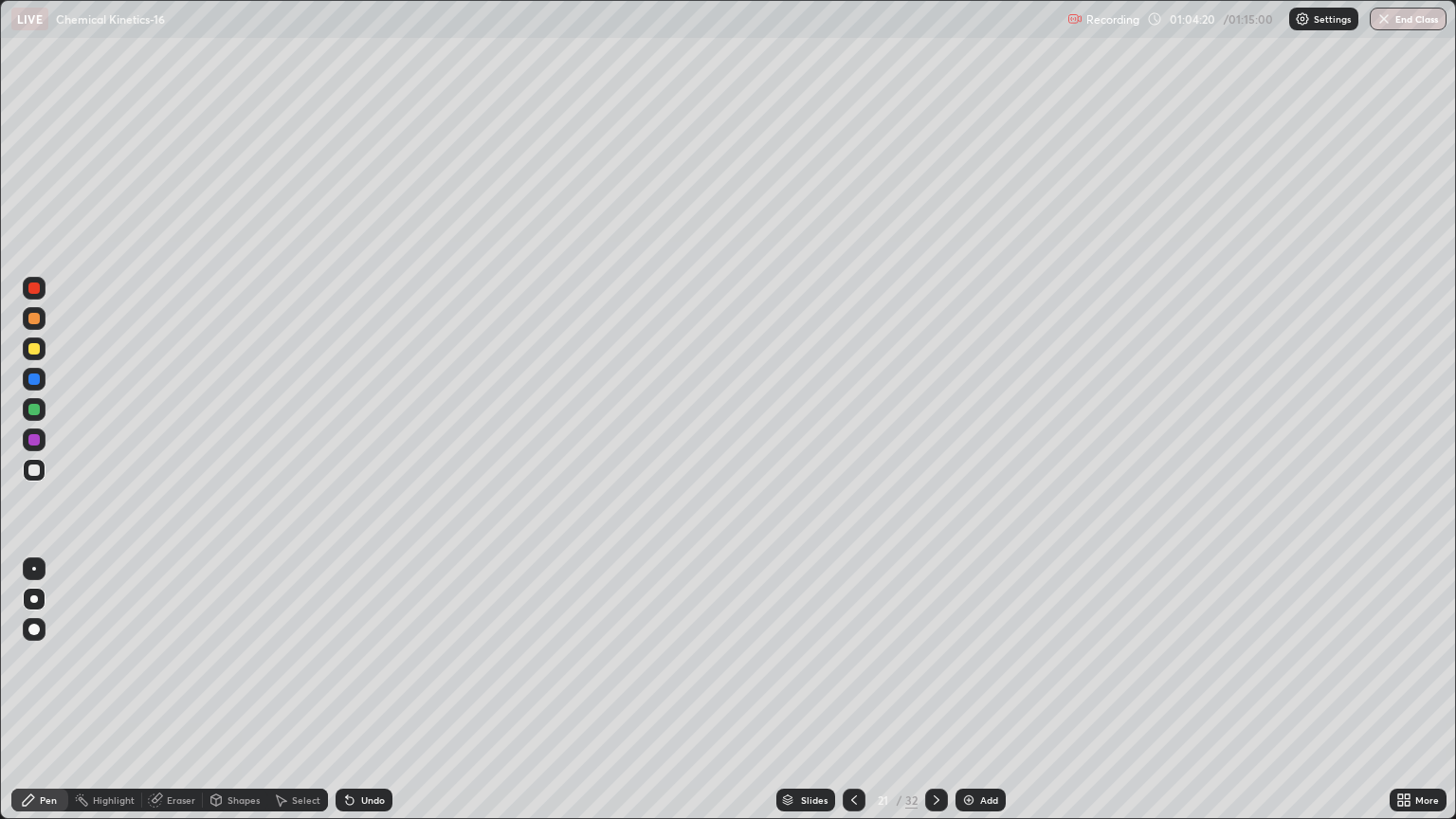 click 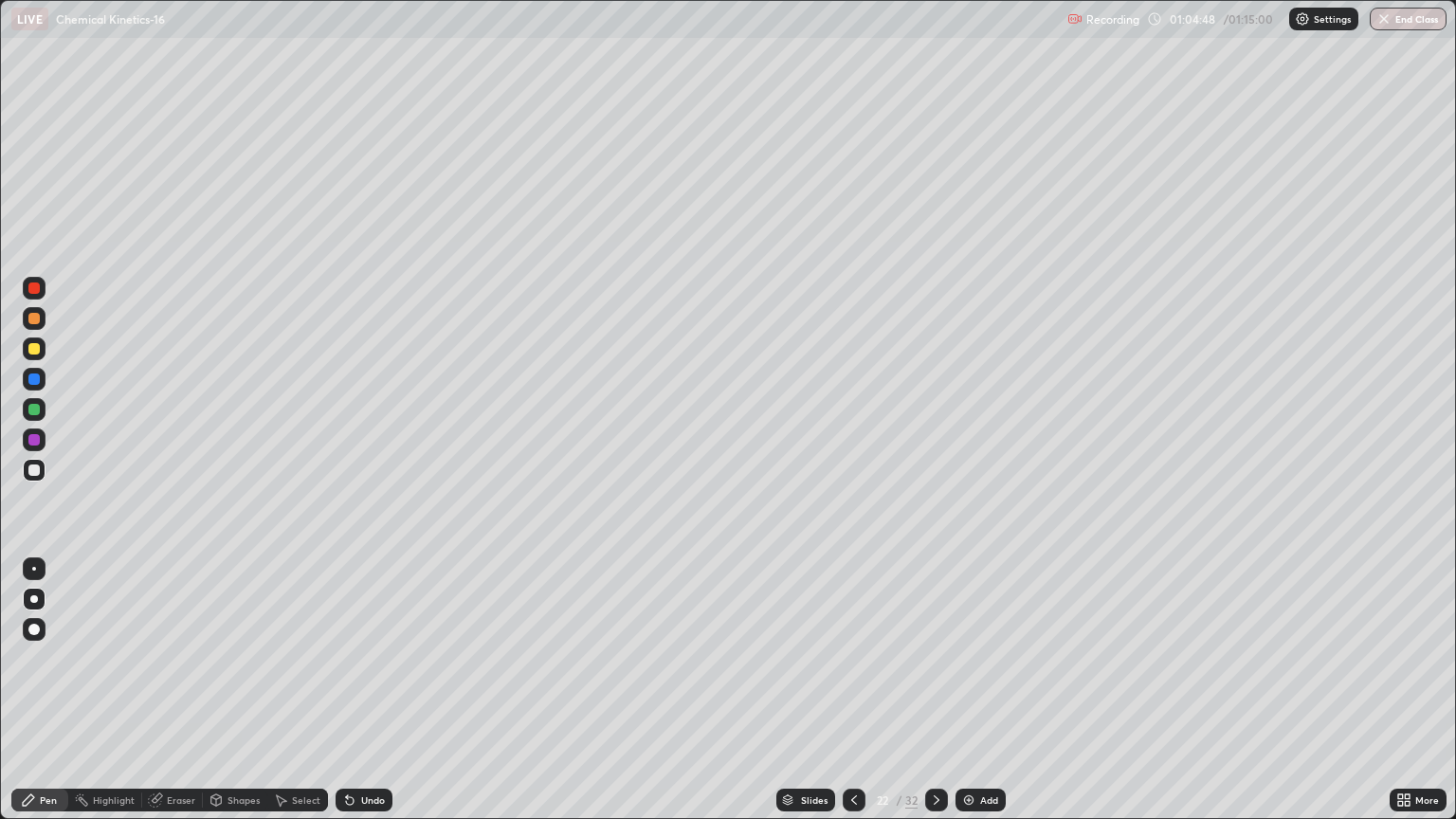 click at bounding box center [854, 800] 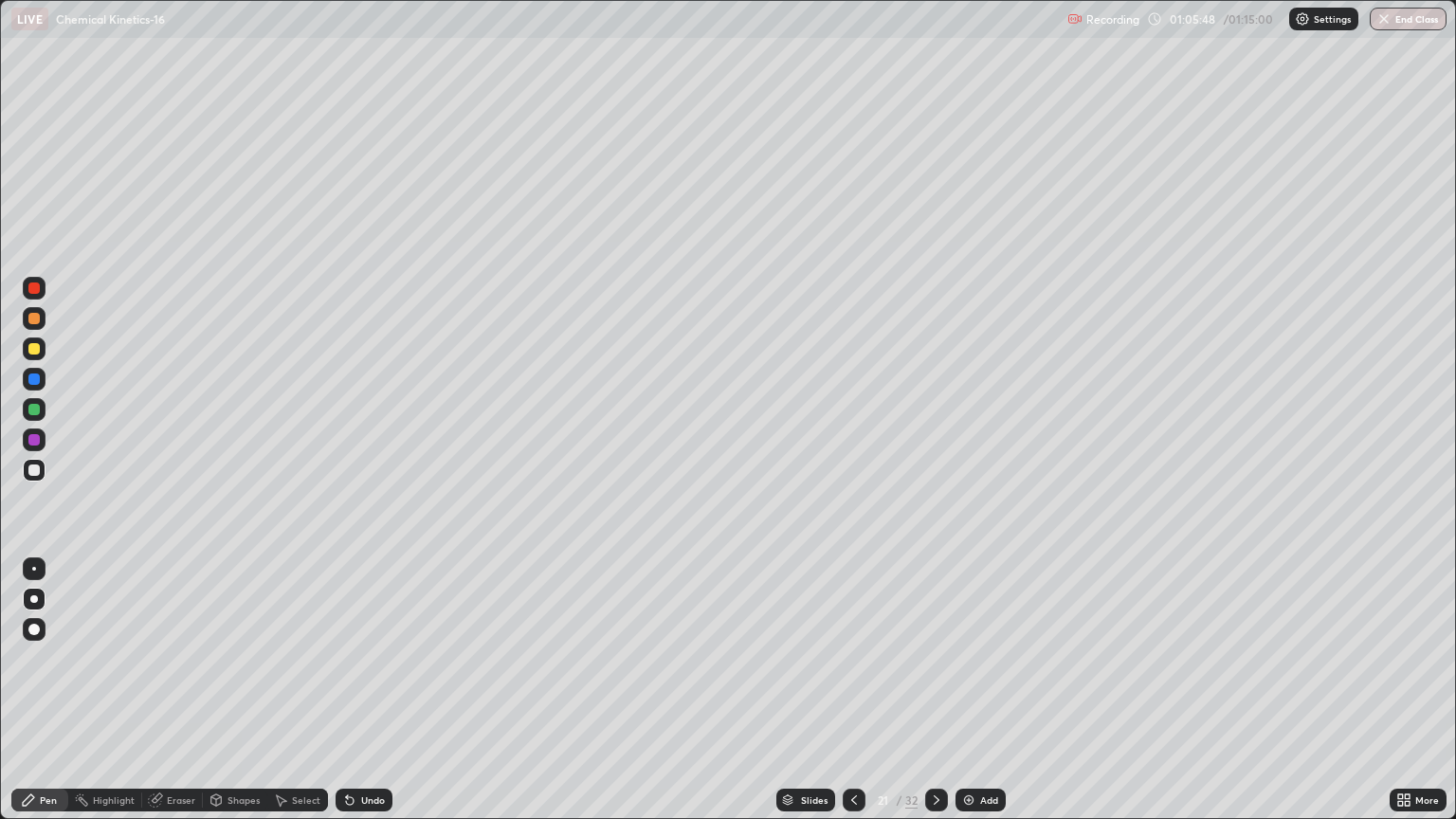 click on "End Class" at bounding box center [1408, 19] 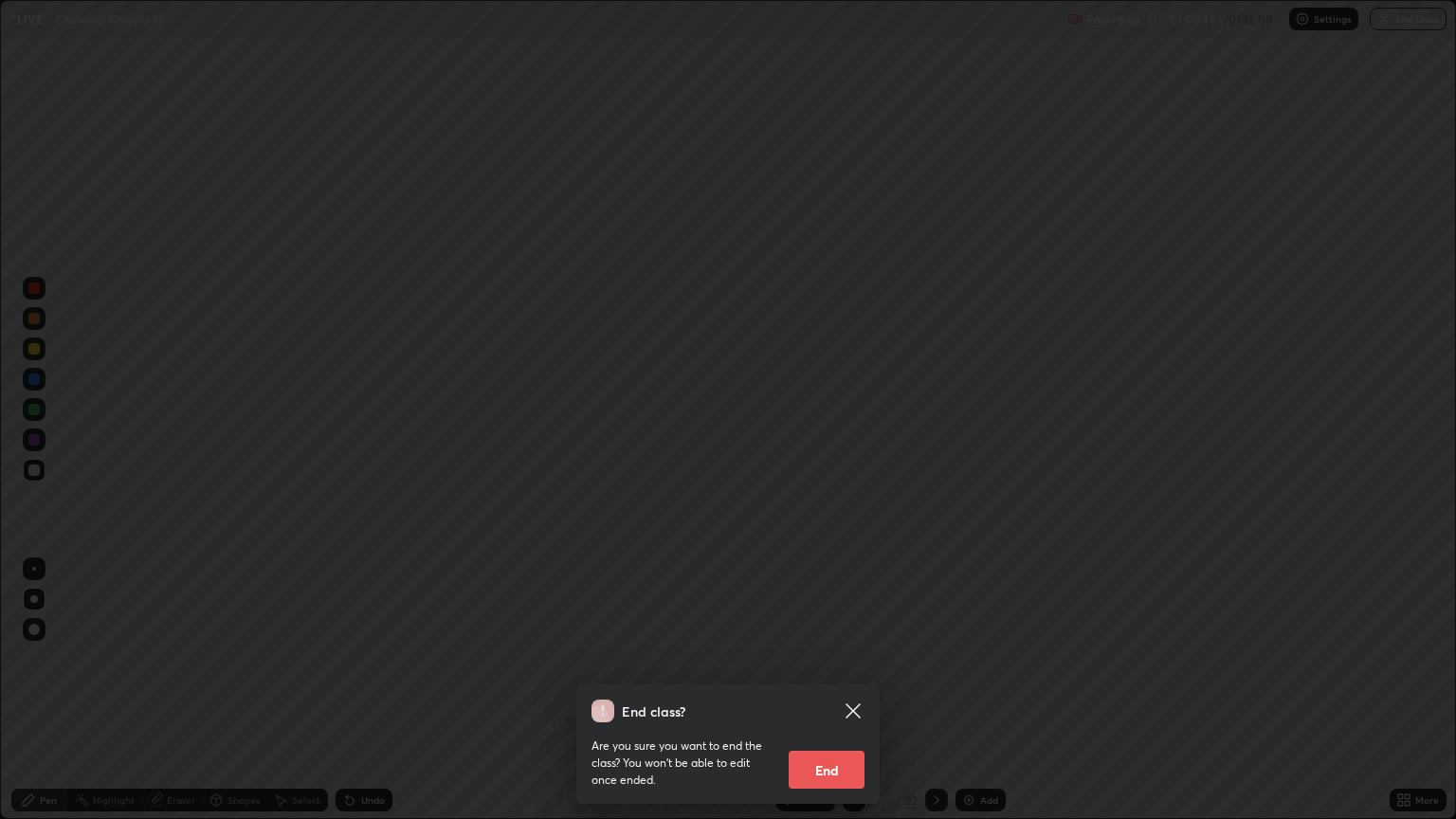 click on "End" at bounding box center [827, 770] 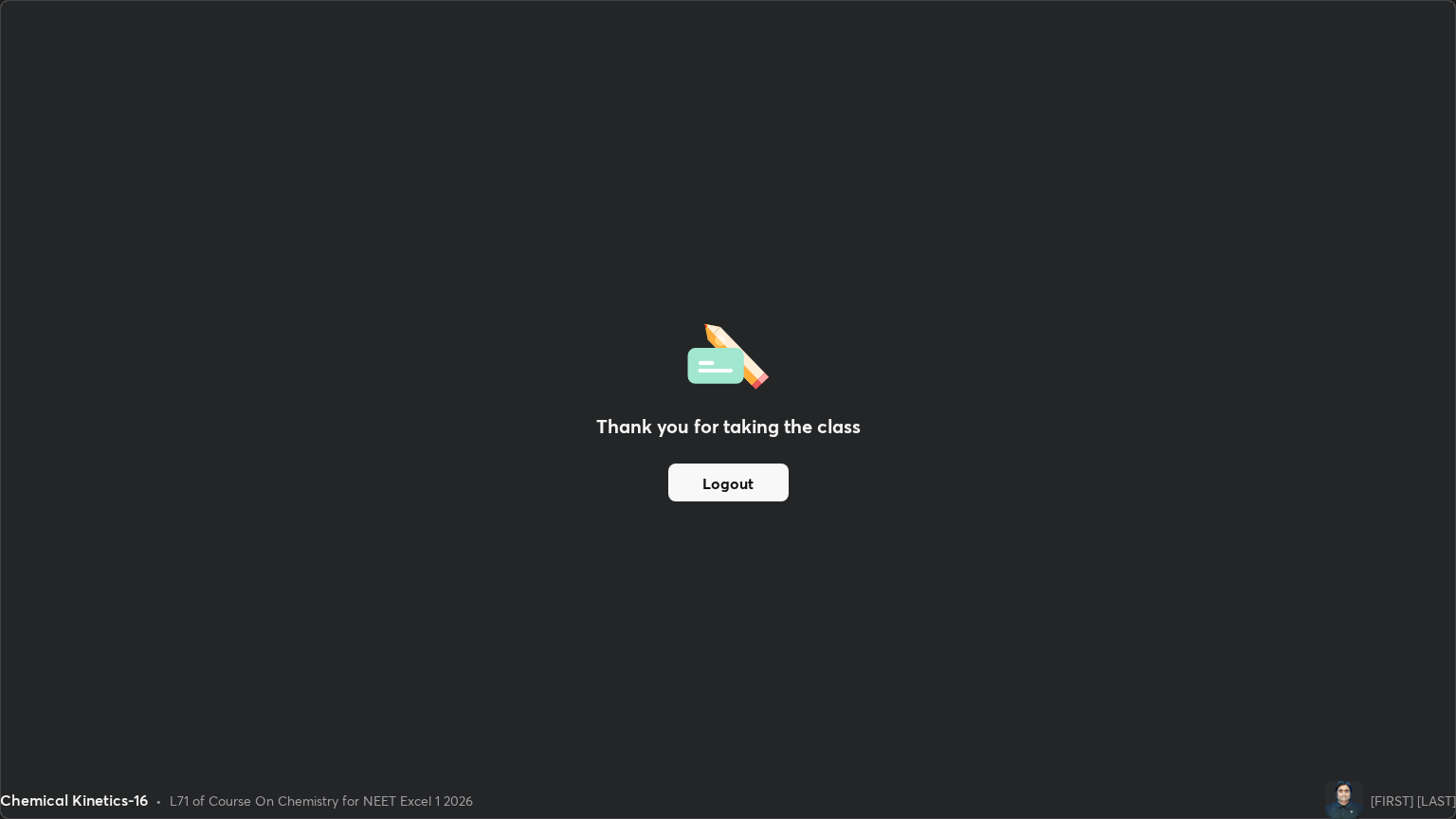click on "Logout" at bounding box center (728, 482) 